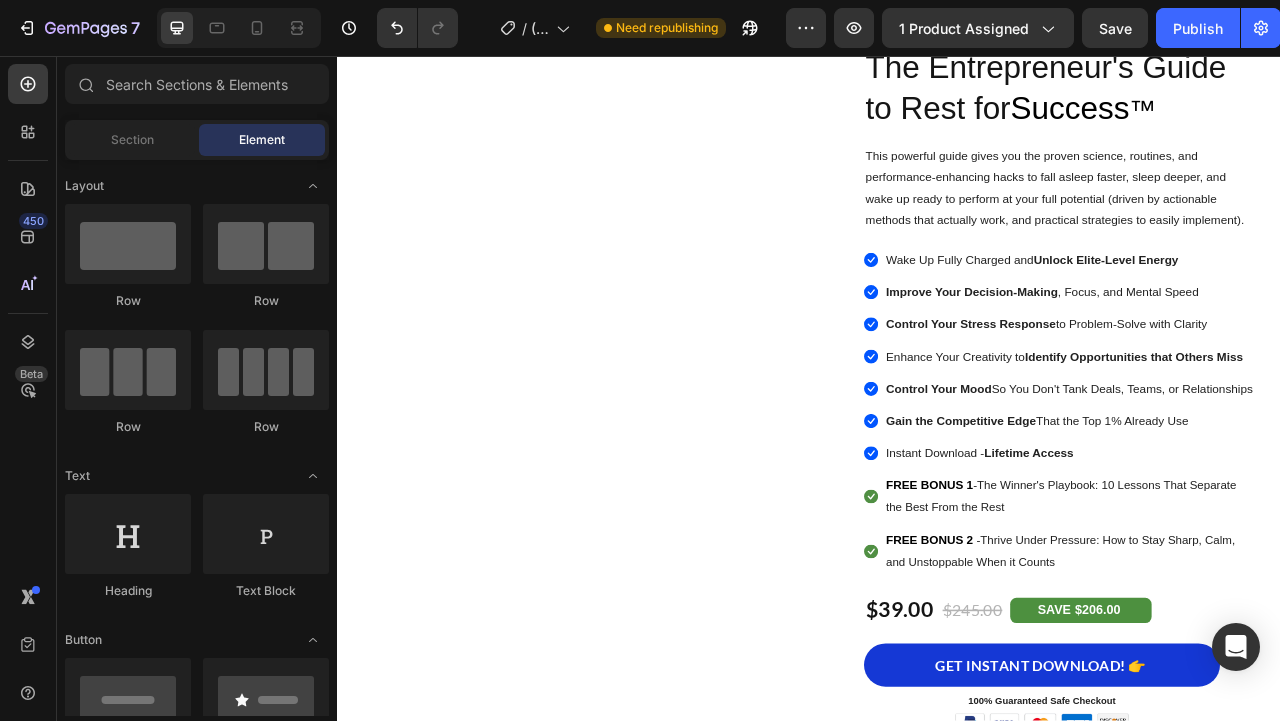 scroll, scrollTop: 381, scrollLeft: 0, axis: vertical 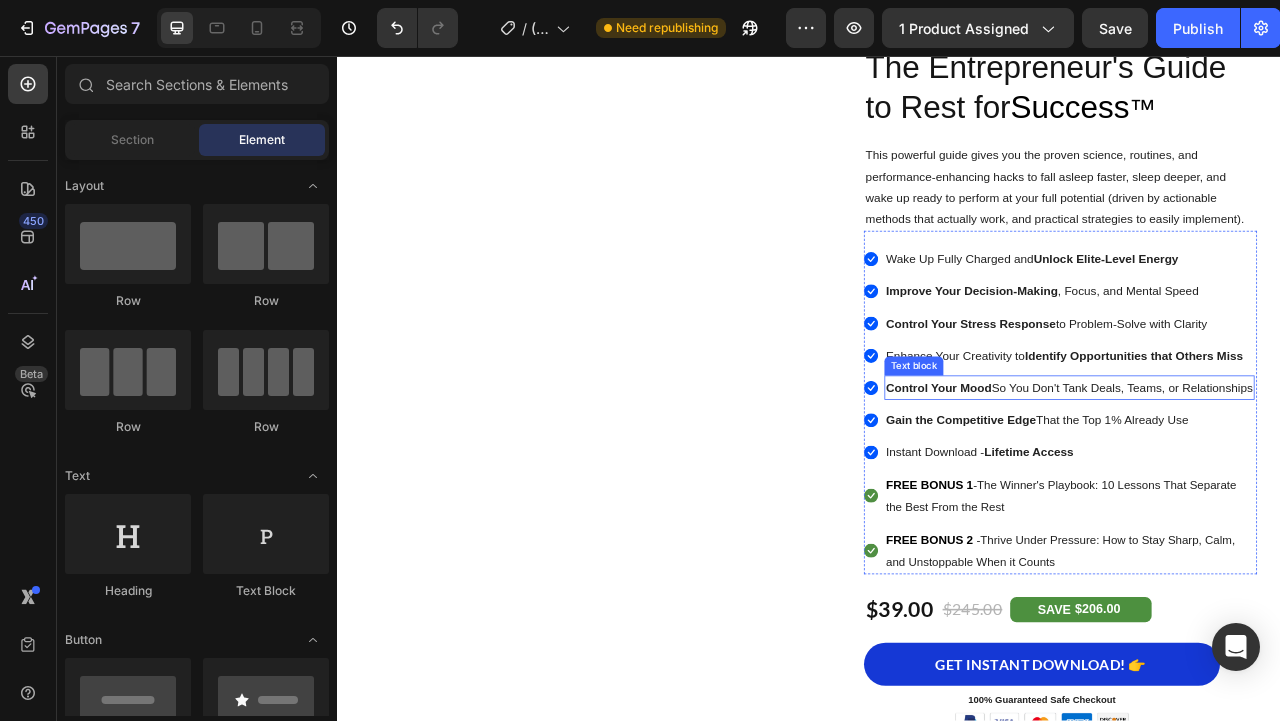 click on "Control Your Mood" at bounding box center [1102, 478] 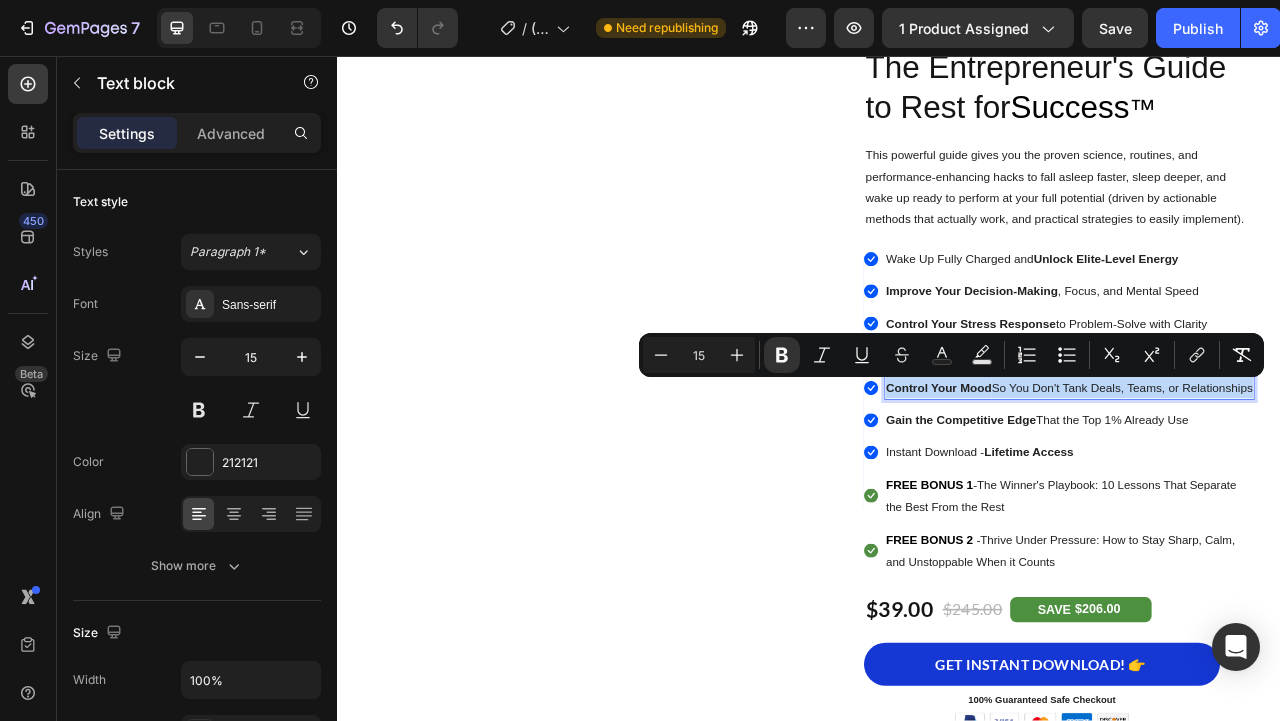 copy on "Control Your Mood  So You Don't Tank Deals, Teams, or Relationships" 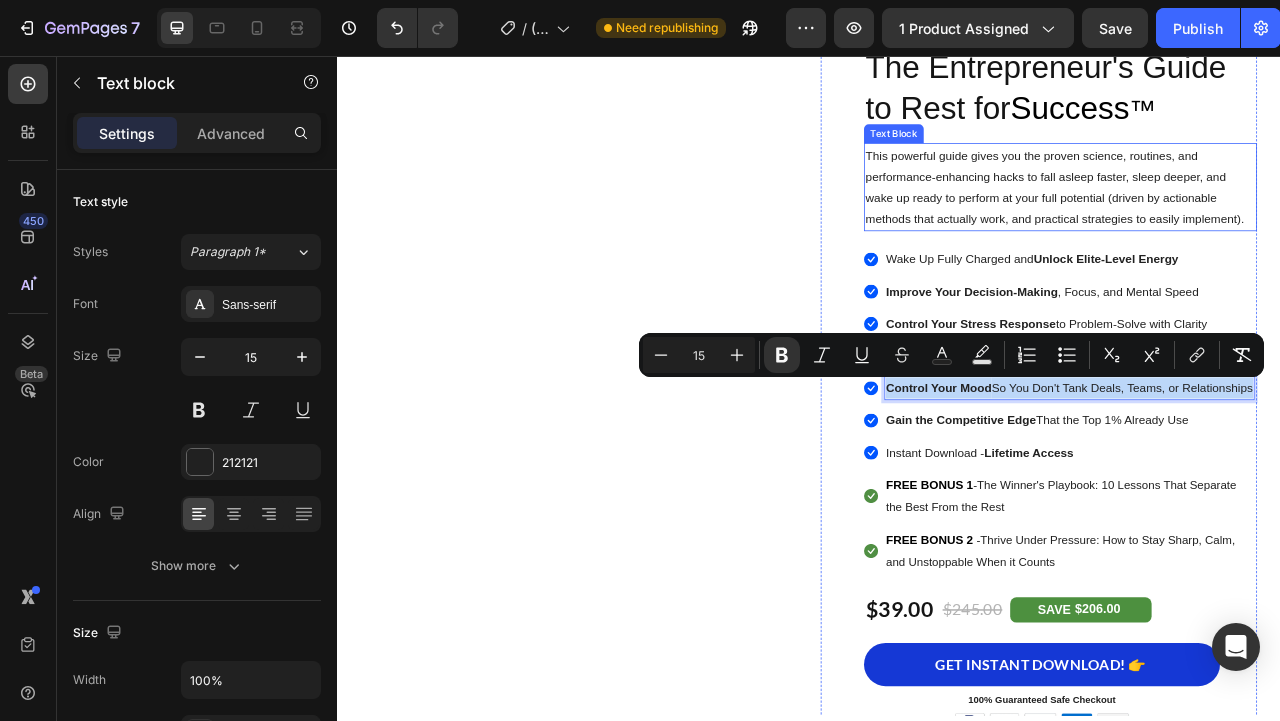 click on "This powerful guide gives you the proven science, routines, and performance-enhancing hacks to fall asleep faster, sleep deeper, and wake up ready to perform at your full potential (driven by actionable methods that actually work, and practical strategies to easily implement)." at bounding box center [1257, 223] 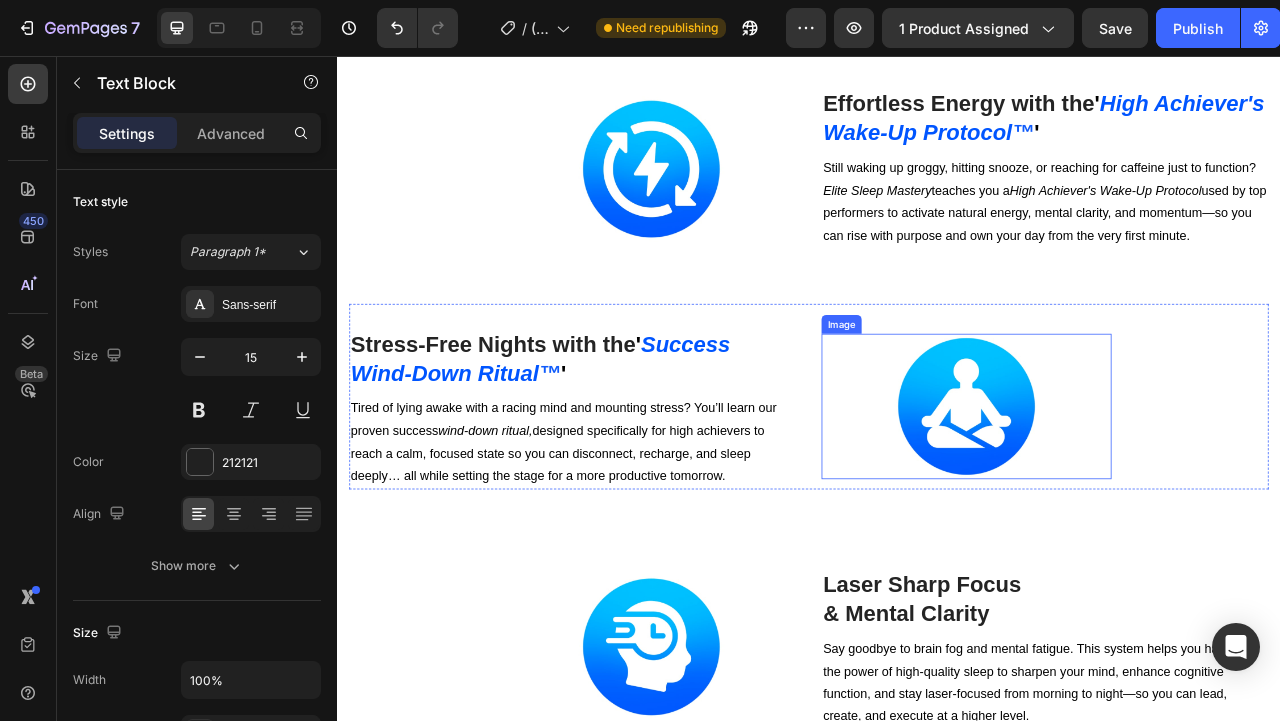 scroll, scrollTop: 5400, scrollLeft: 0, axis: vertical 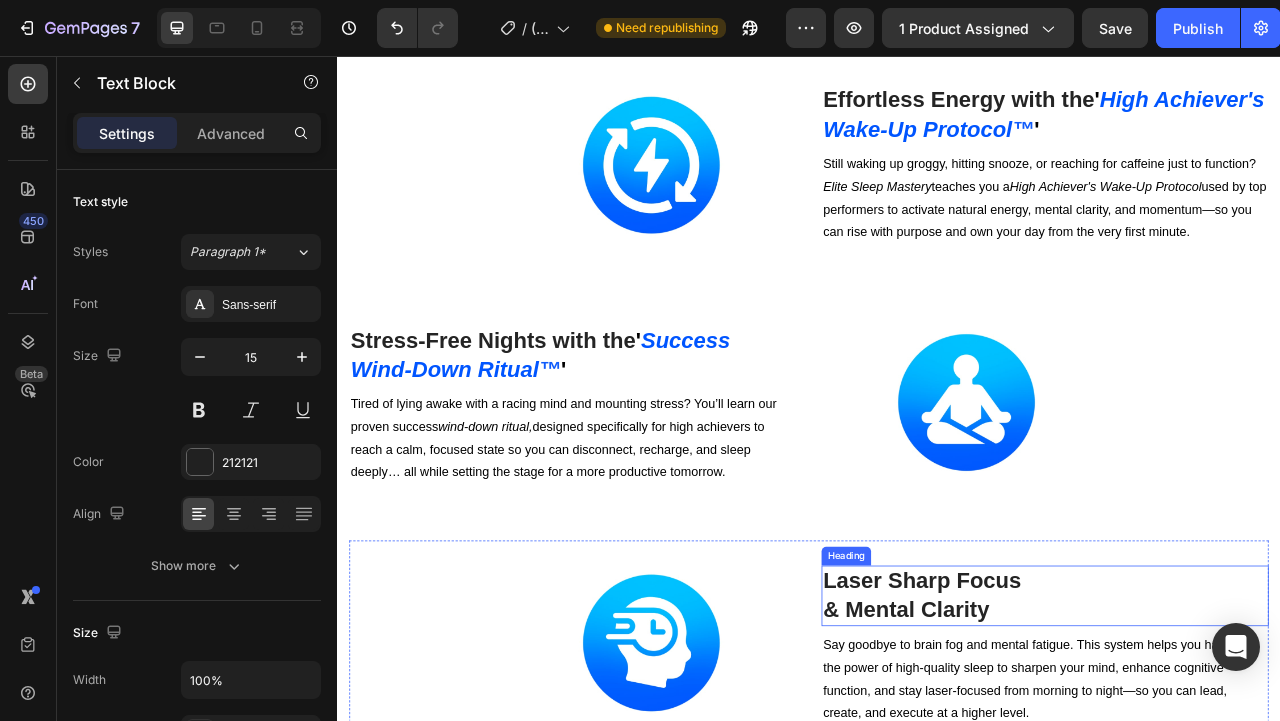 click on "Laser Sharp Focus & Mental Clarity" at bounding box center [1237, 743] 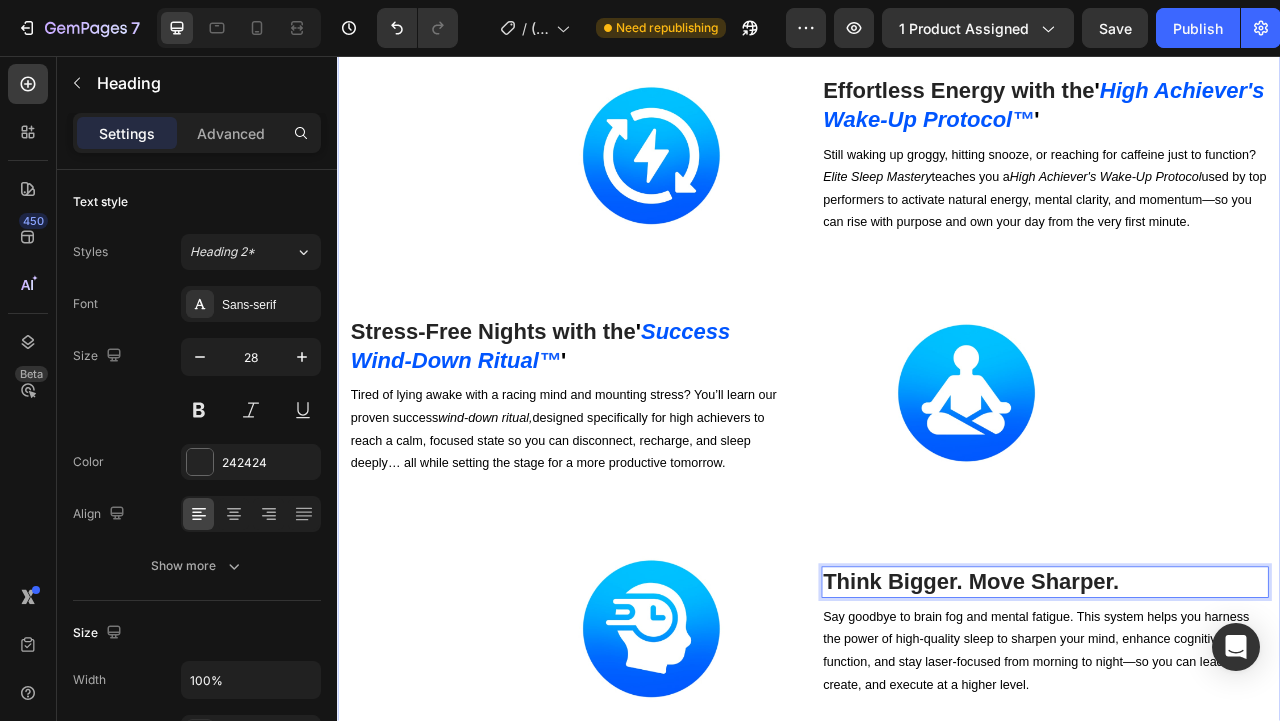 scroll, scrollTop: 5556, scrollLeft: 0, axis: vertical 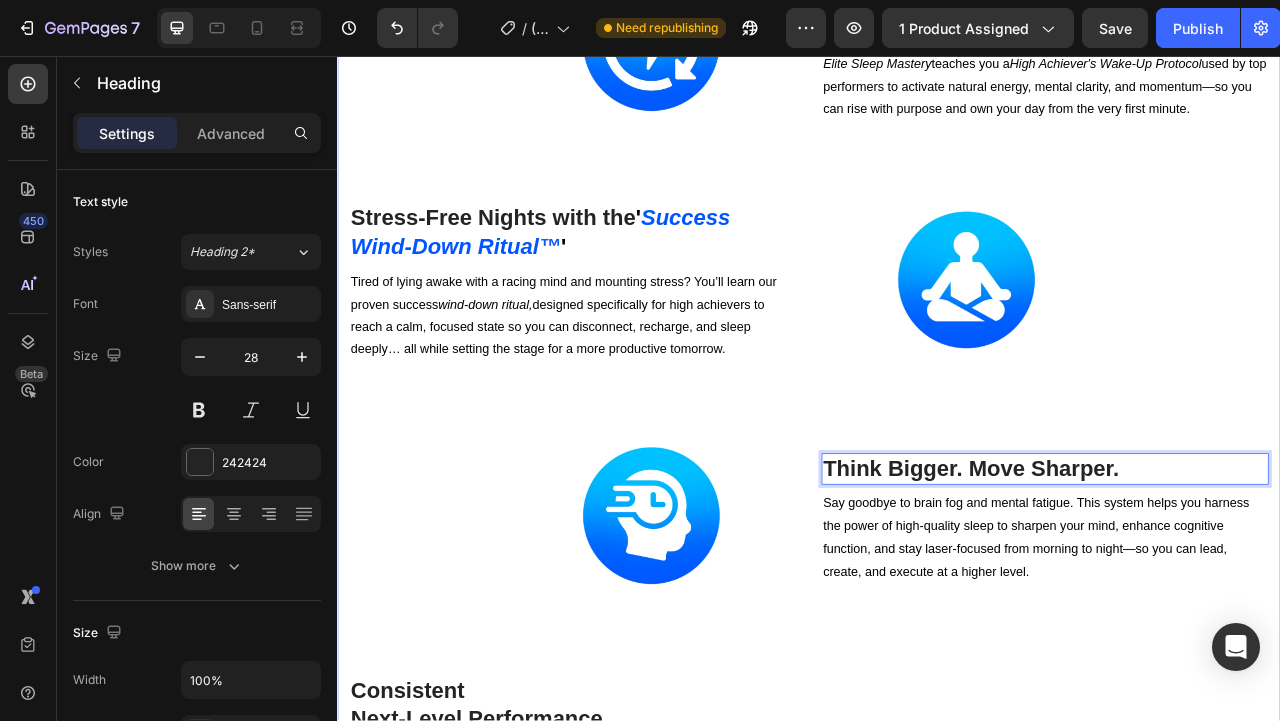 click on "Statistically  Proven . Entrepreneur  Tested . Heading Here's What Happens When You Optimize Your Sleep Like a Top 1% Operator With  Elite Sleep Mastery ™ 👇 Heading Row Image Effortless Energy with the  ' High Achiever's Wake-Up Protocol ™ ' Heading Still waking up groggy, hitting snooze, or reaching for caffeine just to function?  Elite Sleep Mastery  teaches you a  High Achiever's Wake-Up Protocol  used by top performers to activate natural energy, mental clarity, and momentum—so you can rise with purpose and own your day from the very first minute. Text block Row Image Stress-Free Nights with the  ' Success Wind-Down Ritual ™ ' Heading Tired of lying awake with a racing mind and mounting stress? You’ll learn our  proven success  wind-down ritual,  designed specifically for high achievers to reach a calm, focused state so you can disconnect, recharge, and sleep deeply… all while setting the stage for a more productive tomorrow.  Text block Image Row Image Think Bigger. Move Sharper.   8" at bounding box center (937, 592) 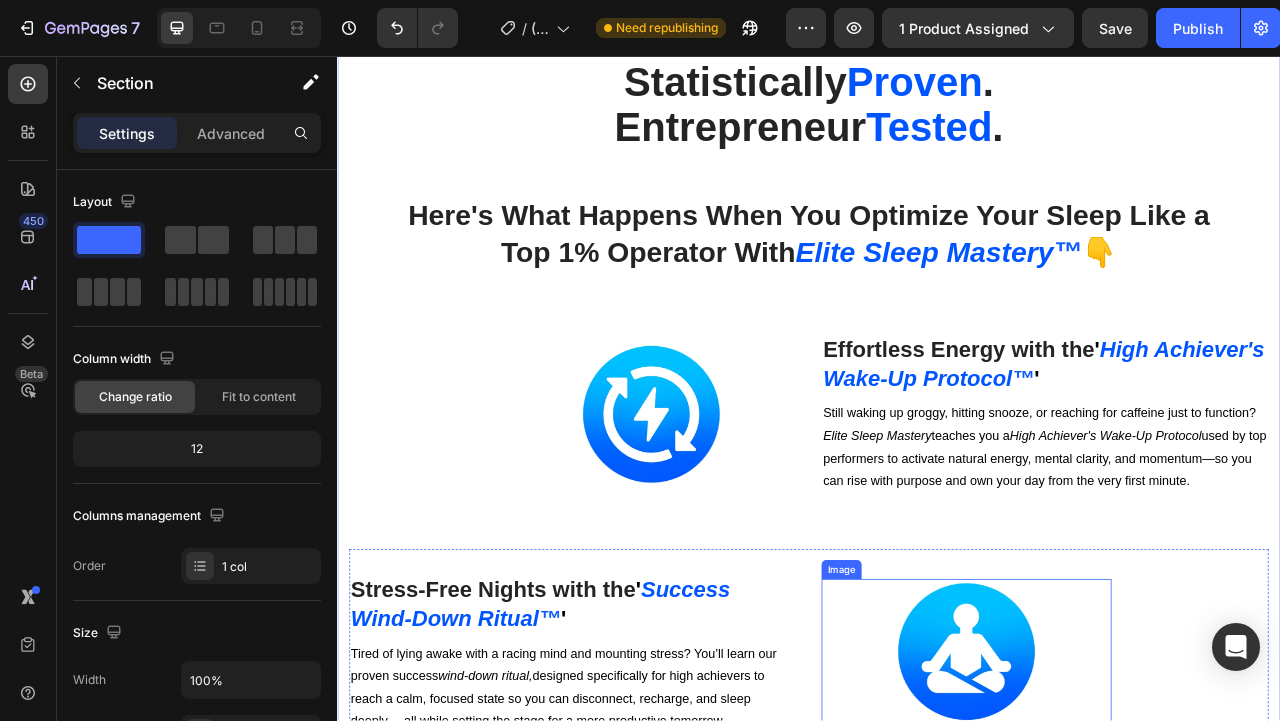 scroll, scrollTop: 5252, scrollLeft: 0, axis: vertical 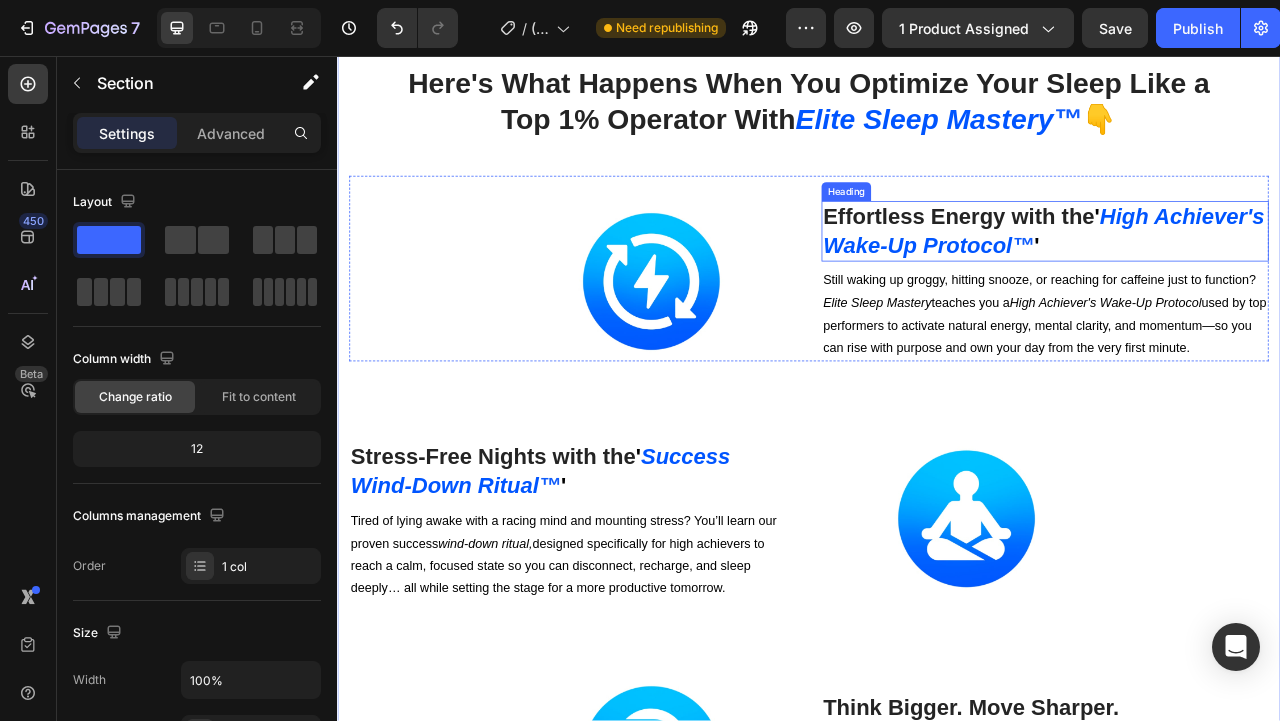 click on "Effortless Energy with the" at bounding box center [1127, 260] 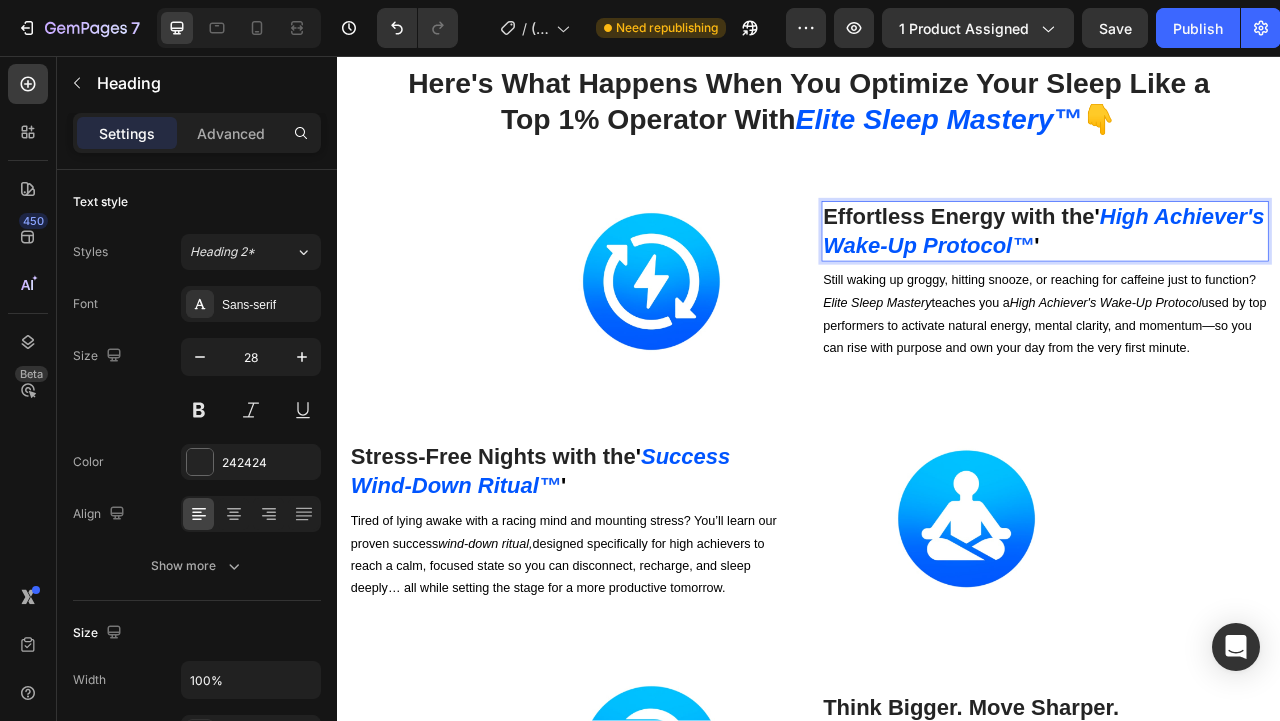 click on "Effortless Energy with the" at bounding box center (1127, 260) 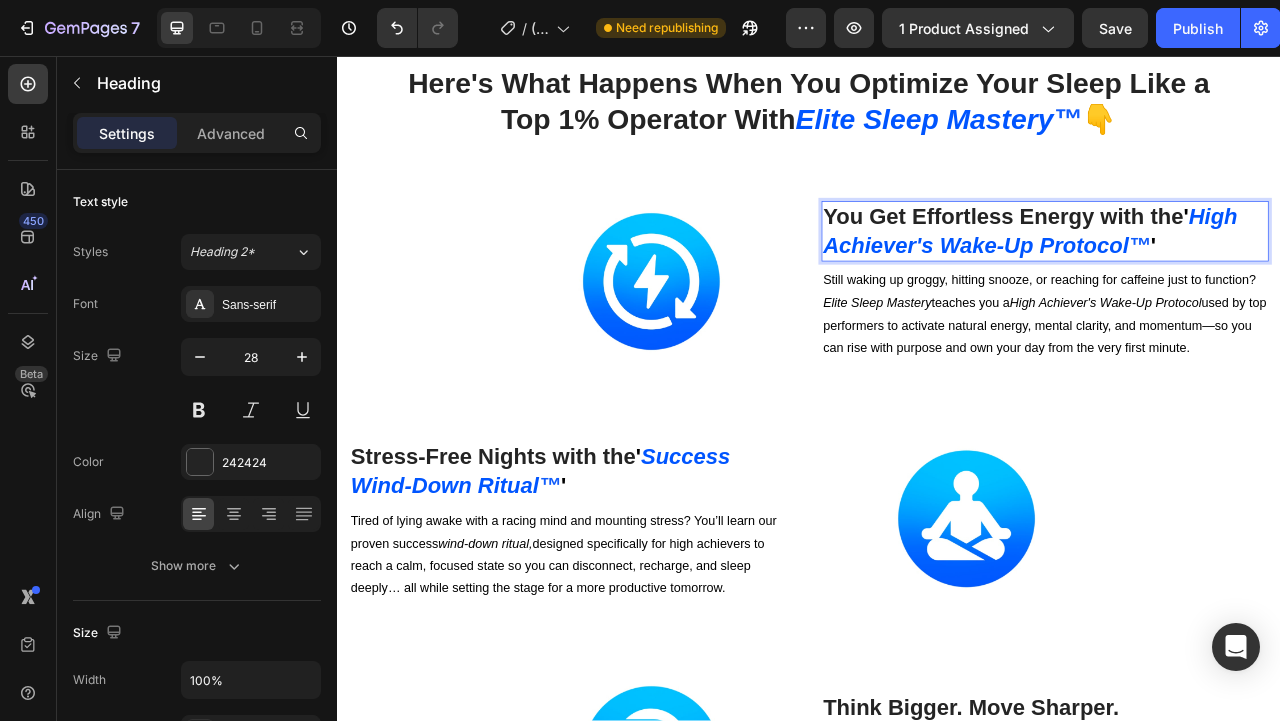 click on "You Get Effortless Energy with the" at bounding box center (1184, 260) 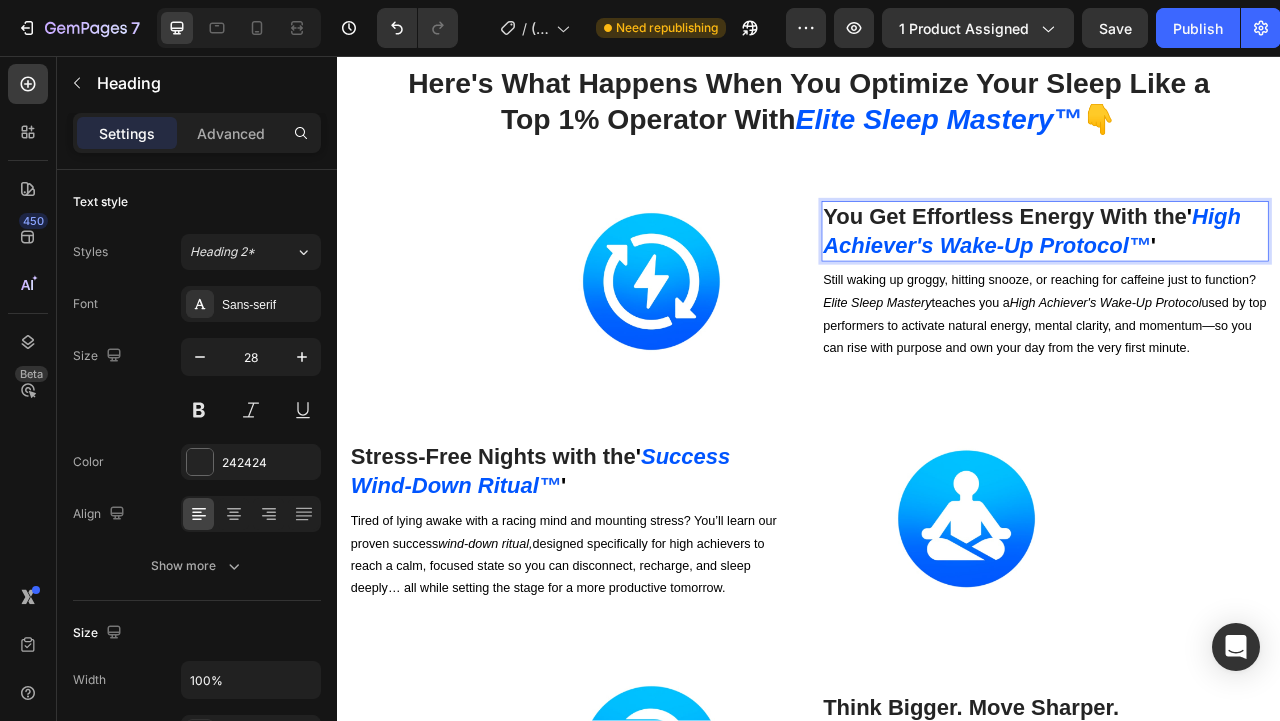 click on "You Get Effortless Energy With the  ' High Achiever's Wake-Up Protocol ™ '" at bounding box center [1237, 279] 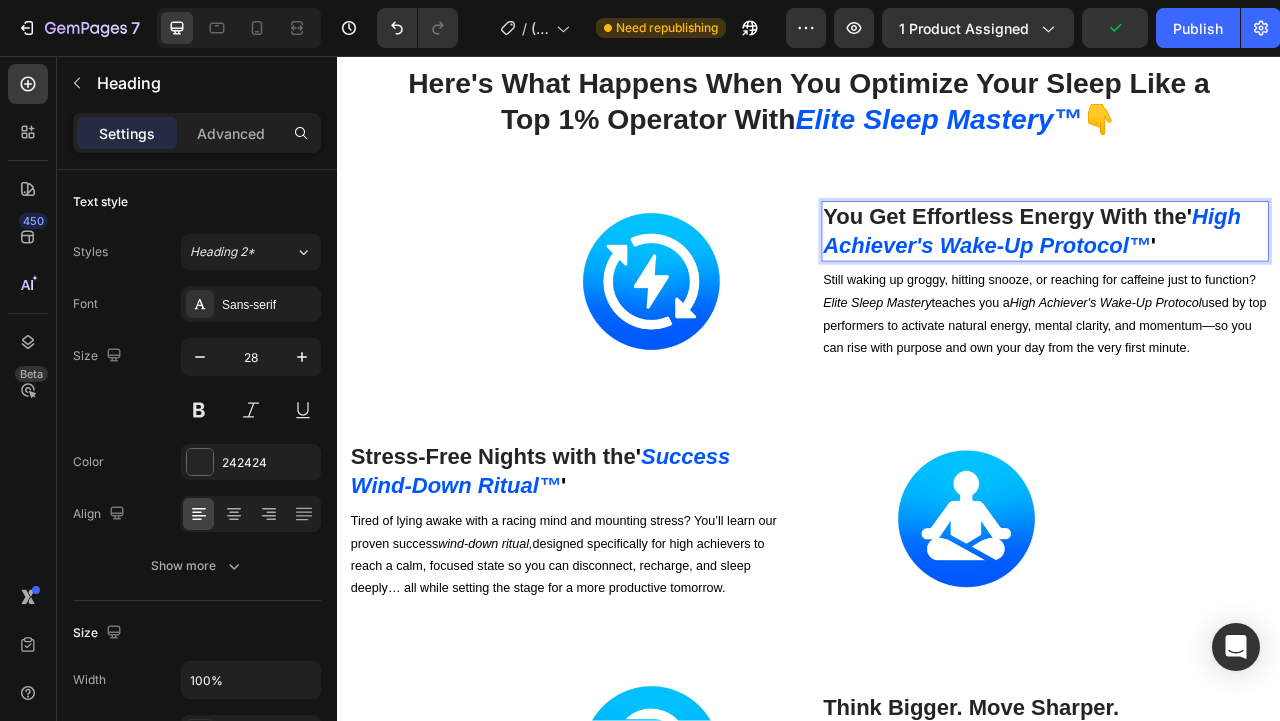 click on "You Get Effortless Energy With the" at bounding box center (1186, 260) 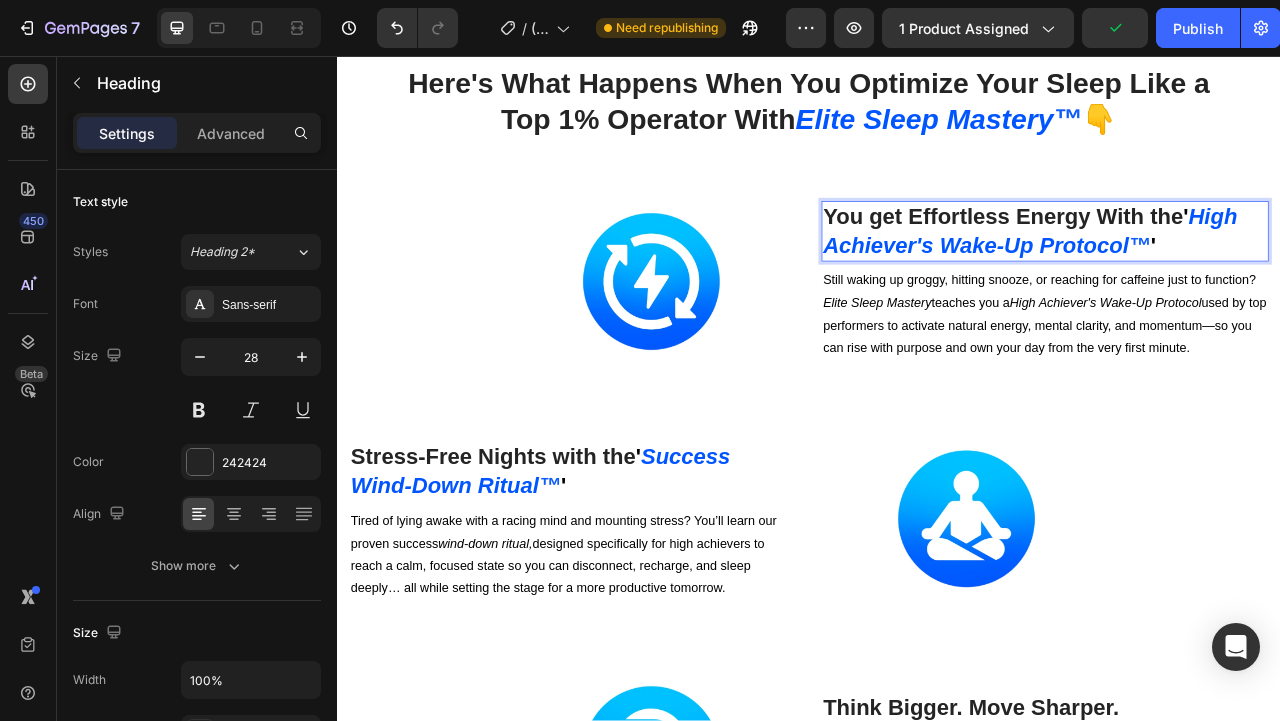 click on "You get Effortless Energy With the" at bounding box center [1184, 260] 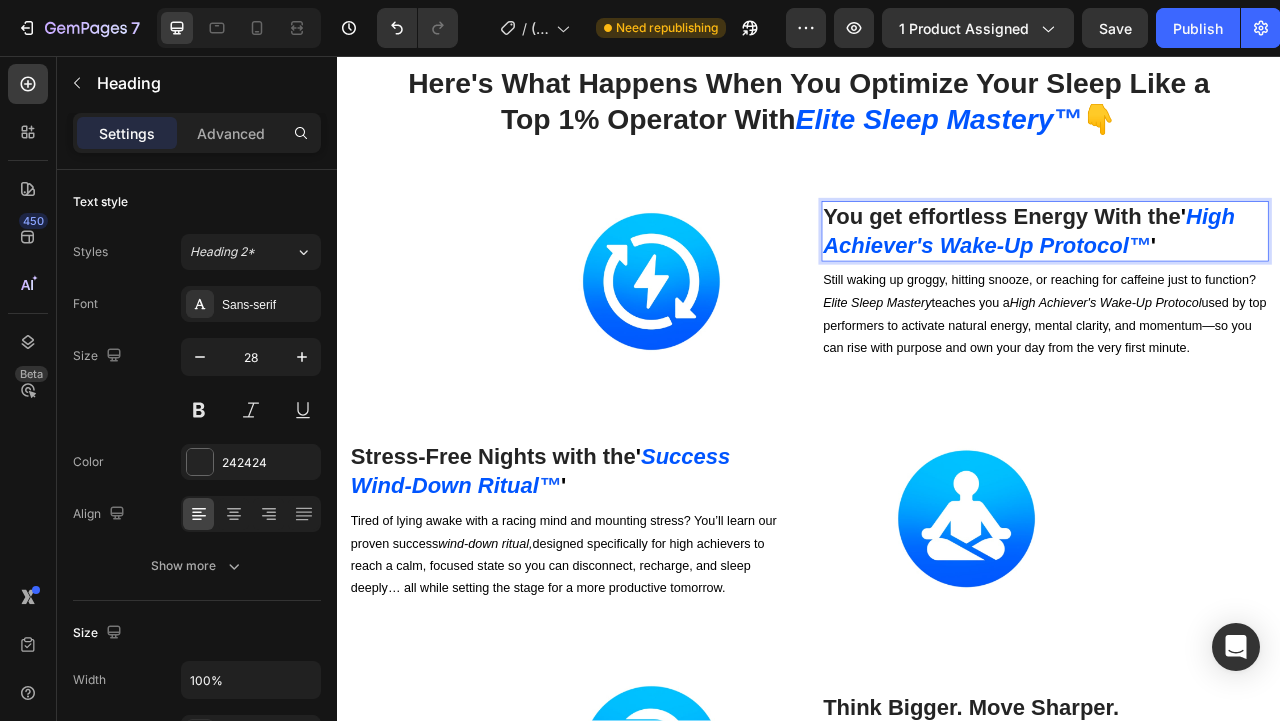 click on "You get effortless Energy With the" at bounding box center (1182, 260) 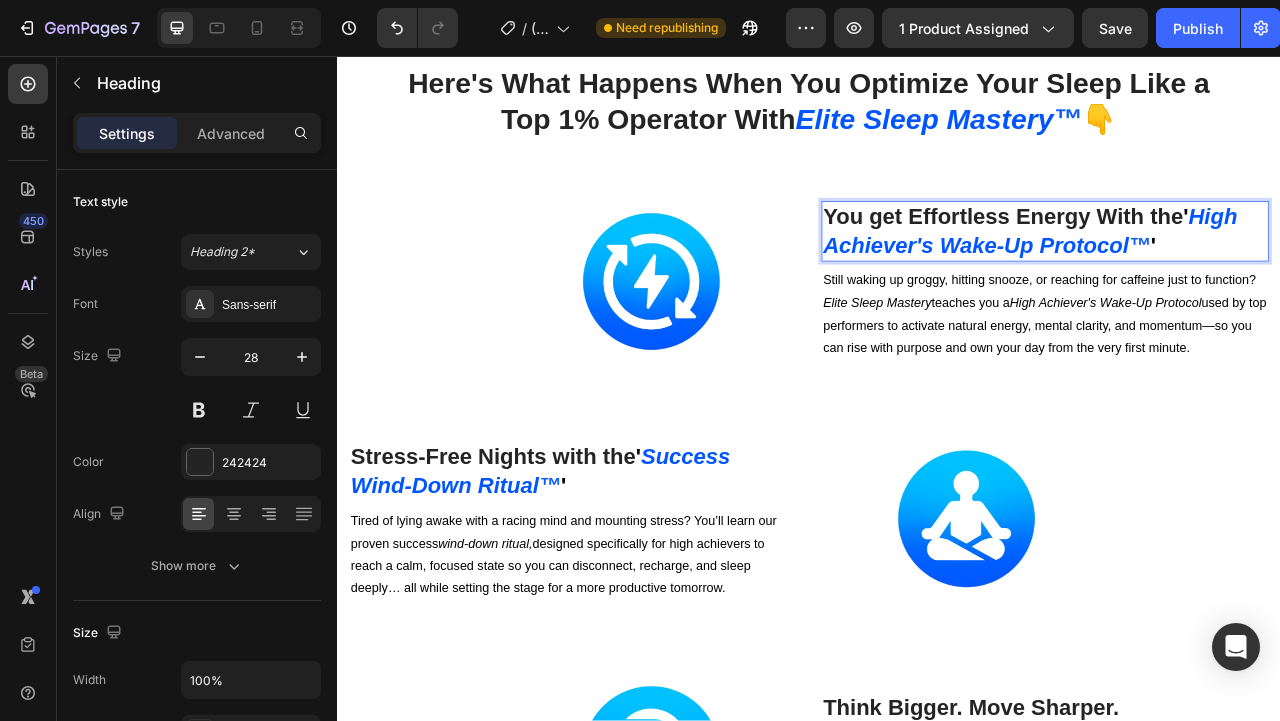 click on "You get Effortless Energy With the" at bounding box center [1184, 260] 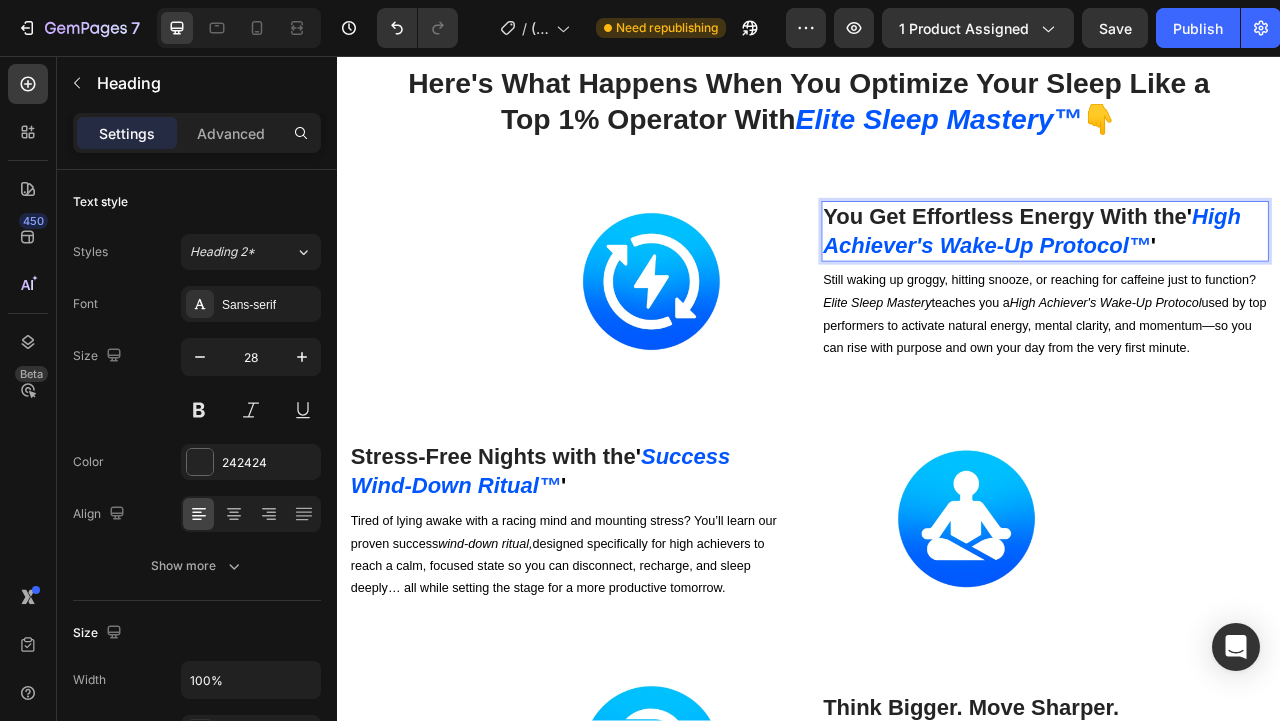 click on "You Get Effortless Energy With the" at bounding box center (1186, 260) 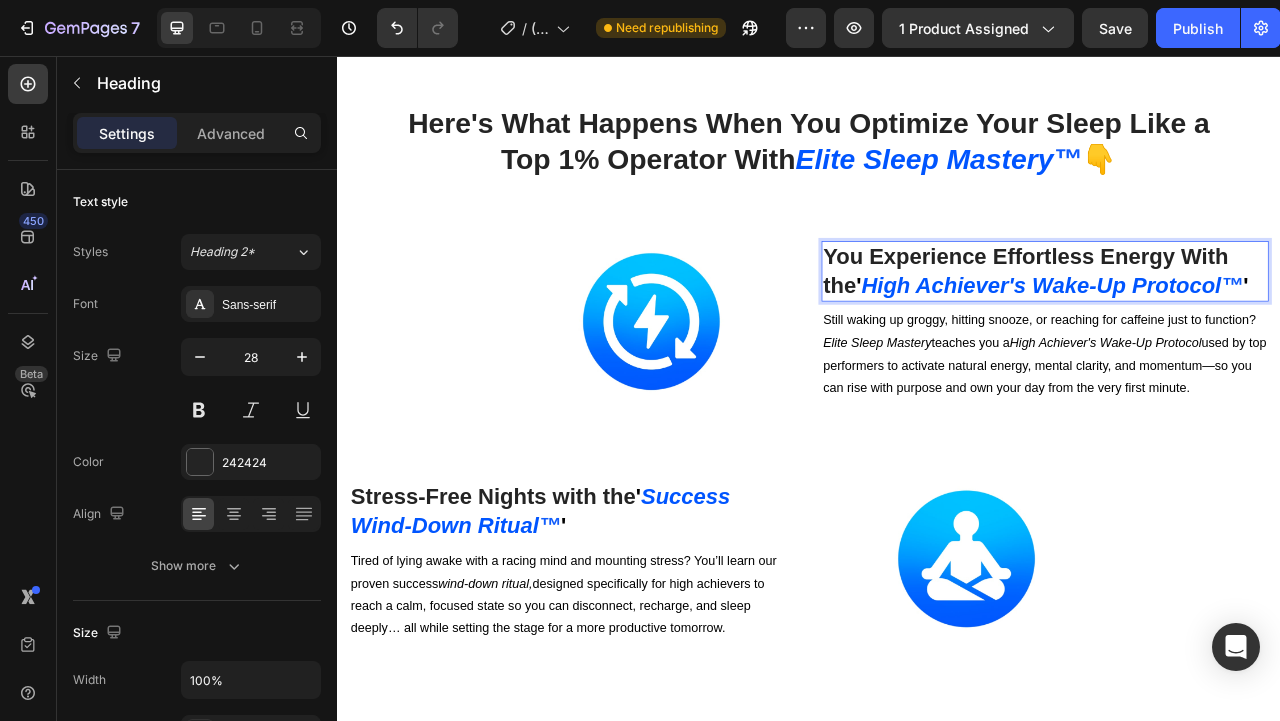 scroll, scrollTop: 5195, scrollLeft: 0, axis: vertical 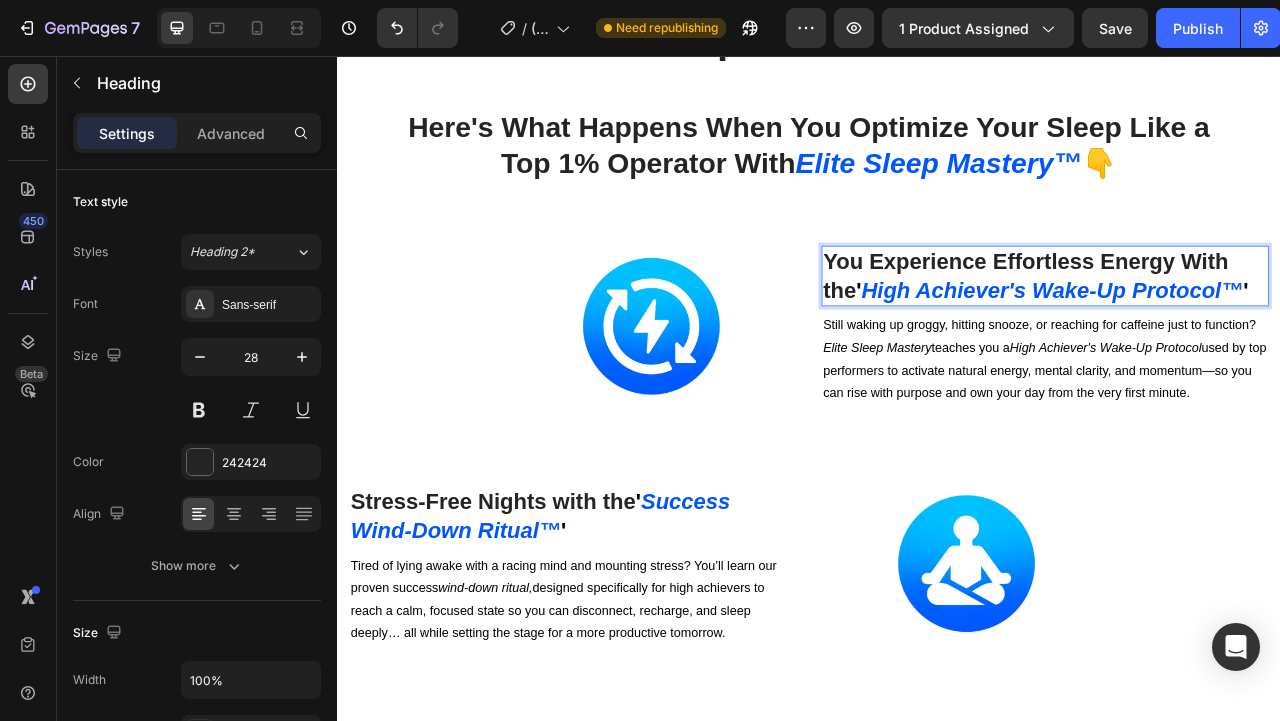 click on "You Experience Effortless Energy With the" at bounding box center [1213, 335] 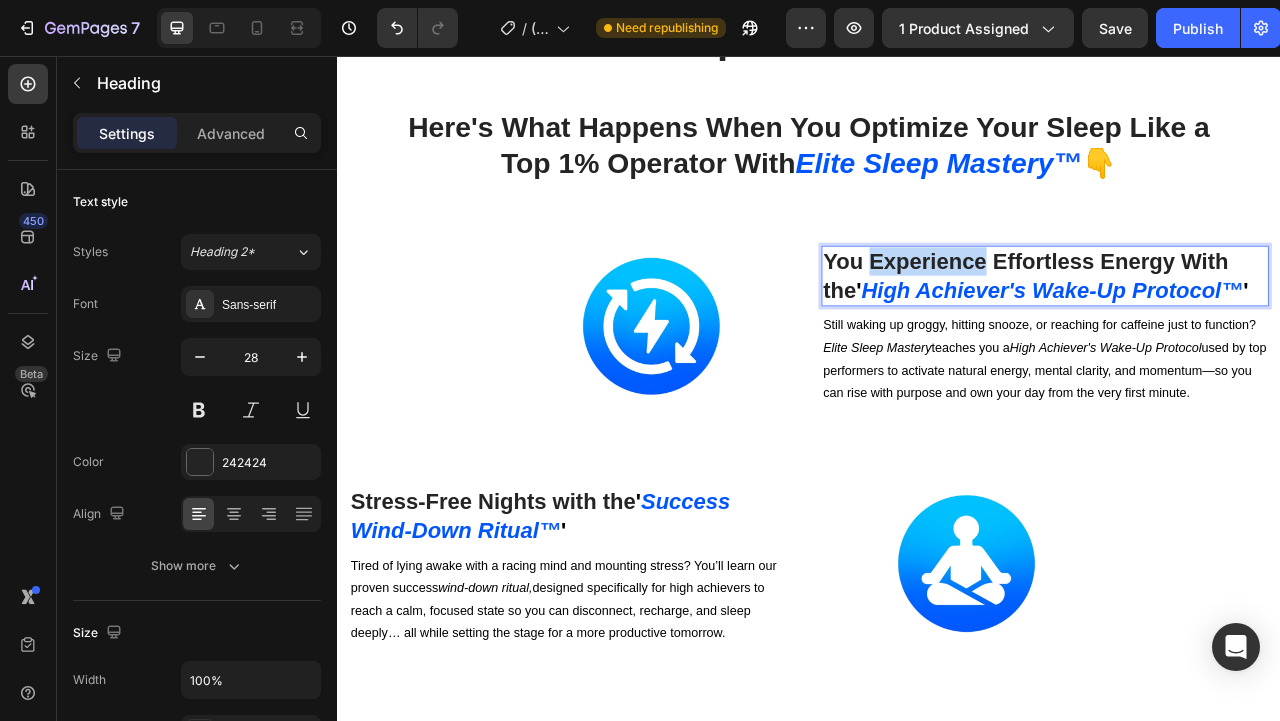 click on "You Experience Effortless Energy With the" at bounding box center (1213, 335) 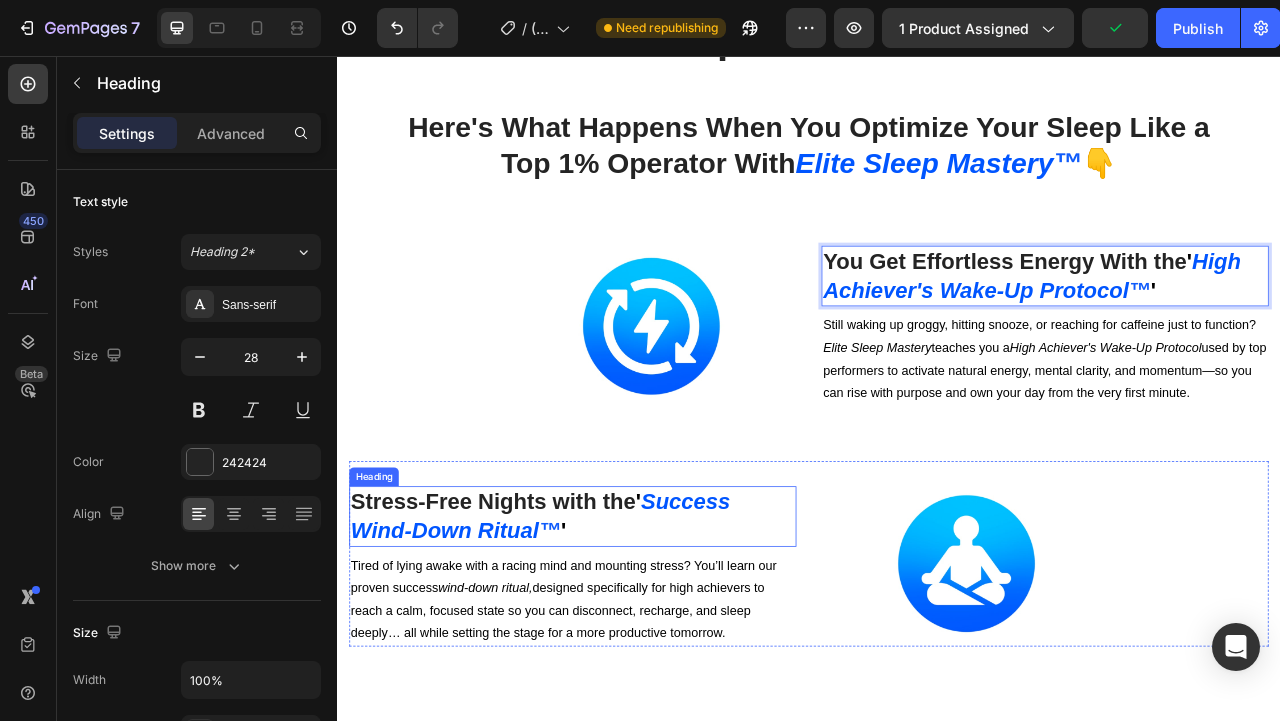 click on "Stress-Free Nights with the" at bounding box center (535, 623) 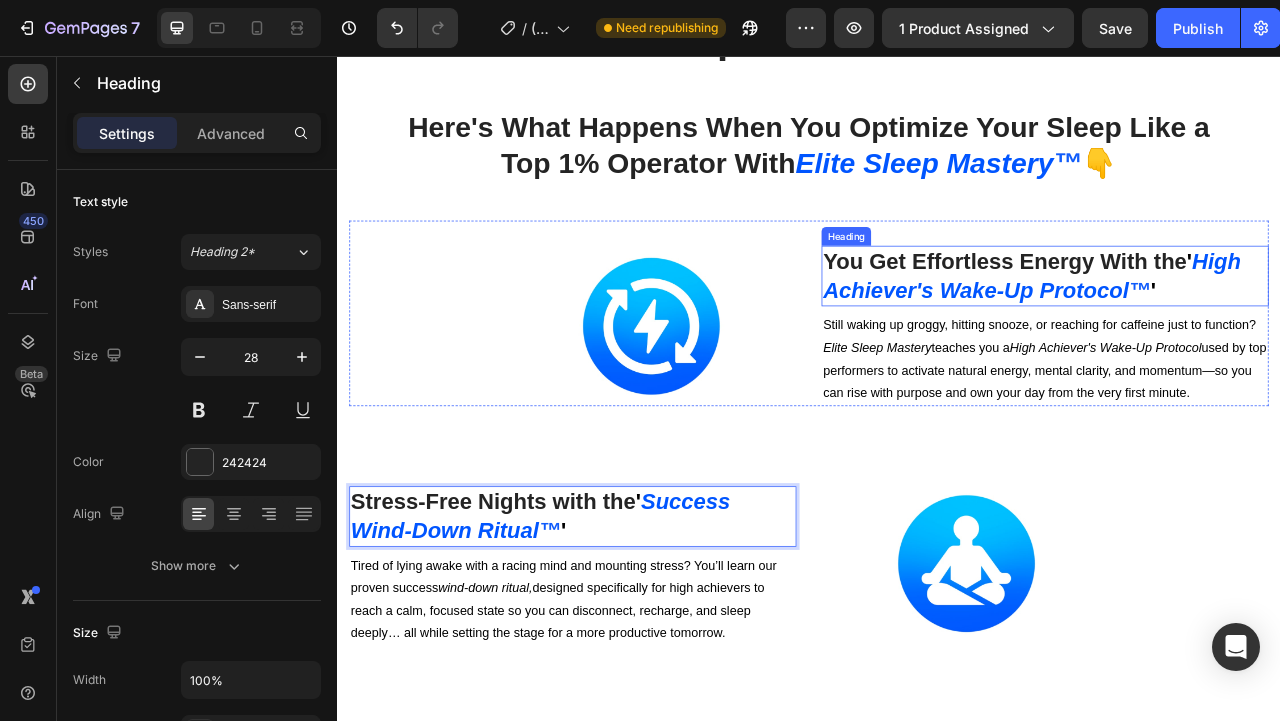 click on "You Get Effortless Energy With the" at bounding box center [1186, 317] 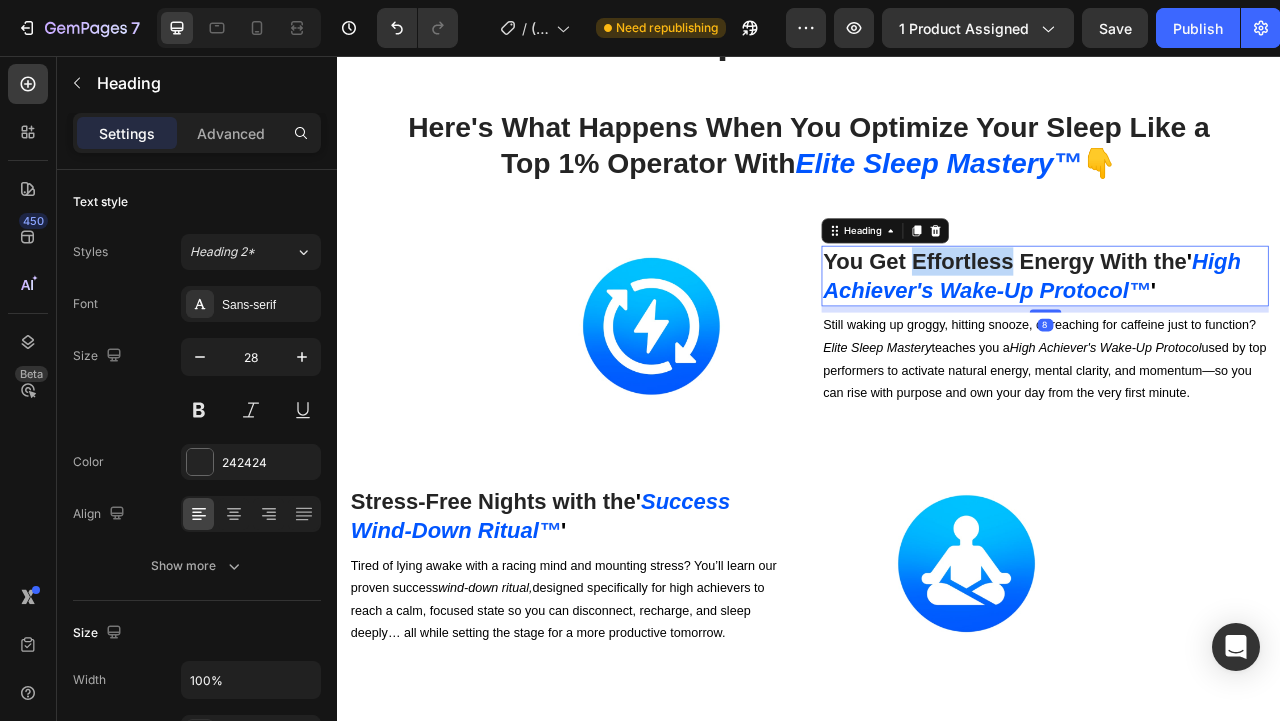 click on "You Get Effortless Energy With the" at bounding box center [1186, 317] 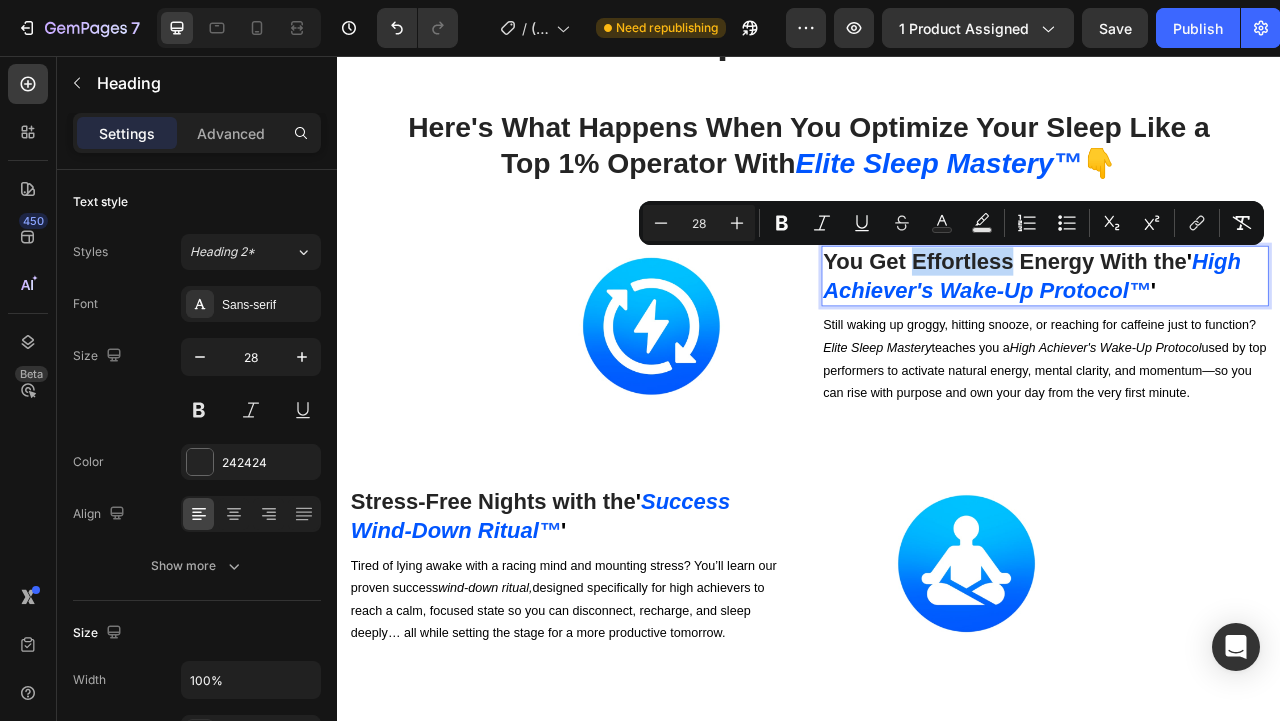 click on "You Get Effortless Energy With the" at bounding box center [1186, 317] 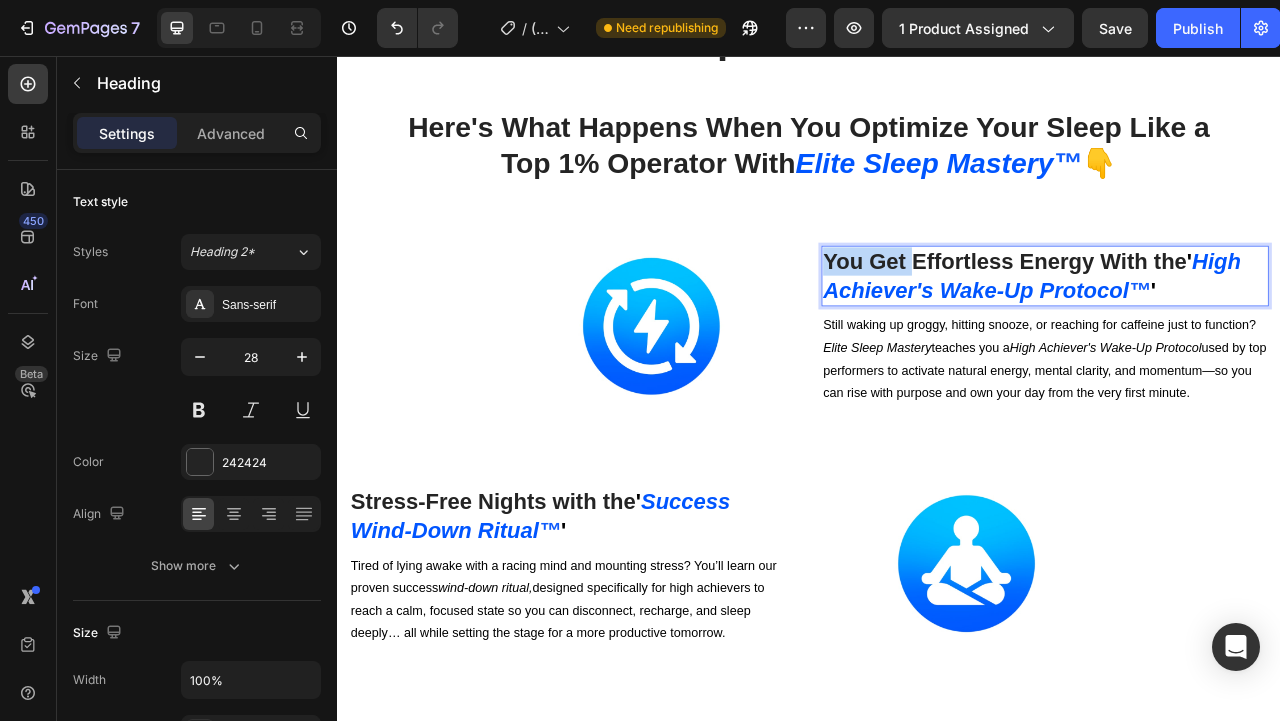 drag, startPoint x: 1071, startPoint y: 318, endPoint x: 955, endPoint y: 318, distance: 116 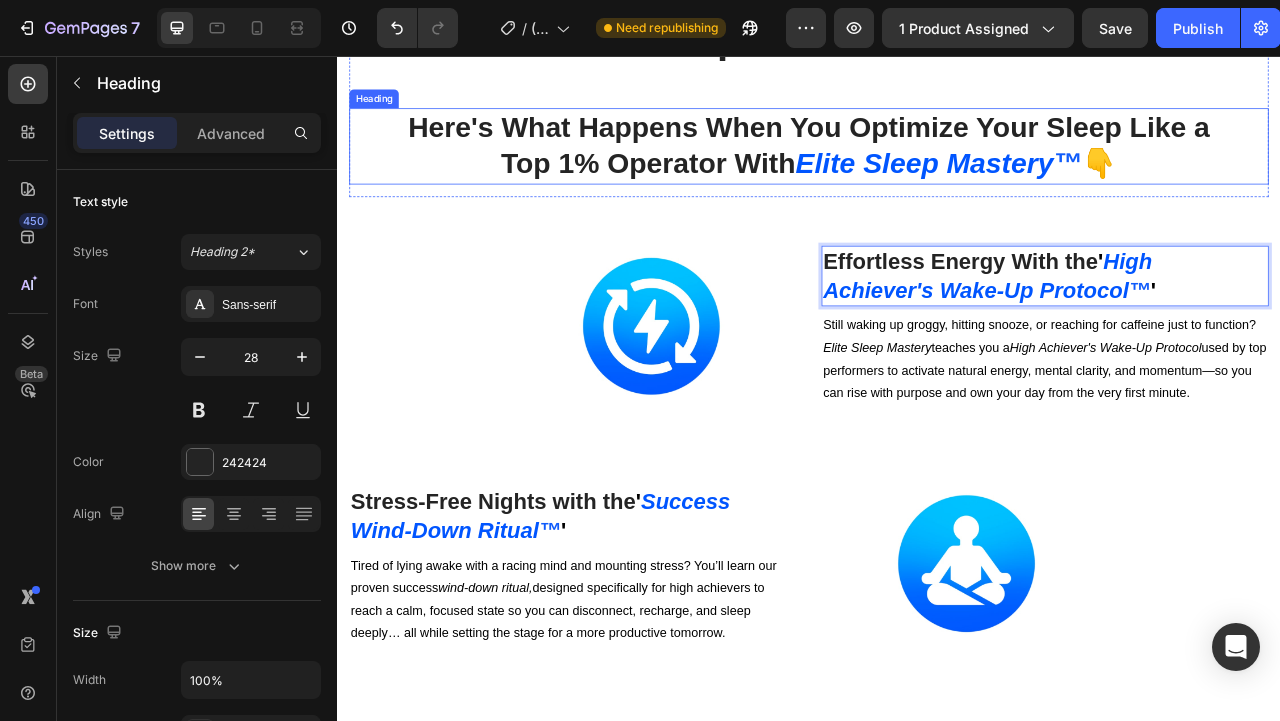 click on "Here's What Happens When You Optimize Your Sleep Like a Top 1% Operator With  Elite Sleep Mastery ™ 👇" at bounding box center (937, 172) 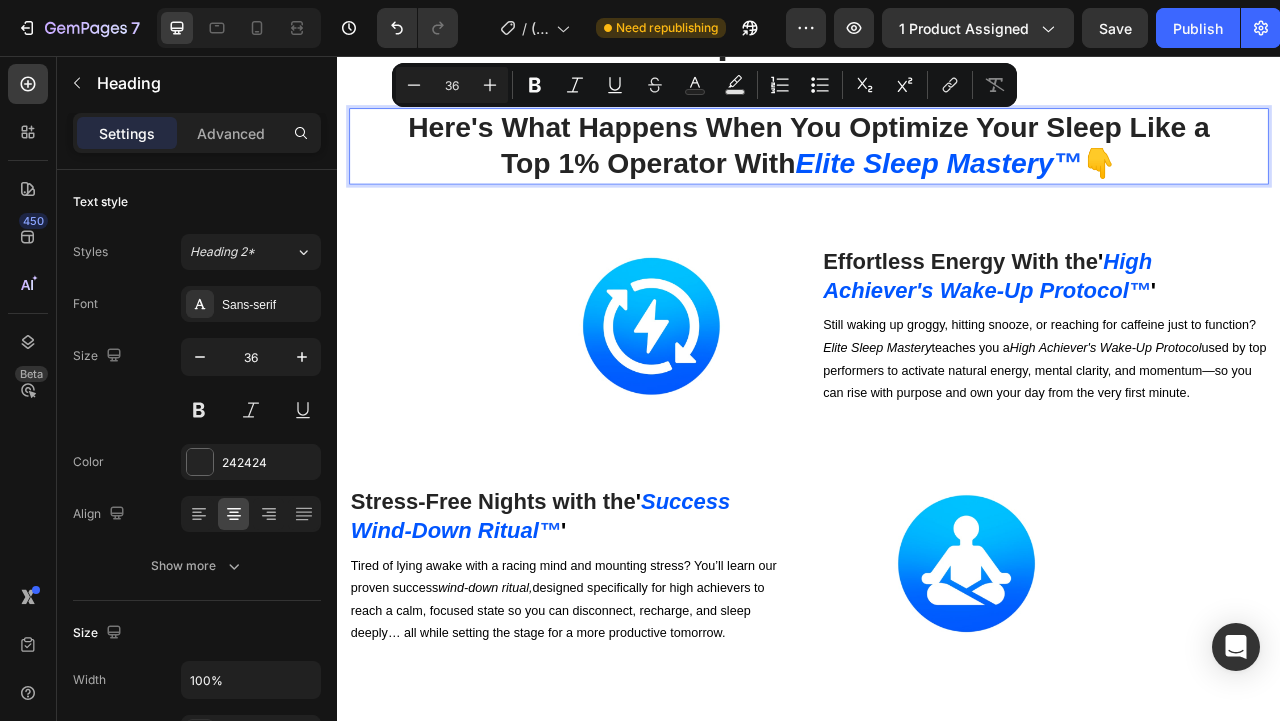 click on "Here's What Happens When You Optimize Your Sleep Like a Top 1% Operator With  Elite Sleep Mastery ™ 👇" at bounding box center [937, 172] 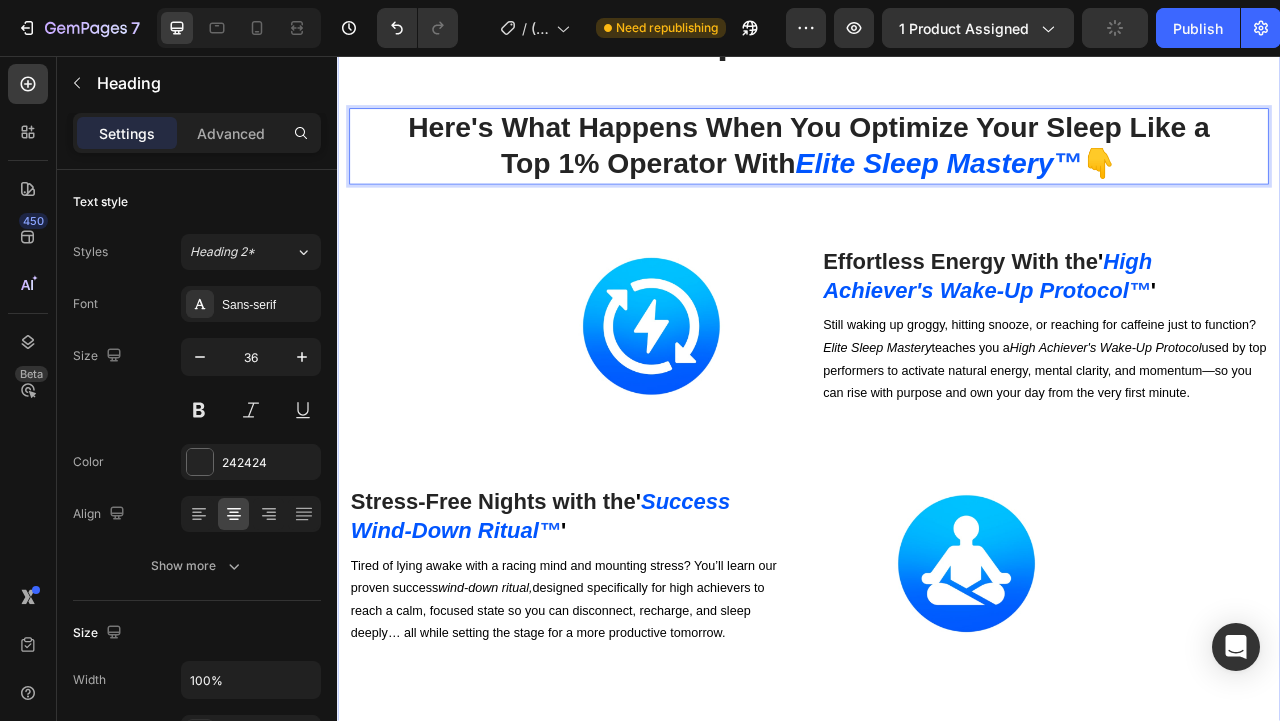 click on "Statistically  Proven . Entrepreneur  Tested . Heading Here's What Happens When You Optimize Your Sleep Like a Top 1% Operator With  Elite Sleep Mastery ™ 👇 Heading   0 Row Image ⁠⁠⁠⁠⁠⁠⁠ Effortless Energy With the  ' High Achiever's Wake-Up Protocol ™ ' Heading Still waking up groggy, hitting snooze, or reaching for caffeine just to function?  Elite Sleep Mastery  teaches you a  High Achiever's Wake-Up Protocol  used by top performers to activate natural energy, mental clarity, and momentum—so you can rise with purpose and own your day from the very first minute. Text block Row Image ⁠⁠⁠⁠⁠⁠⁠ Stress-Free Nights with the  ' Success Wind-Down Ritual ™ ' Heading Tired of lying awake with a racing mind and mounting stress? You’ll learn our  proven success  wind-down ritual,  designed specifically for high achievers to reach a calm, focused state so you can disconnect, recharge, and sleep deeply… all while setting the stage for a more productive tomorrow.  Text block" at bounding box center (937, 953) 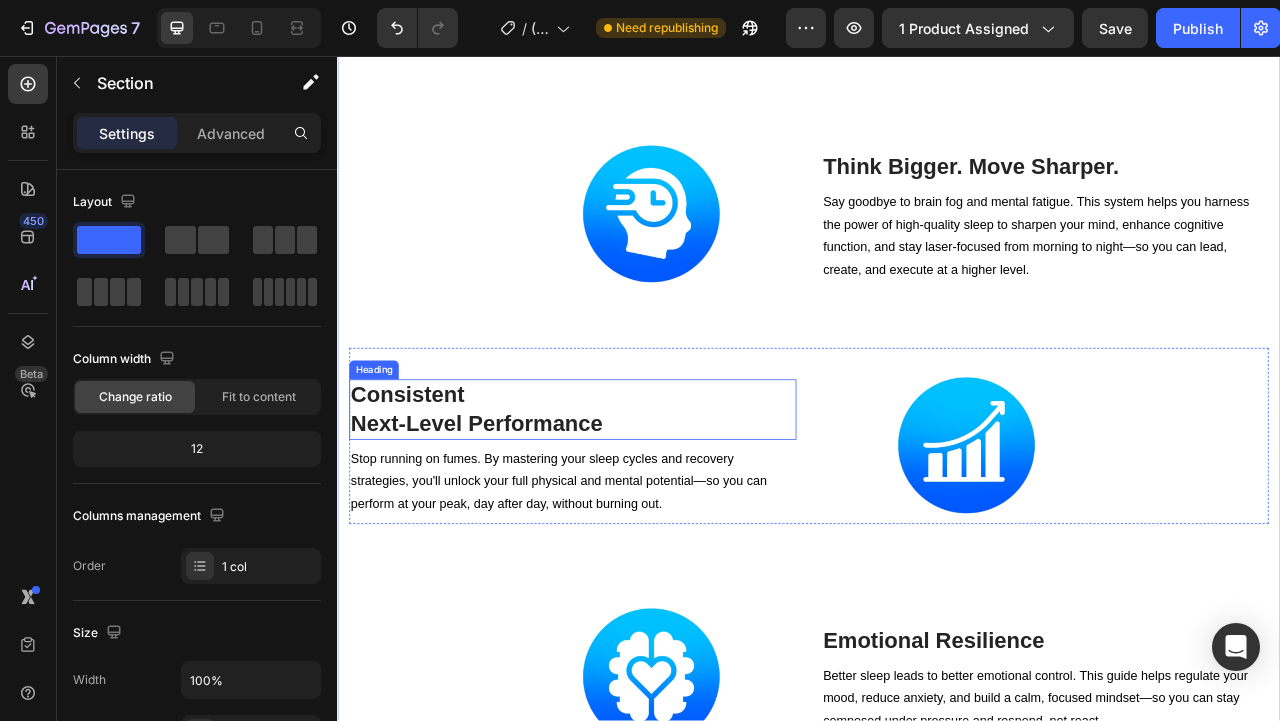 scroll, scrollTop: 6001, scrollLeft: 0, axis: vertical 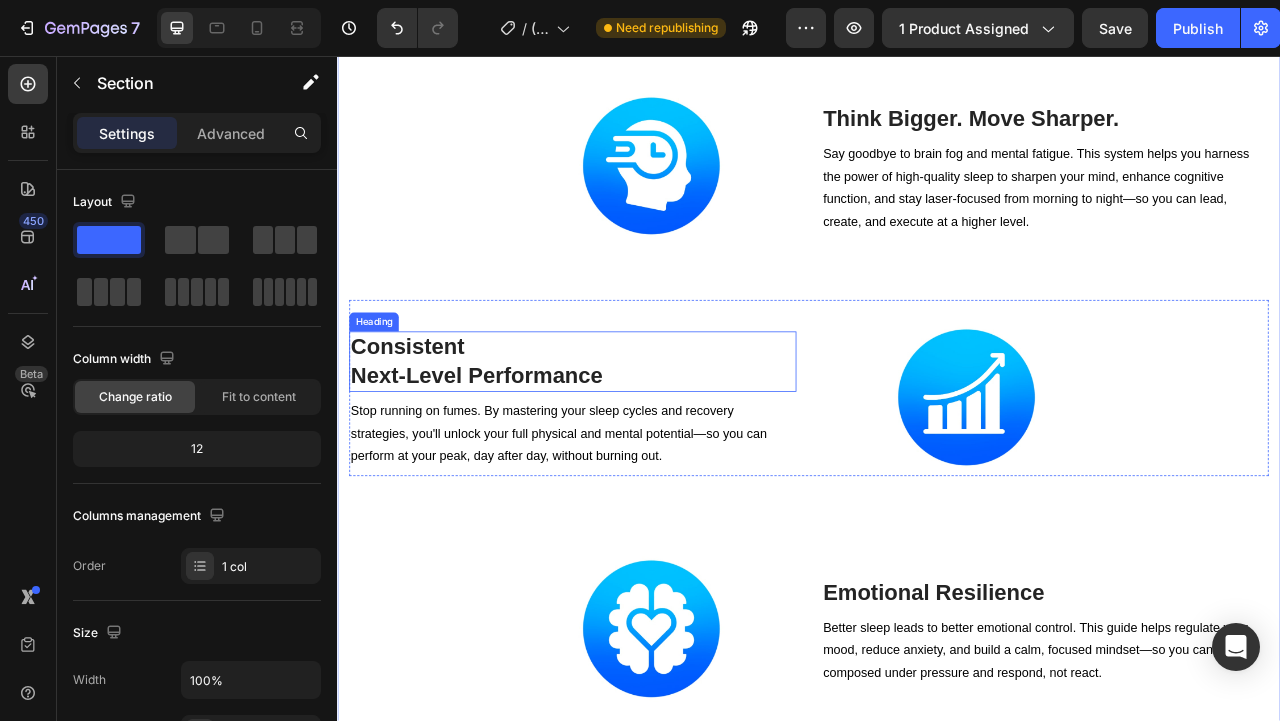 click on "Consistent Next-Level Performance" at bounding box center [636, 445] 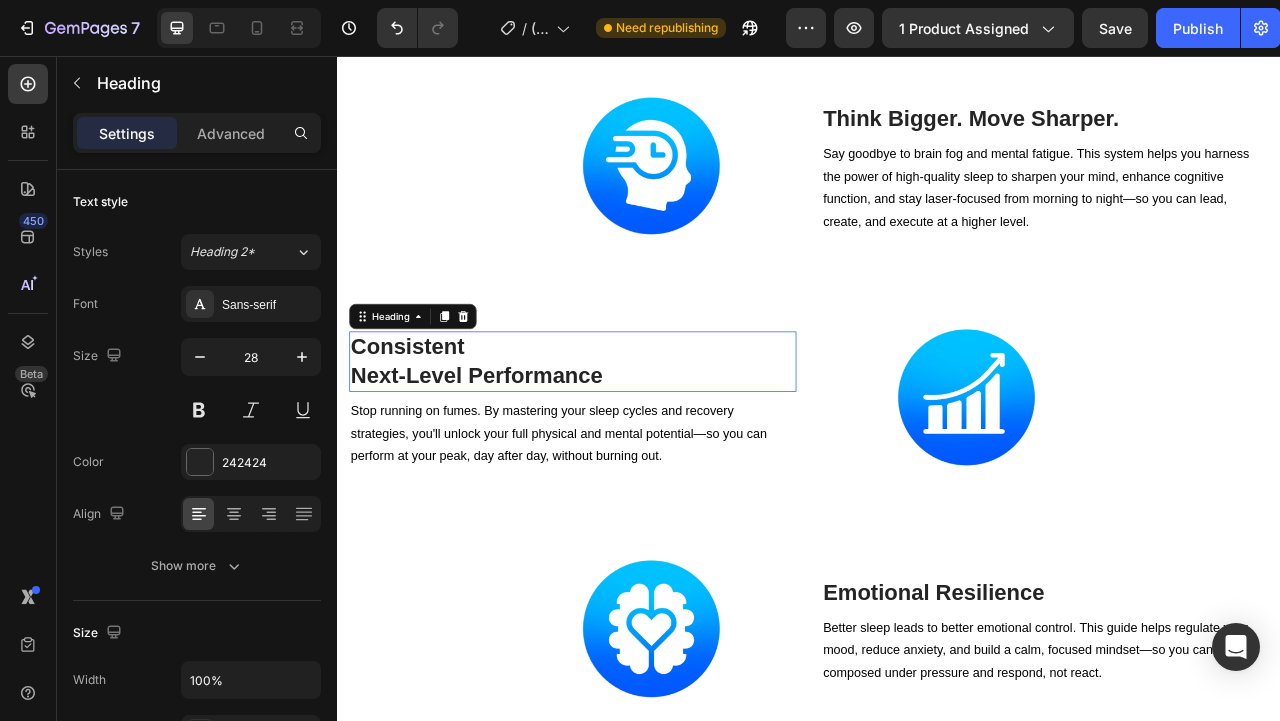 click on "Consistent Next-Level Performance" at bounding box center (636, 445) 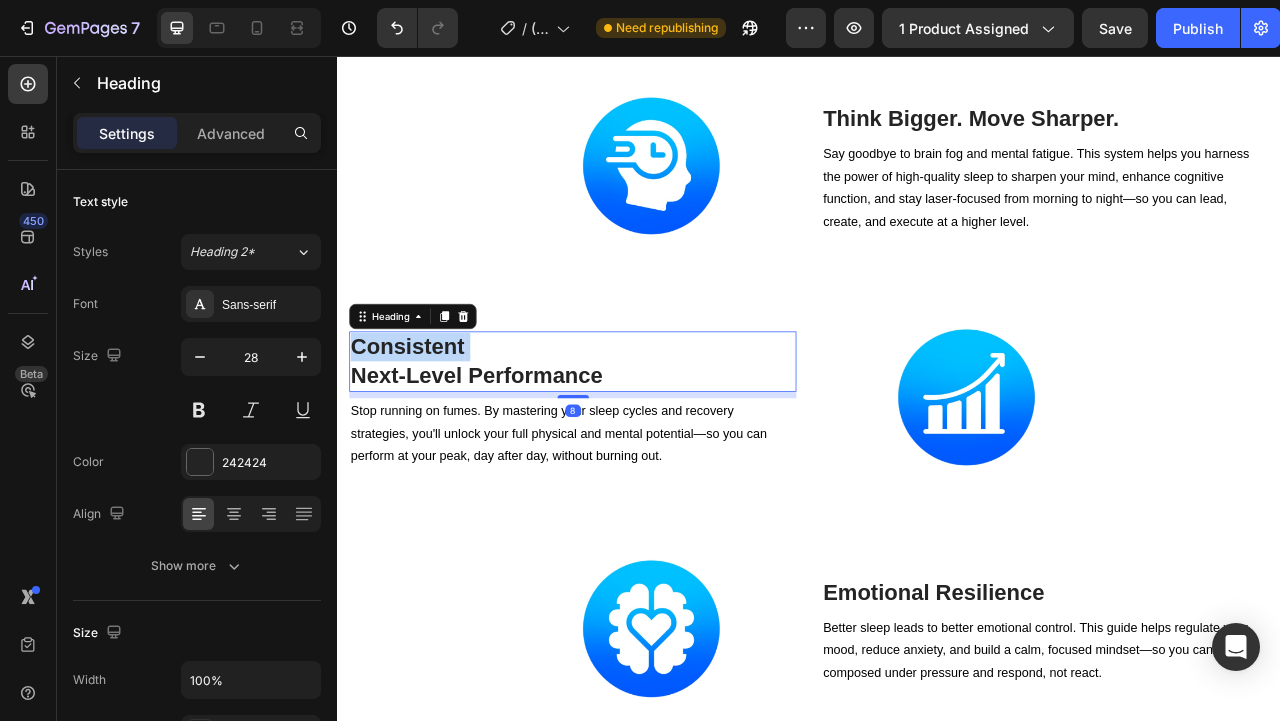 click on "Consistent Next-Level Performance" at bounding box center (636, 445) 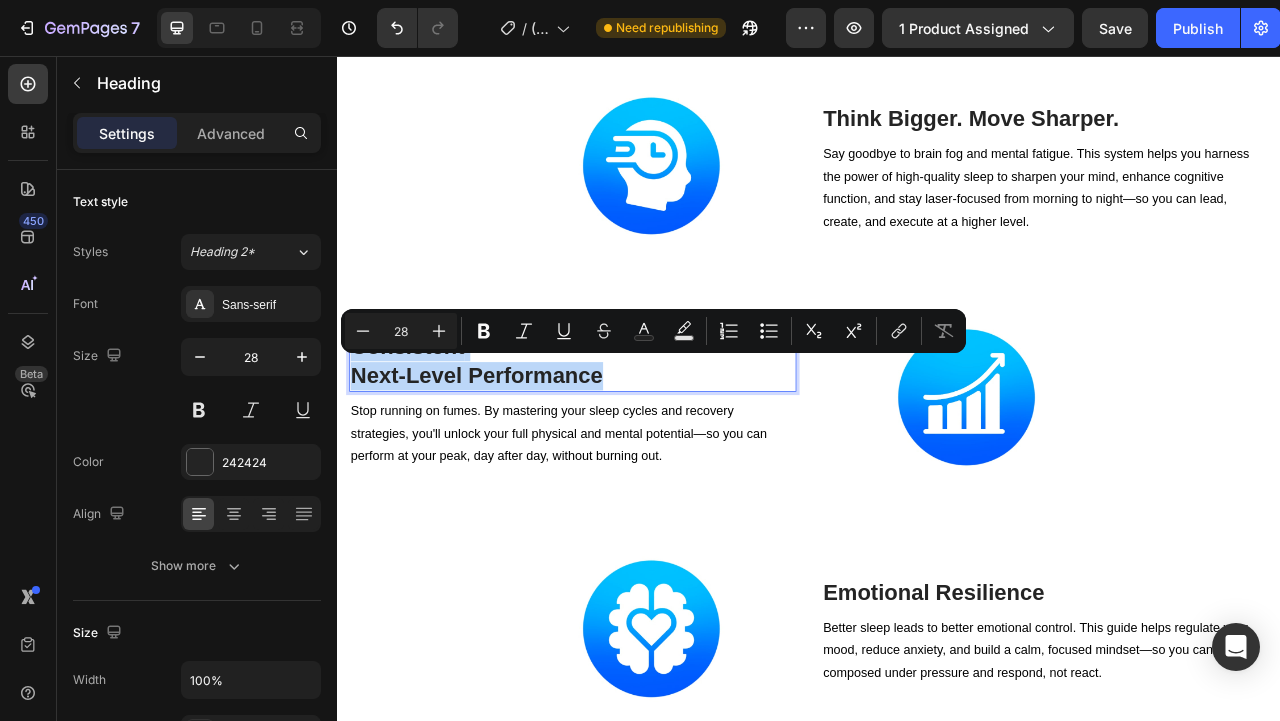 scroll, scrollTop: 6019, scrollLeft: 0, axis: vertical 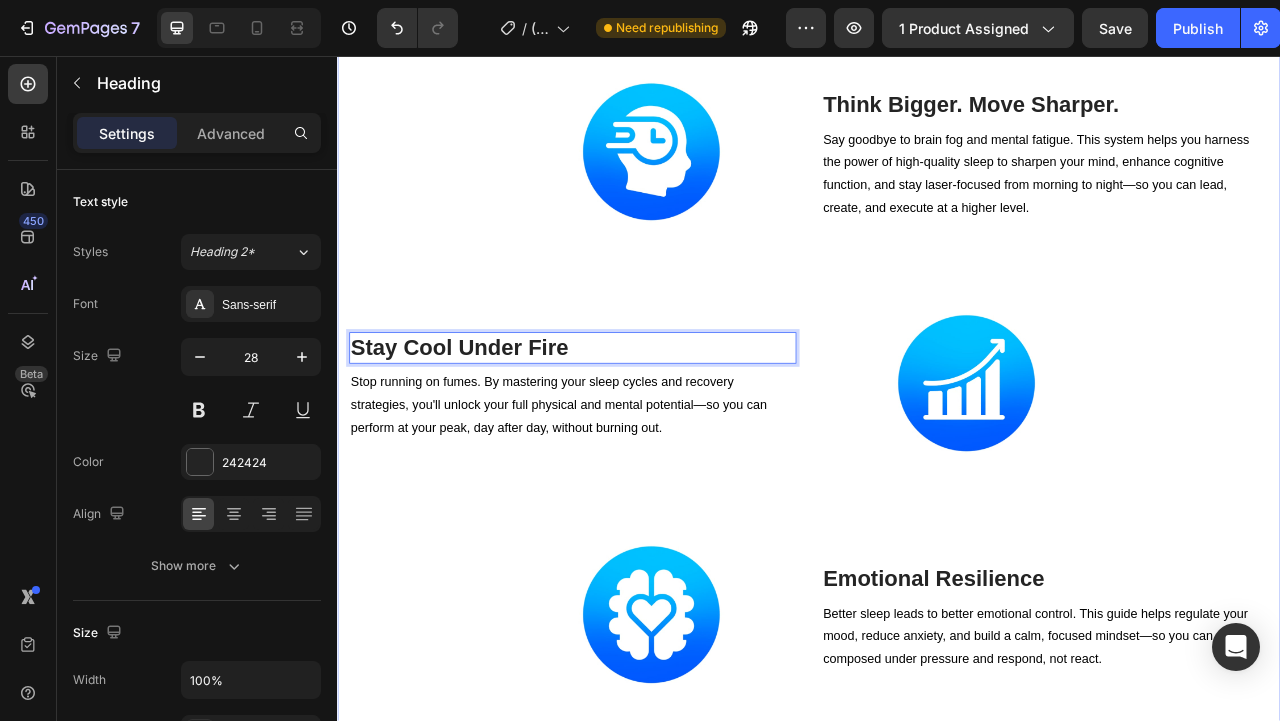 click on "Statistically  Proven . Entrepreneur  Tested . Heading Here's What Happens When You Optimize Your Sleep Like a Top 1% Operator With  Elite Sleep Mastery ™ 👇 Heading Row Image ⁠⁠⁠⁠⁠⁠⁠ Effortless Energy With the  ' High Achiever's Wake-Up Protocol ™ ' Heading Still waking up groggy, hitting snooze, or reaching for caffeine just to function?  Elite Sleep Mastery  teaches you a  High Achiever's Wake-Up Protocol  used by top performers to activate natural energy, mental clarity, and momentum—so you can rise with purpose and own your day from the very first minute. Text block Row Image ⁠⁠⁠⁠⁠⁠⁠ Stress-Free Nights with the  ' Success Wind-Down Ritual ™ ' Heading Tired of lying awake with a racing mind and mounting stress? You’ll learn our  proven success  wind-down ritual,  designed specifically for high achievers to reach a calm, focused state so you can disconnect, recharge, and sleep deeply… all while setting the stage for a more productive tomorrow.  Text block Row" at bounding box center (937, 164) 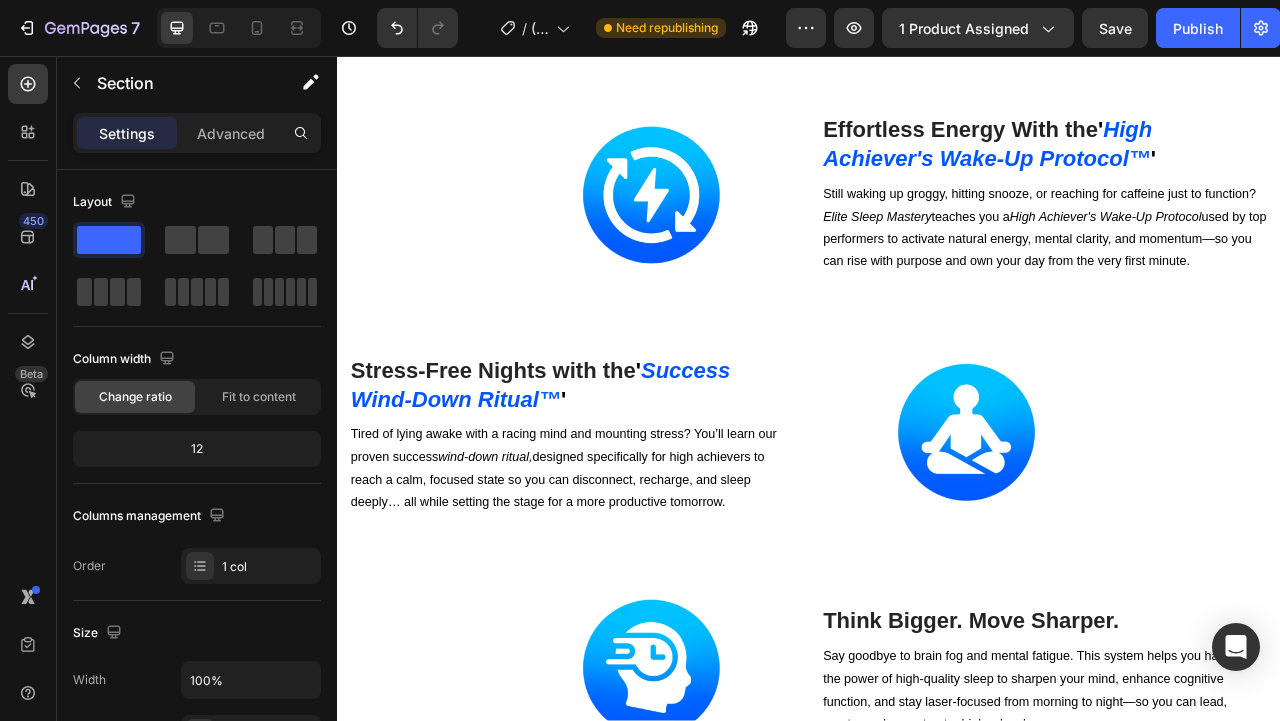 scroll, scrollTop: 5430, scrollLeft: 0, axis: vertical 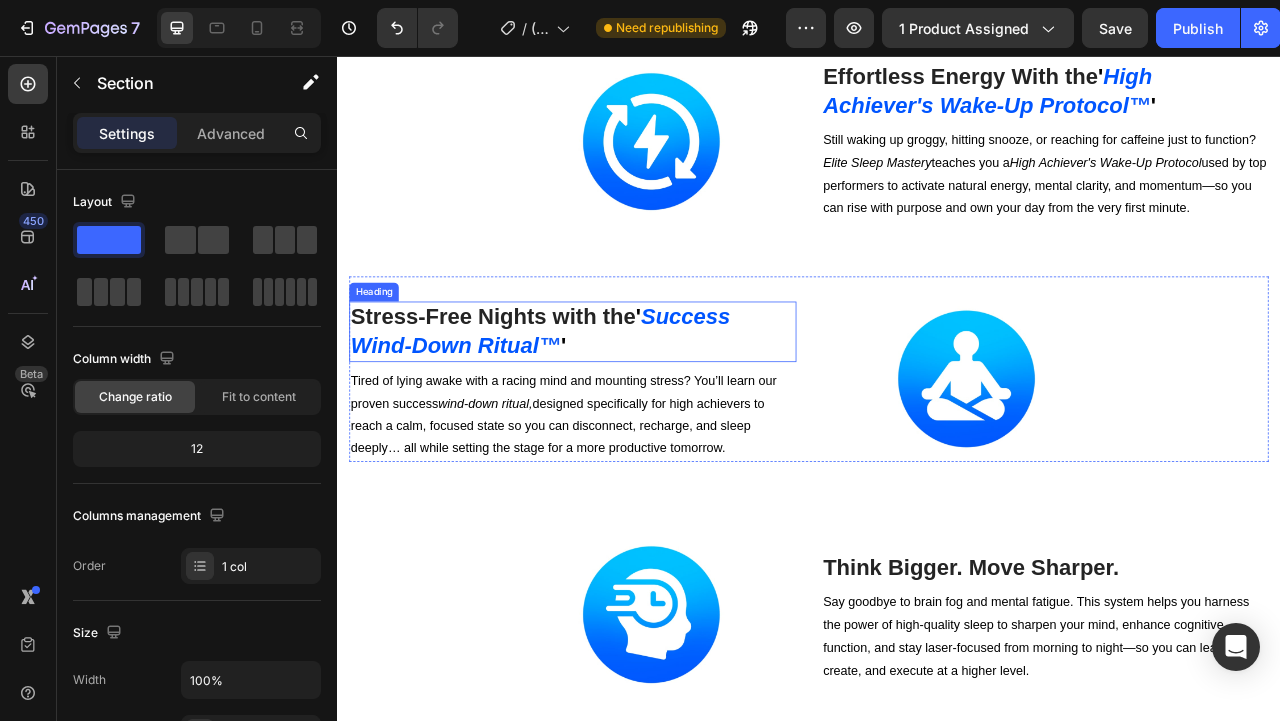 click on "Stress-Free Nights with the" at bounding box center (535, 388) 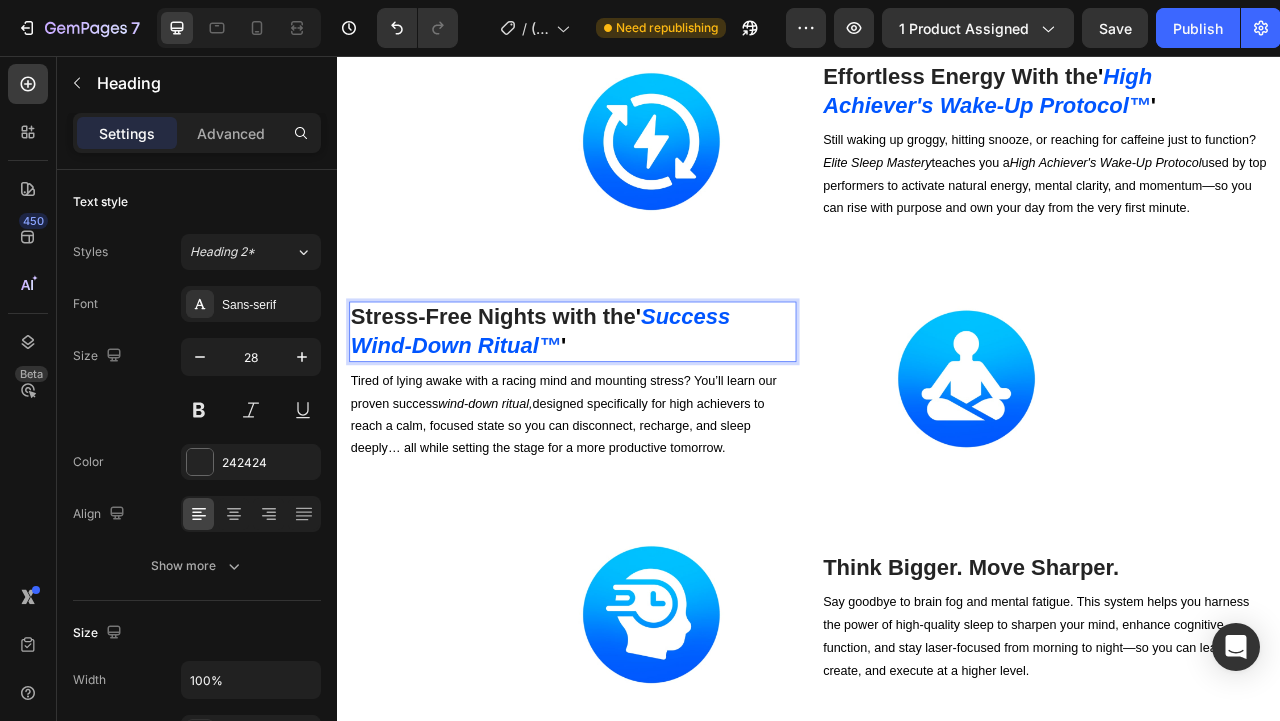 click on "Stress-Free Nights with the" at bounding box center (535, 388) 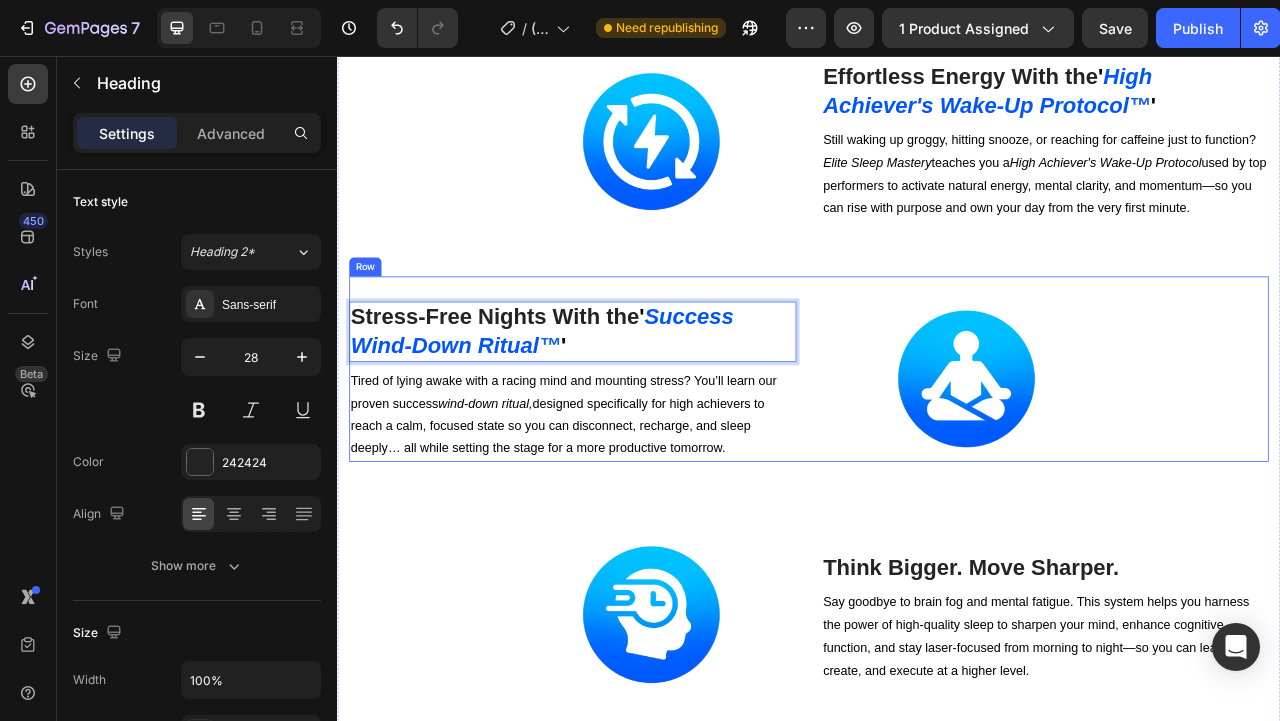 click on "Image Stress-Free Nights With the  ' Success Wind-Down Ritual ™ ' Heading   8 Tired of lying awake with a racing mind and mounting stress? You’ll learn our  proven success  wind-down ritual,  designed specifically for high achievers to reach a calm, focused state so you can disconnect, recharge, and sleep deeply… all while setting the stage for a more productive tomorrow.  Text block Image Row" at bounding box center [937, 455] 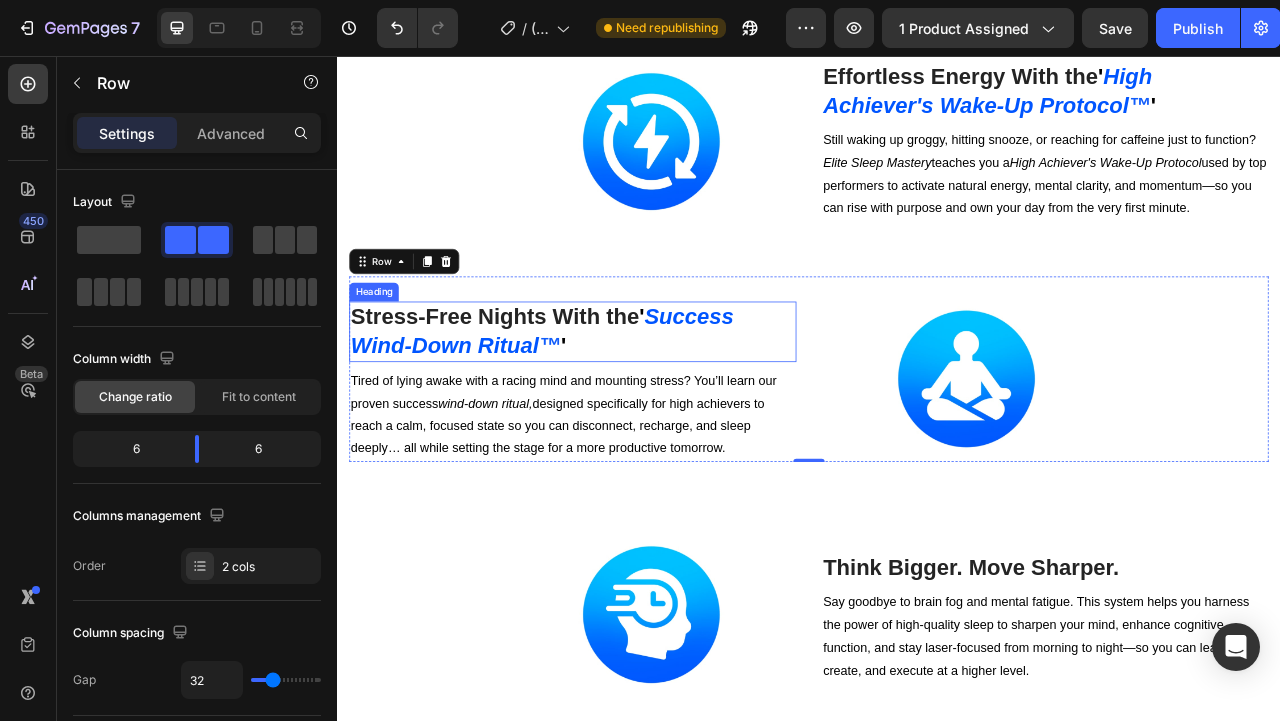 click on "Success Wind-Down Ritual" at bounding box center [597, 406] 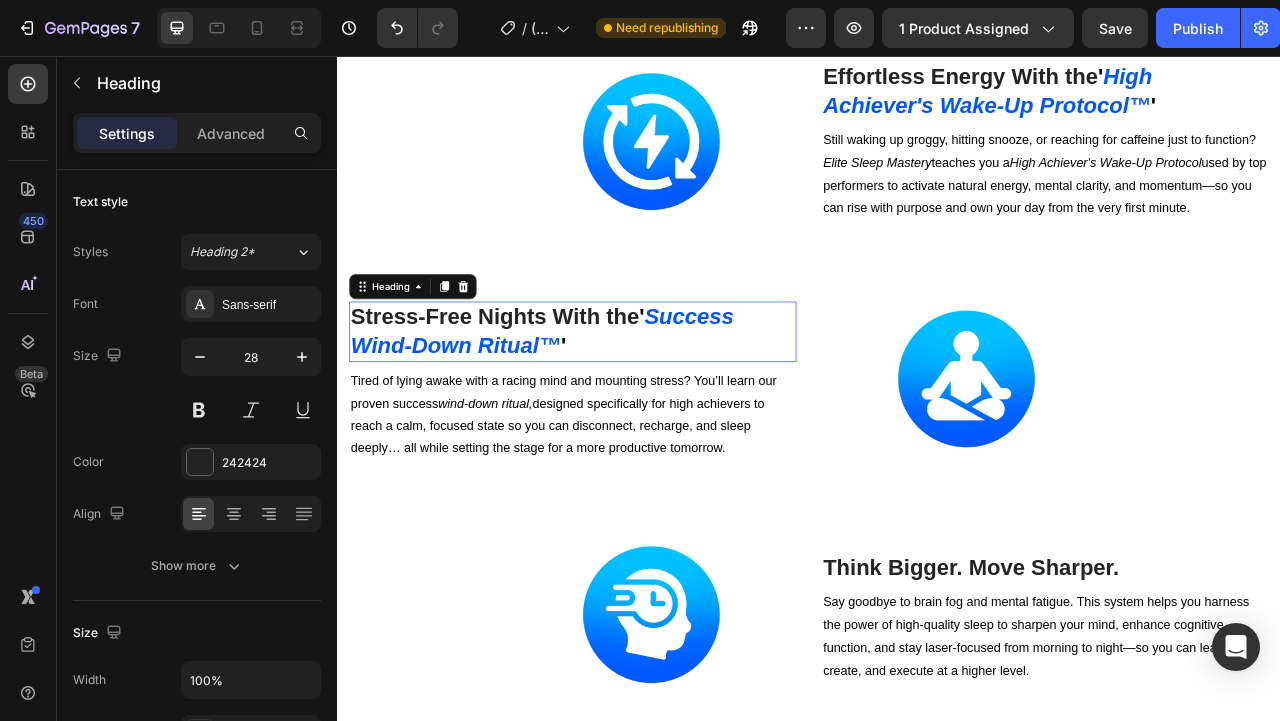 click on "Success Wind-Down Ritual" at bounding box center (597, 406) 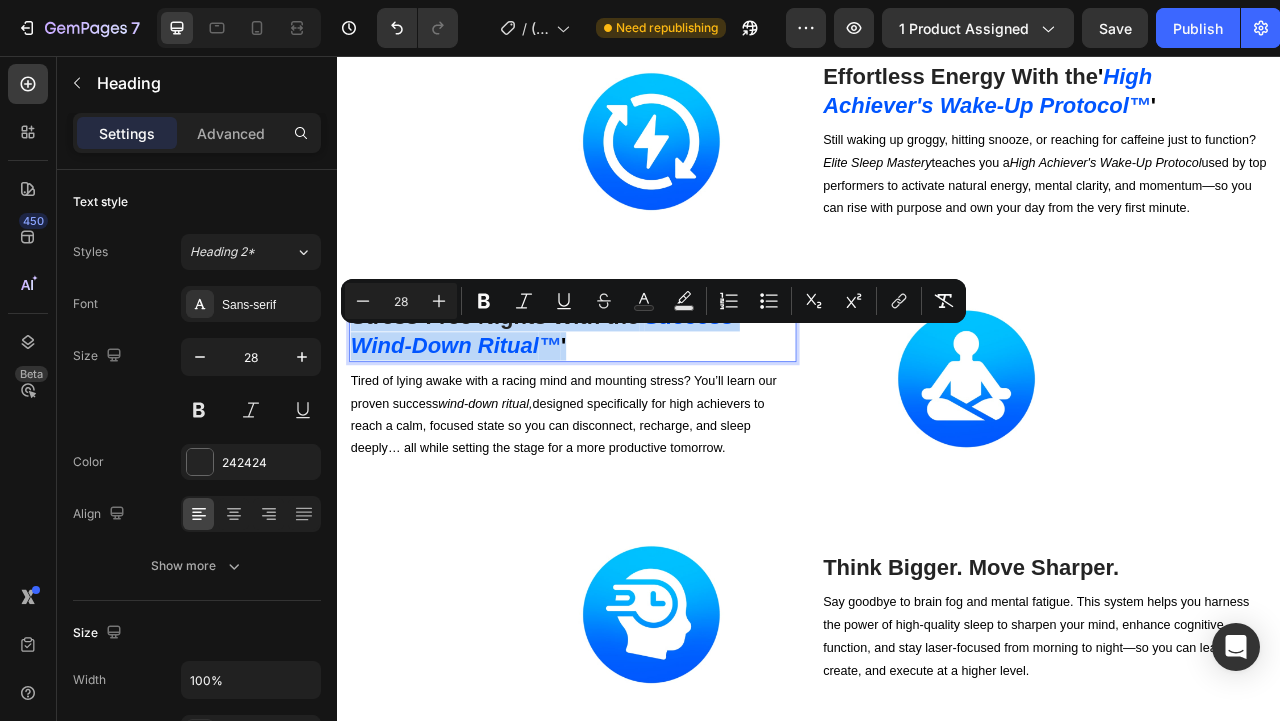 copy on "Stress-Free Nights With the  ' Success Wind-Down Ritual ™ '" 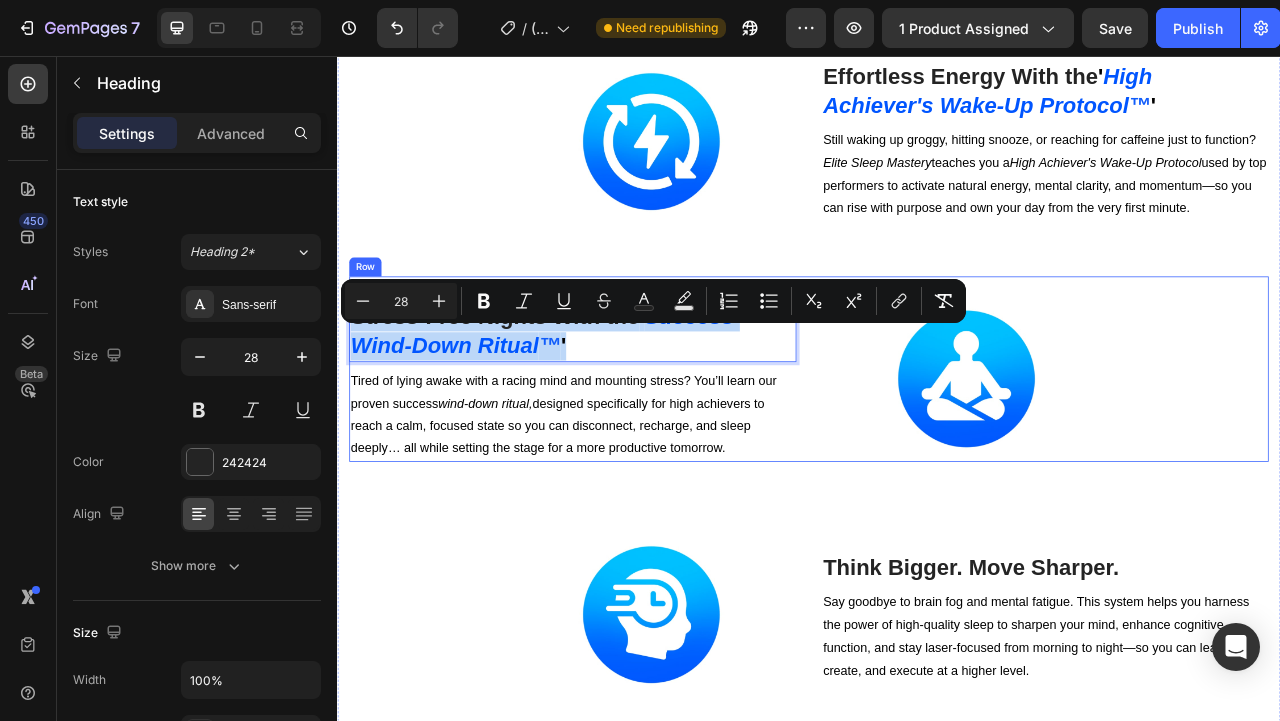 click on "Tired of lying awake with a racing mind and mounting stress? You’ll learn our  proven success  wind-down ritual,  designed specifically for high achievers to reach a calm, focused state so you can disconnect, recharge, and sleep deeply… all while setting the stage for a more productive tomorrow." at bounding box center [627, 512] 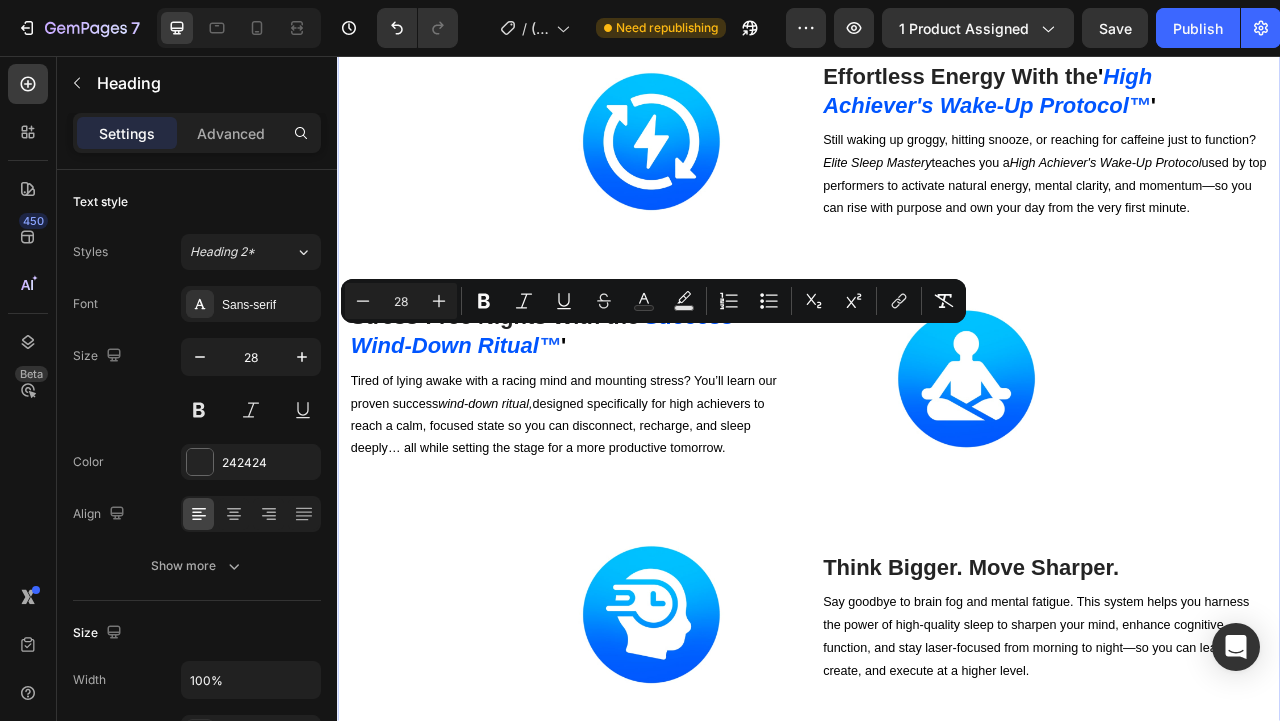 click on "Statistically Proven . Entrepreneur Tested . Heading Here's What Happens When You Optimize Your Sleep Like a Top 1% Operator With Elite Sleep Mastery ™ 👇 Heading Row Image Effortless Energy With the ' High Achiever's Wake-Up Protocol ™ ' Heading Still waking up groggy, hitting snooze, or reaching for caffeine just to function? Elite Sleep Mastery teaches you a High Achiever's Wake-Up Protocol used by top performers to activate natural energy, mental clarity, and momentum—so you can rise with purpose and own your day from the very first minute. Text block Row Image ⁠⁠⁠⁠⁠⁠⁠ Stress-Free Nights With the ' Success Wind-Down Ritual ™ ' Heading 8 Tired of lying awake with a racing mind and mounting stress? You’ll learn our proven success wind-down ritual, designed specifically for high achievers to reach a calm, focused state so you can disconnect, recharge, and sleep deeply… all while setting the stage for a more productive tomorrow. Text block Image Row Image Row" at bounding box center (937, 753) 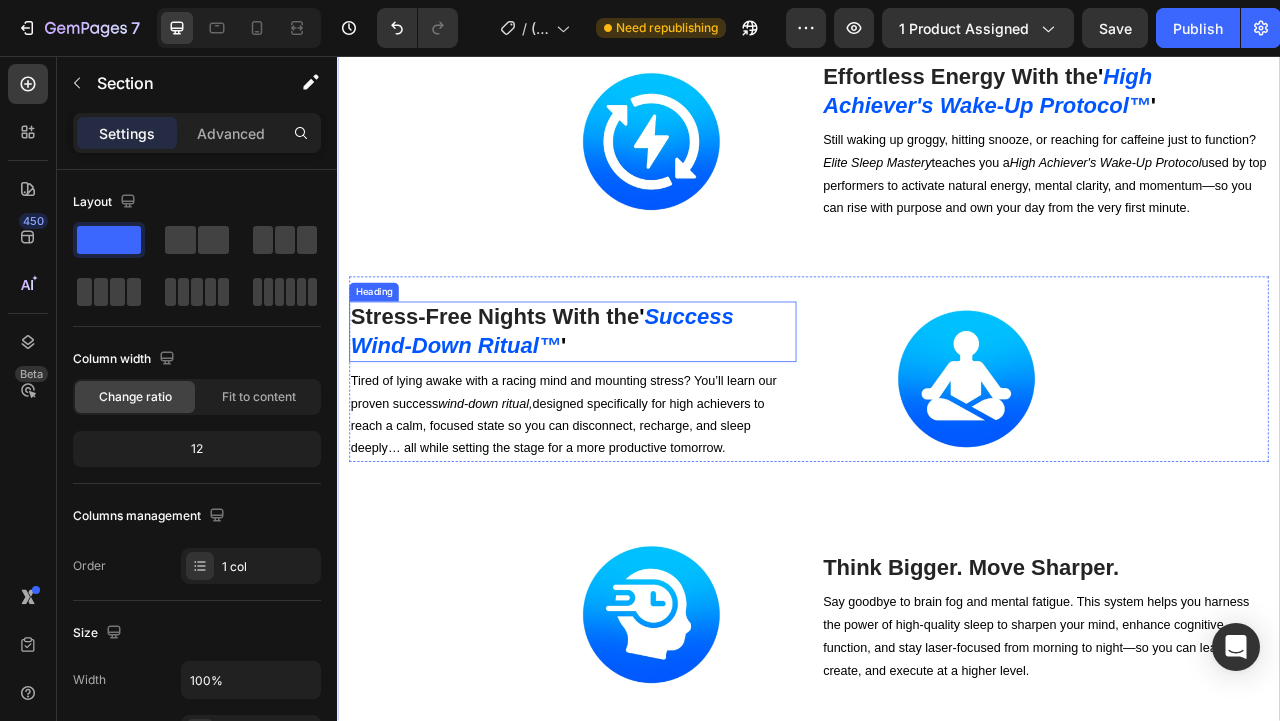 click on "Success Wind-Down Ritual" at bounding box center [597, 406] 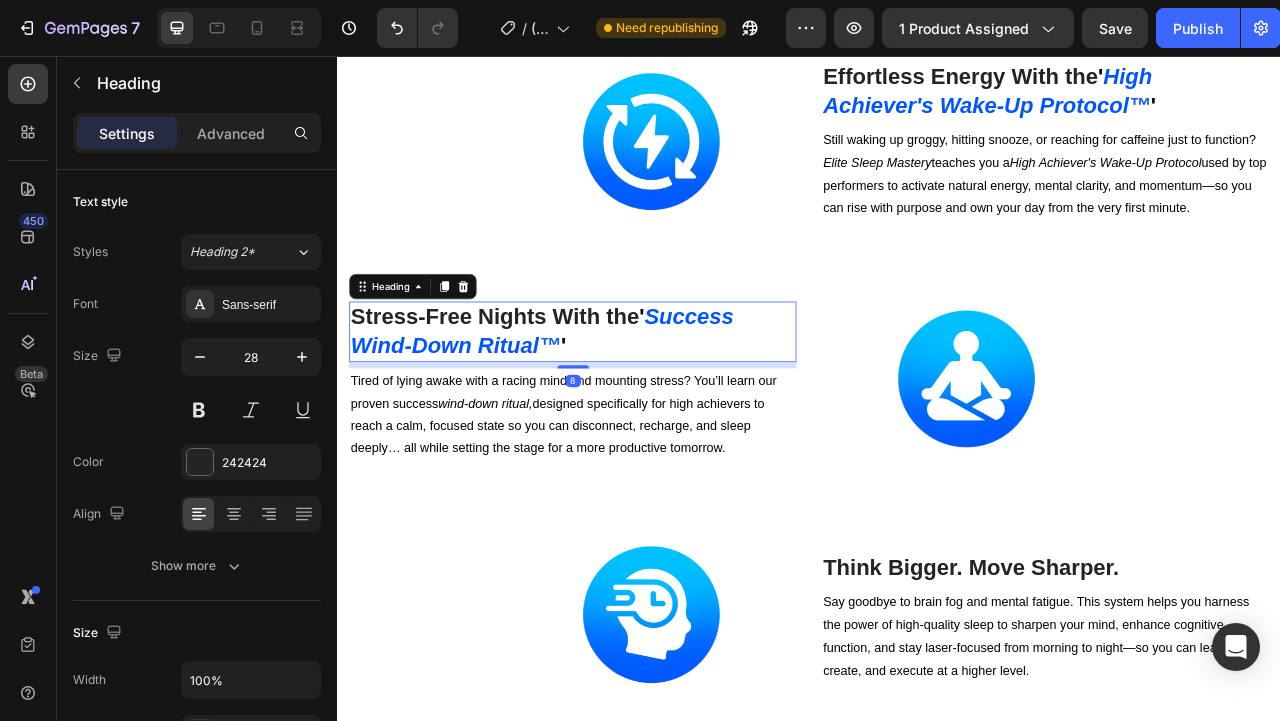 click on "Success Wind-Down Ritual" at bounding box center [597, 406] 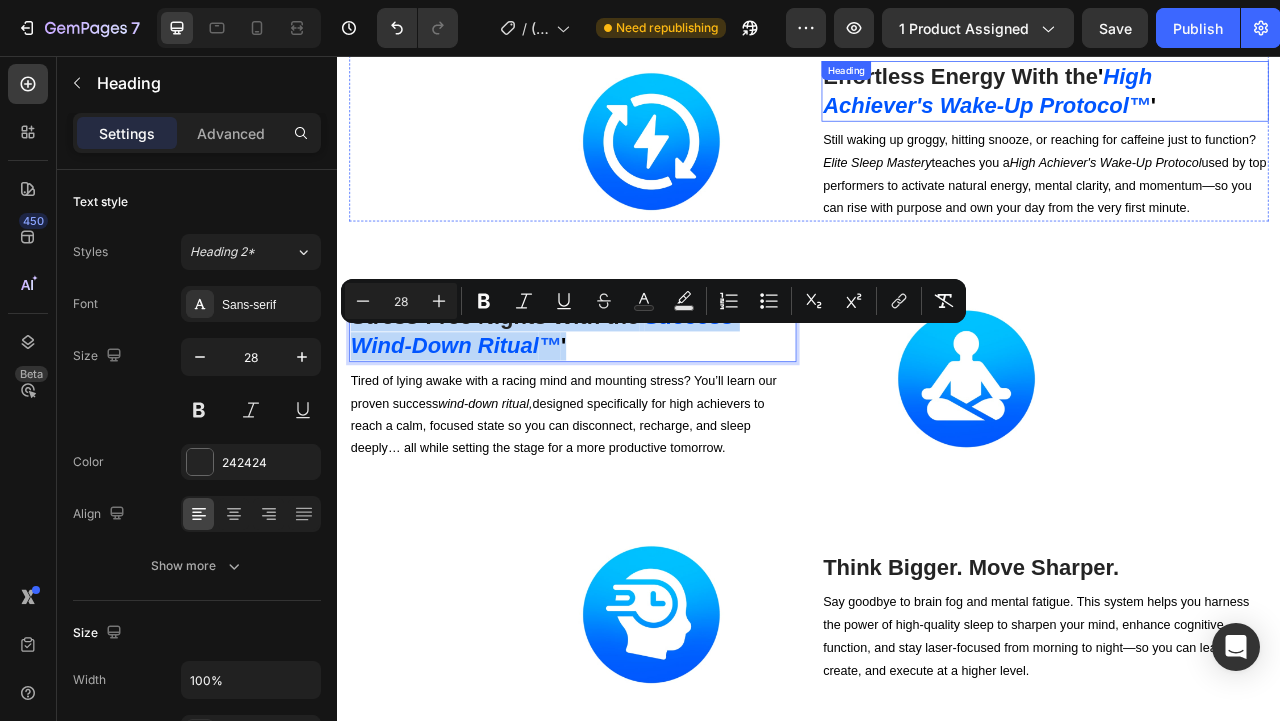 click on "Effortless Energy With the" at bounding box center (1130, 82) 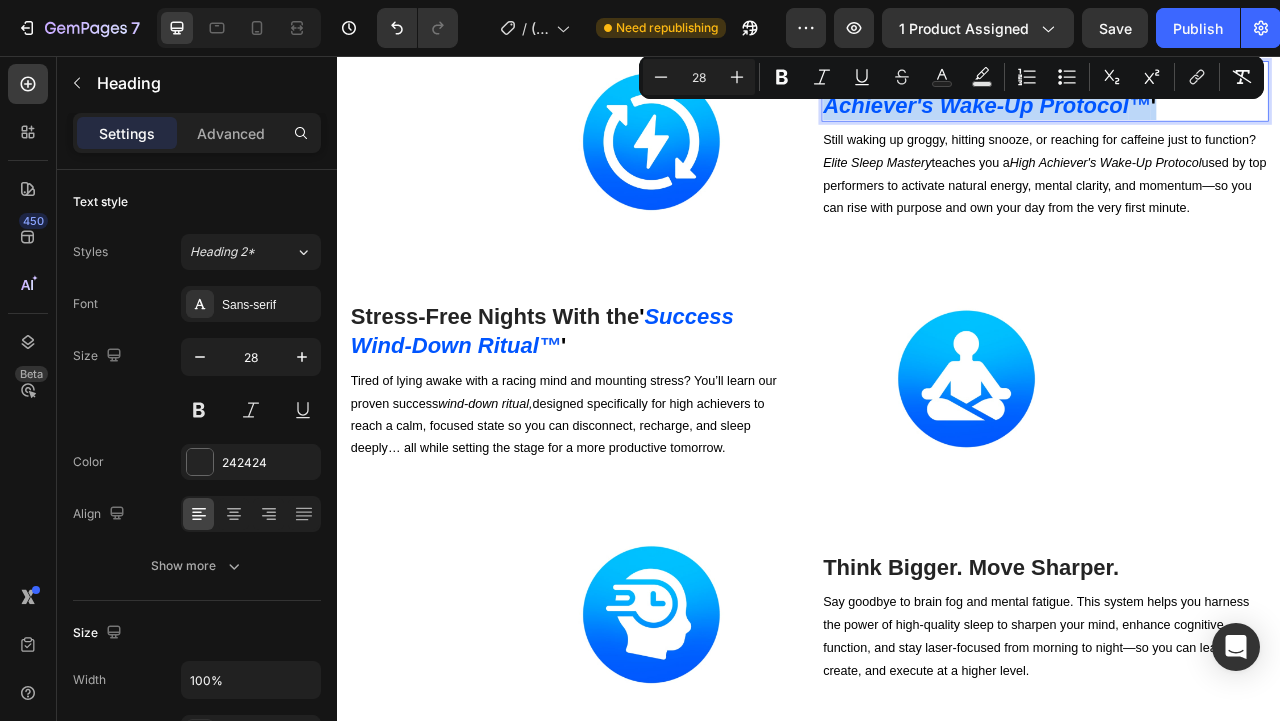 copy on "Effortless Energy With the  ' High Achiever's Wake-Up Protocol ™ '" 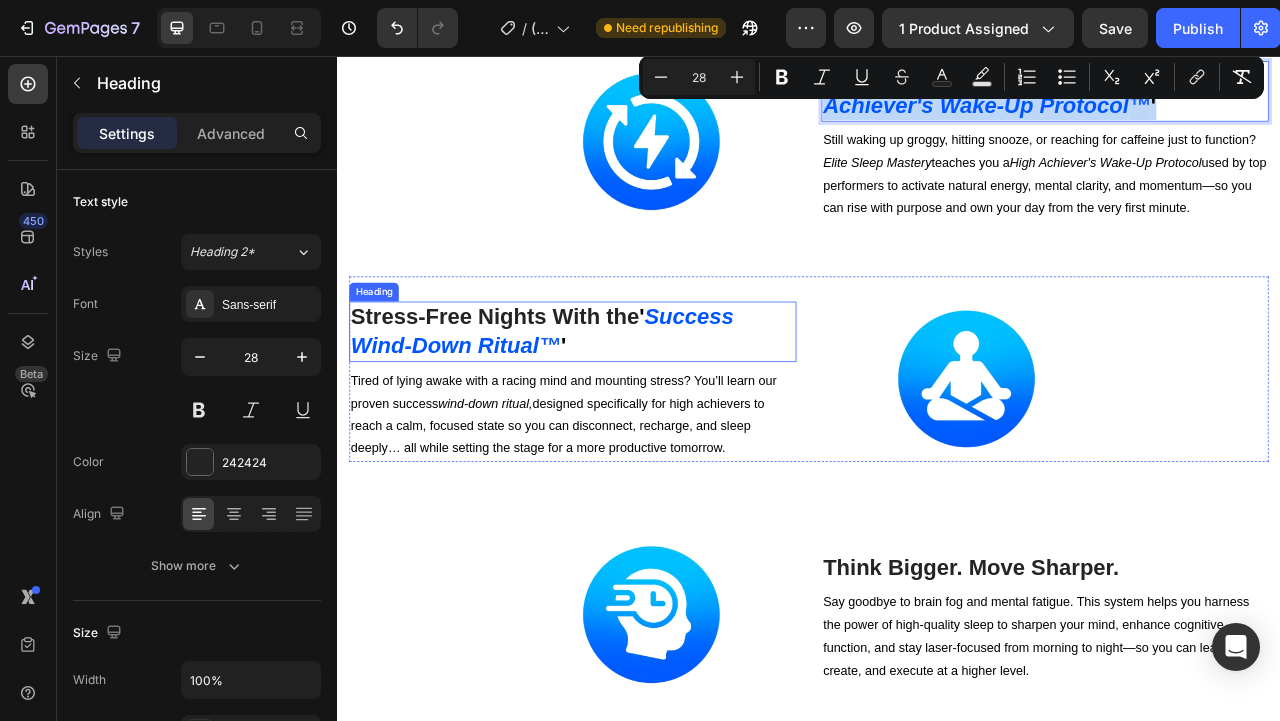 click on "Success Wind-Down Ritual" at bounding box center [597, 406] 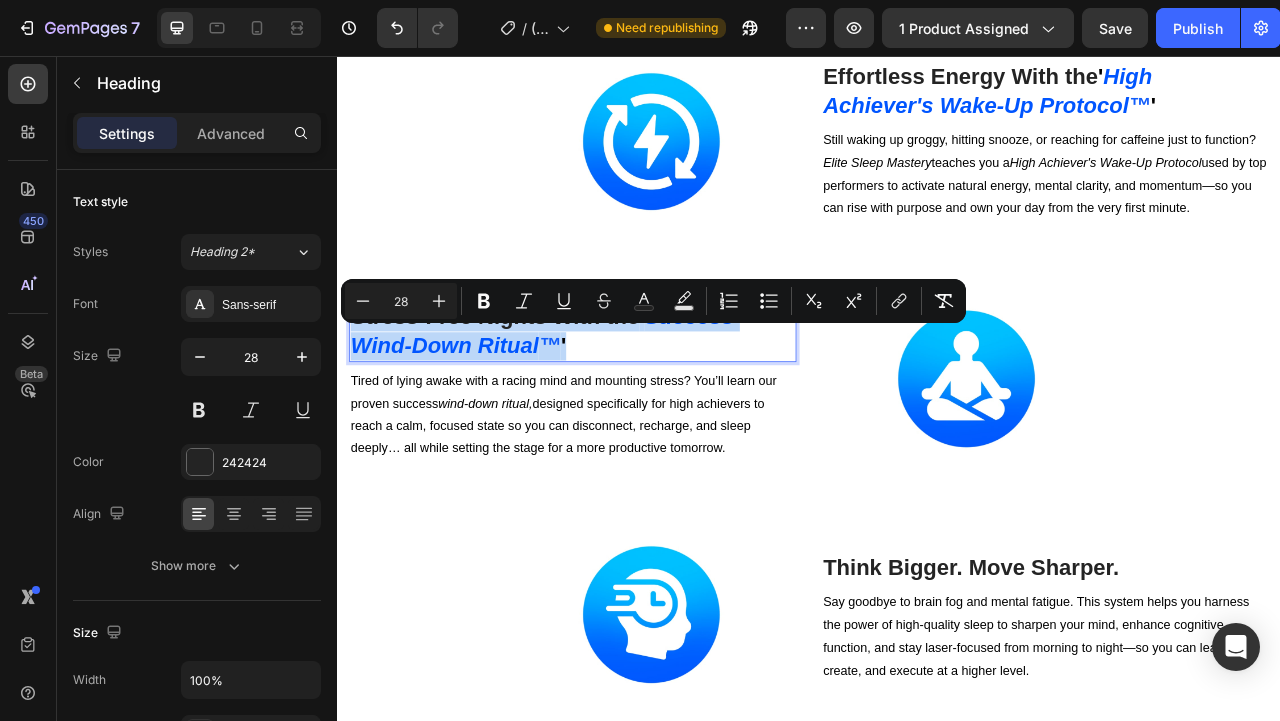 copy on "Stress-Free Nights With the  ' Success Wind-Down Ritual ™ '" 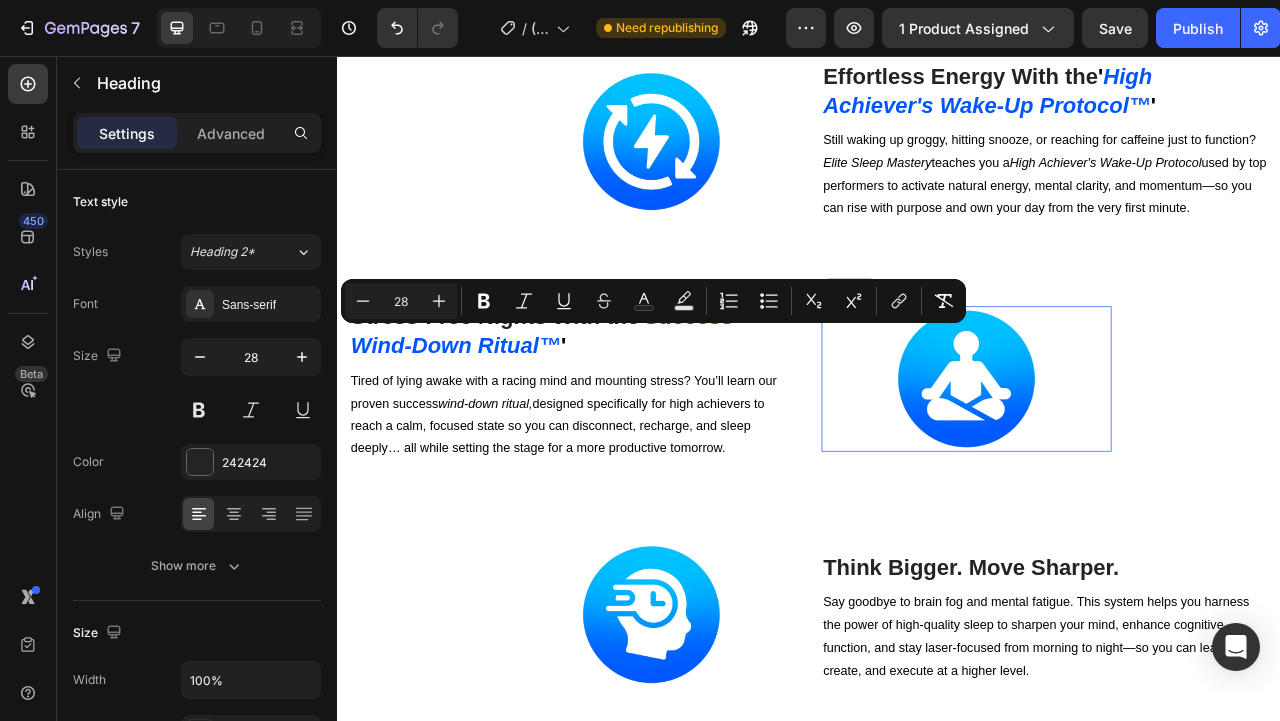 click at bounding box center (1137, 467) 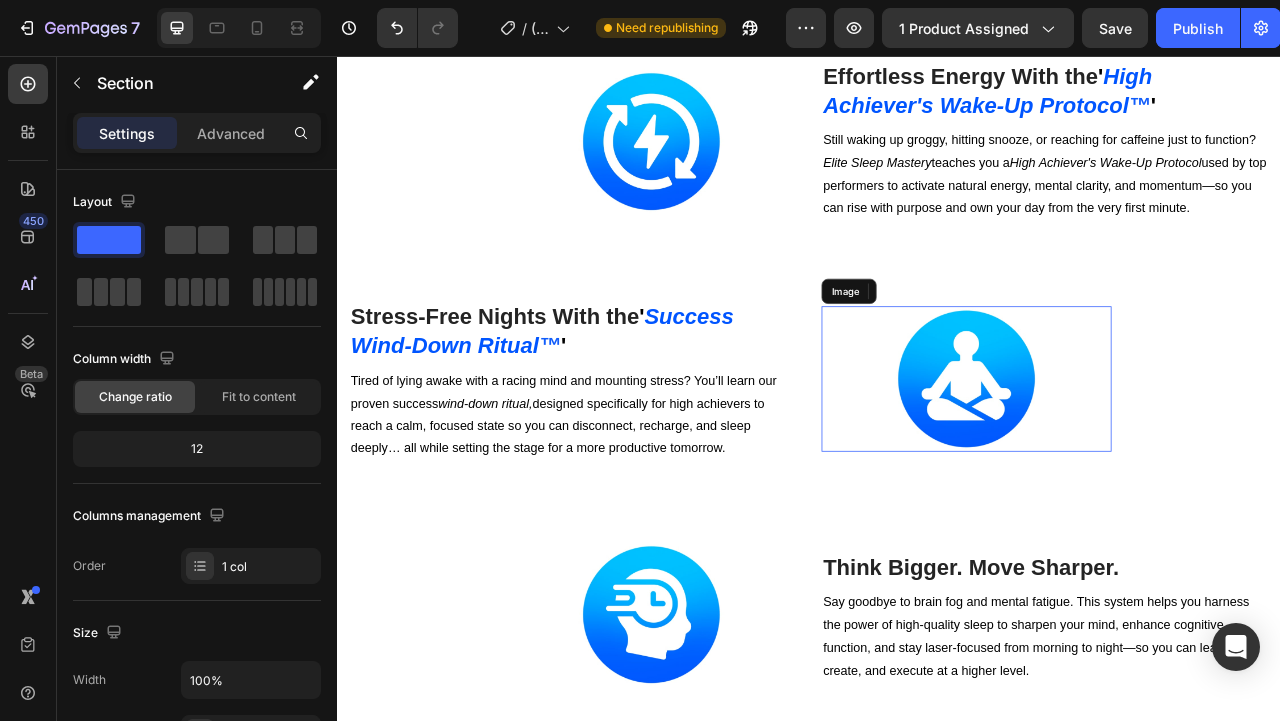 click on "Statistically  Proven . Entrepreneur  Tested . Heading Here's What Happens When You Optimize Your Sleep Like a Top 1% Operator With  Elite Sleep Mastery ™ 👇 Heading Row Image ⁠⁠⁠⁠⁠⁠⁠ Effortless Energy With the  ' High Achiever's Wake-Up Protocol ™ ' Heading Still waking up groggy, hitting snooze, or reaching for caffeine just to function?  Elite Sleep Mastery  teaches you a  High Achiever's Wake-Up Protocol  used by top performers to activate natural energy, mental clarity, and momentum—so you can rise with purpose and own your day from the very first minute. Text block Row Image ⁠⁠⁠⁠⁠⁠⁠ Stress-Free Nights With the  ' Success Wind-Down Ritual ™ ' Heading   8 Tired of lying awake with a racing mind and mounting stress? You’ll learn our  proven success  wind-down ritual,  designed specifically for high achievers to reach a calm, focused state so you can disconnect, recharge, and sleep deeply… all while setting the stage for a more productive tomorrow.  Text block" at bounding box center (937, 753) 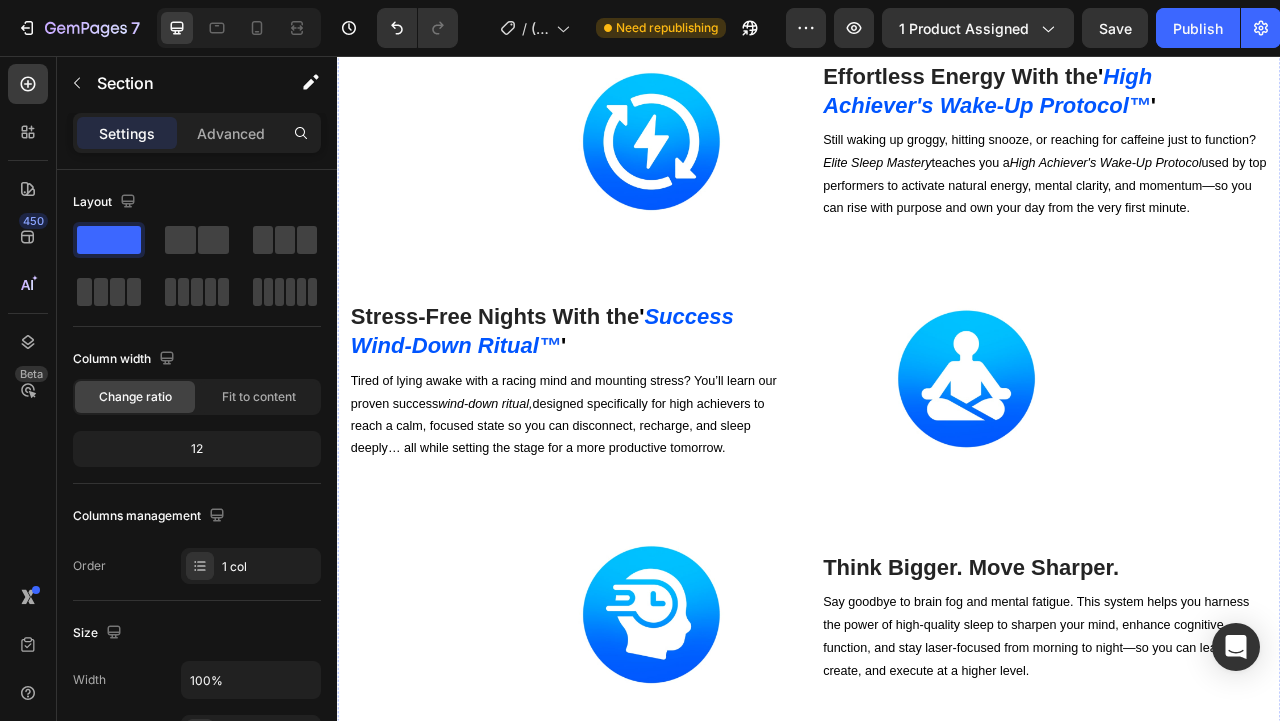 scroll, scrollTop: 5836, scrollLeft: 0, axis: vertical 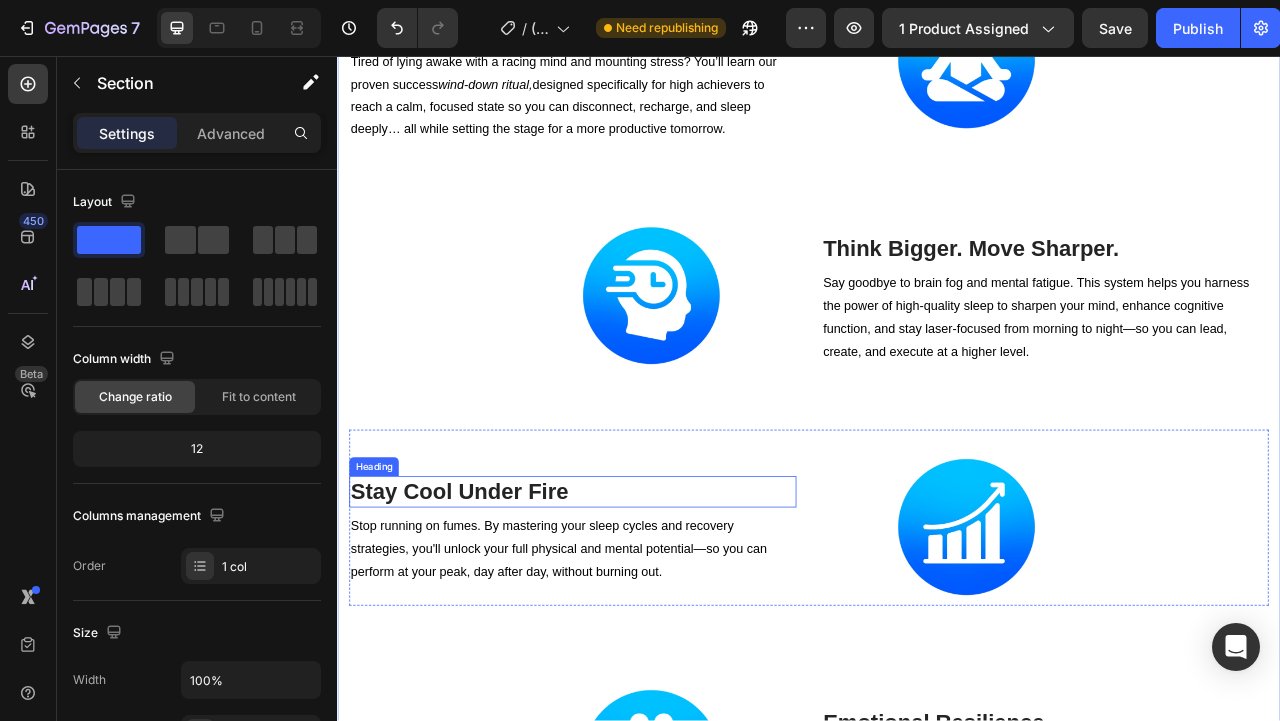 click on "Stay Cool Under Fire" at bounding box center (636, 611) 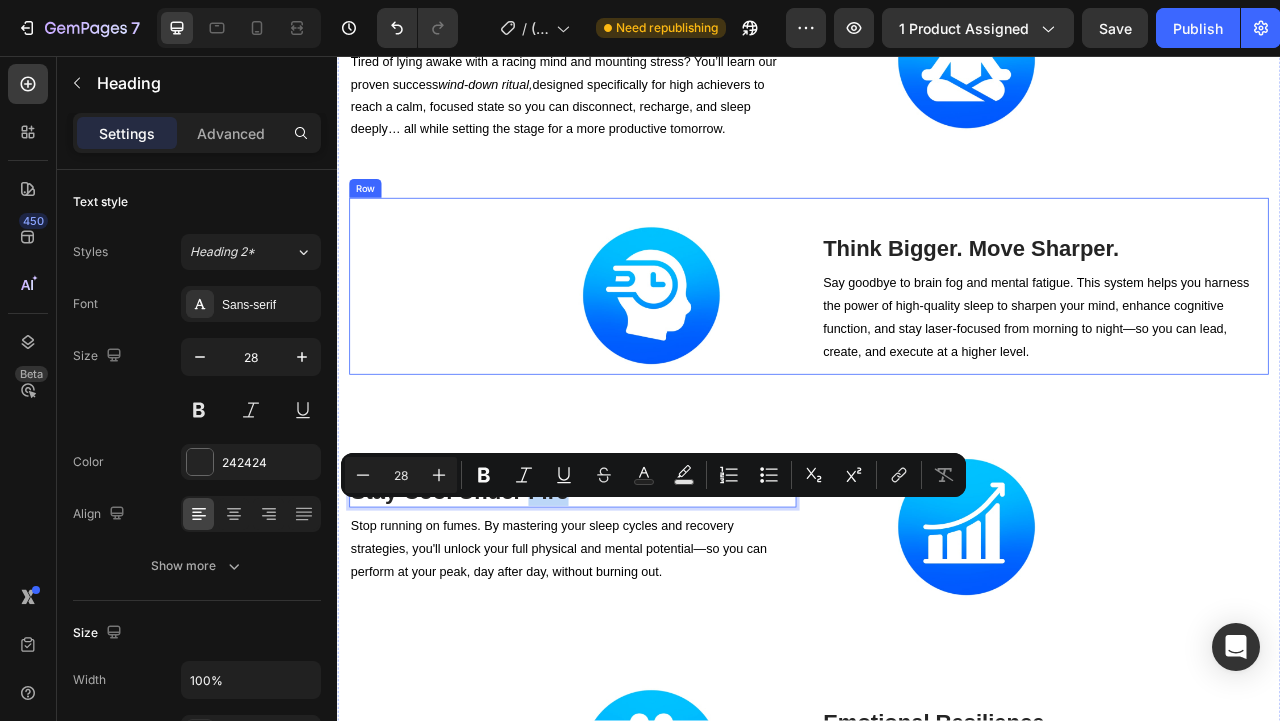 click on "Image" at bounding box center [636, 365] 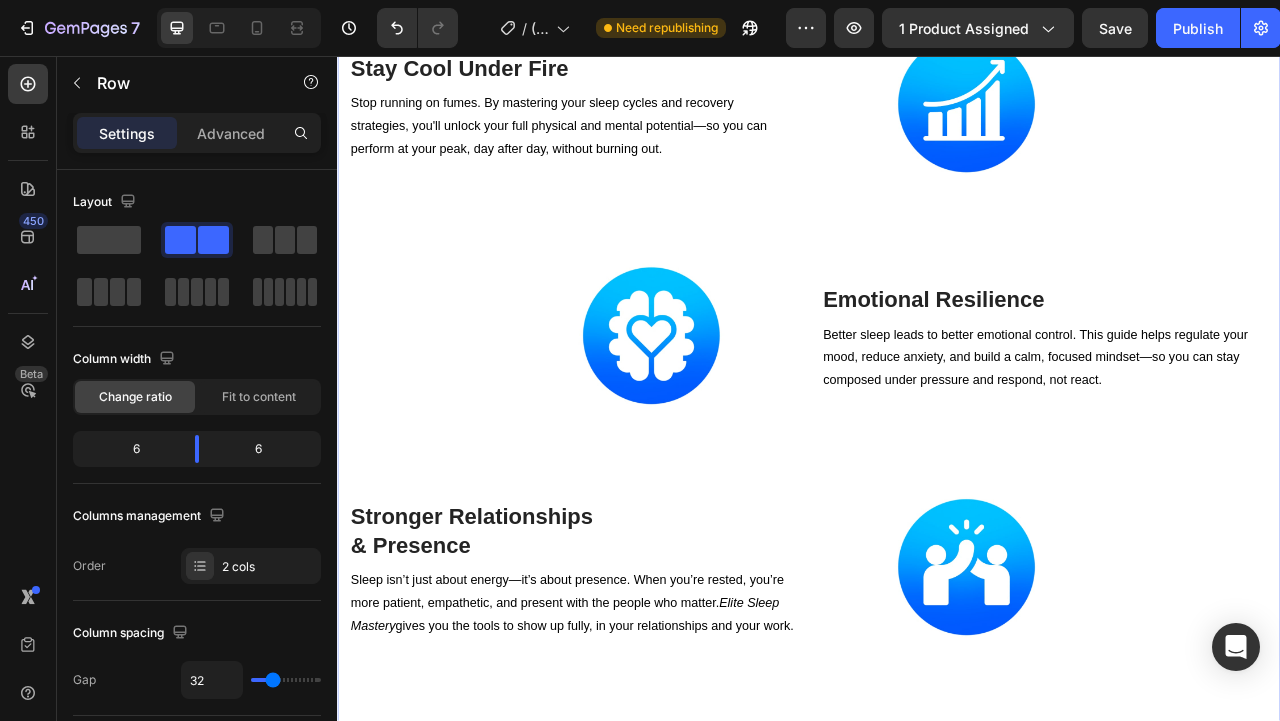 scroll, scrollTop: 6302, scrollLeft: 0, axis: vertical 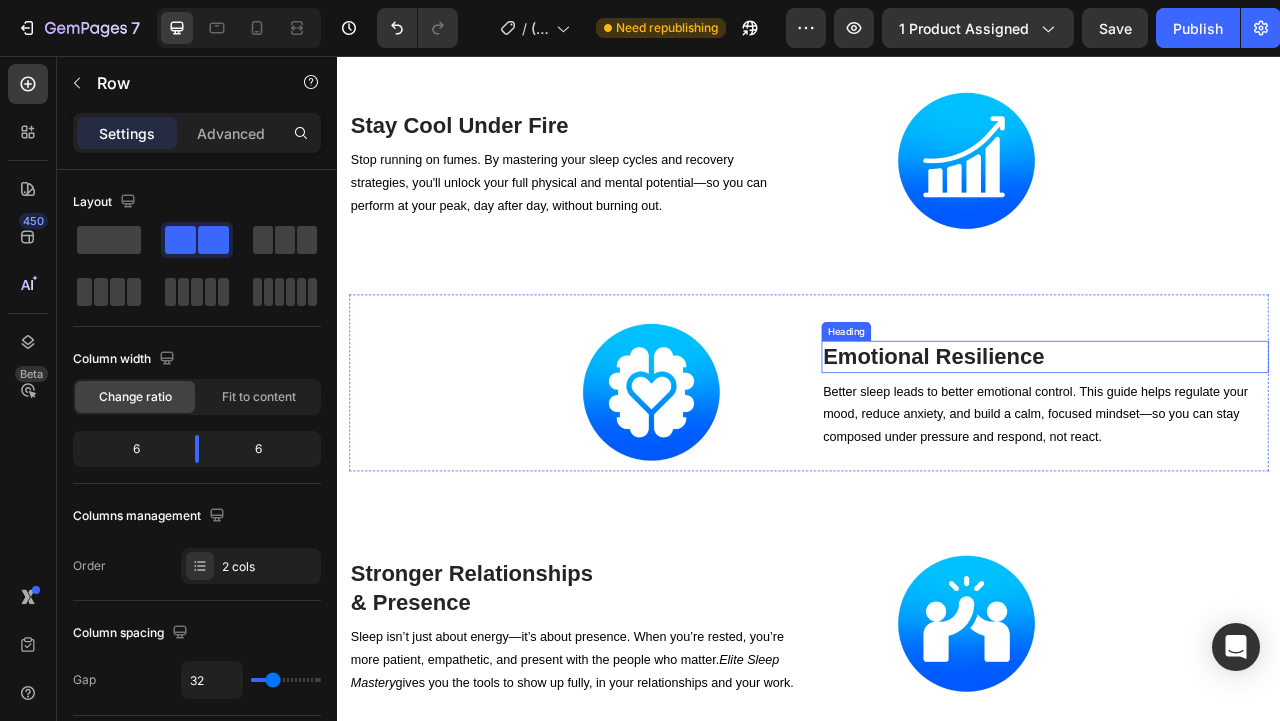 click on "Emotional Resilience" at bounding box center (1237, 439) 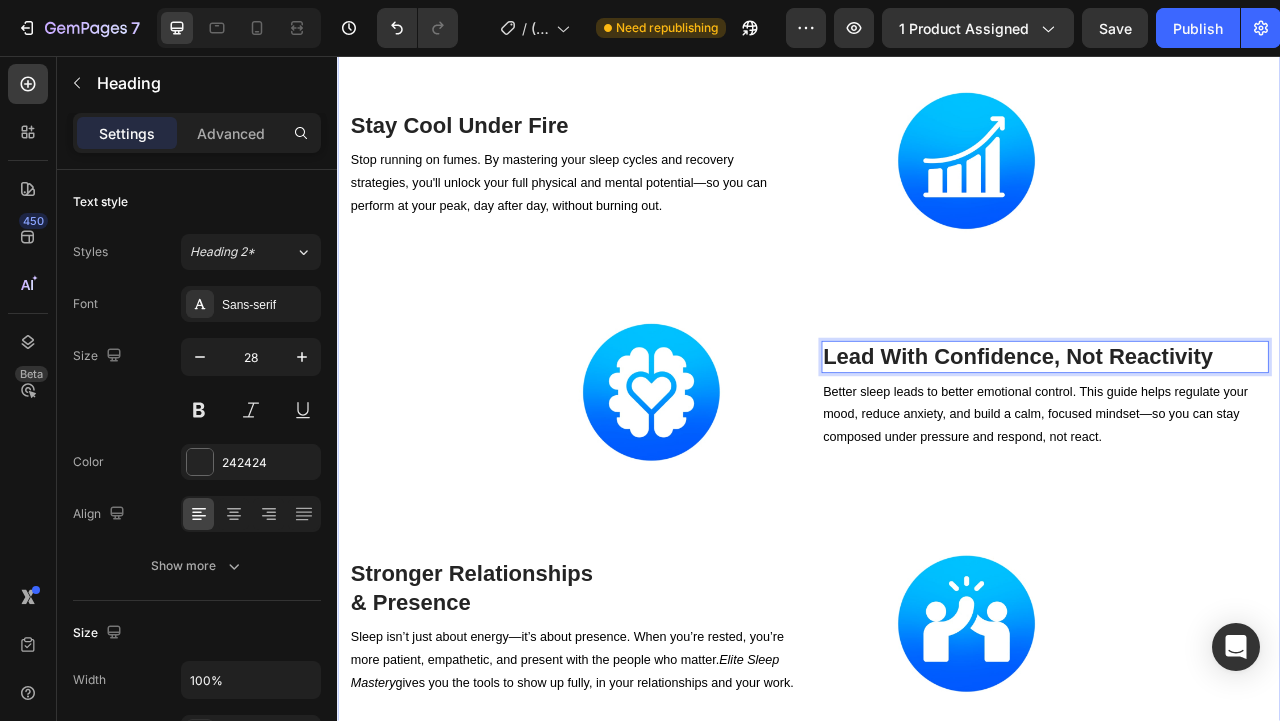 click on "Statistically  Proven . Entrepreneur  Tested . Heading Here's What Happens When You Optimize Your Sleep Like a Top 1% Operator With  Elite Sleep Mastery ™ 👇 Heading Row Image ⁠⁠⁠⁠⁠⁠⁠ Effortless Energy With the  ' High Achiever's Wake-Up Protocol ™ ' Heading Still waking up groggy, hitting snooze, or reaching for caffeine just to function?  Elite Sleep Mastery  teaches you a  High Achiever's Wake-Up Protocol  used by top performers to activate natural energy, mental clarity, and momentum—so you can rise with purpose and own your day from the very first minute. Text block Row Image ⁠⁠⁠⁠⁠⁠⁠ Stress-Free Nights With the  ' Success Wind-Down Ritual ™ ' Heading Tired of lying awake with a racing mind and mounting stress? You’ll learn our  proven success  wind-down ritual,  designed specifically for high achievers to reach a calm, focused state so you can disconnect, recharge, and sleep deeply… all while setting the stage for a more productive tomorrow.  Text block Row" at bounding box center (937, -110) 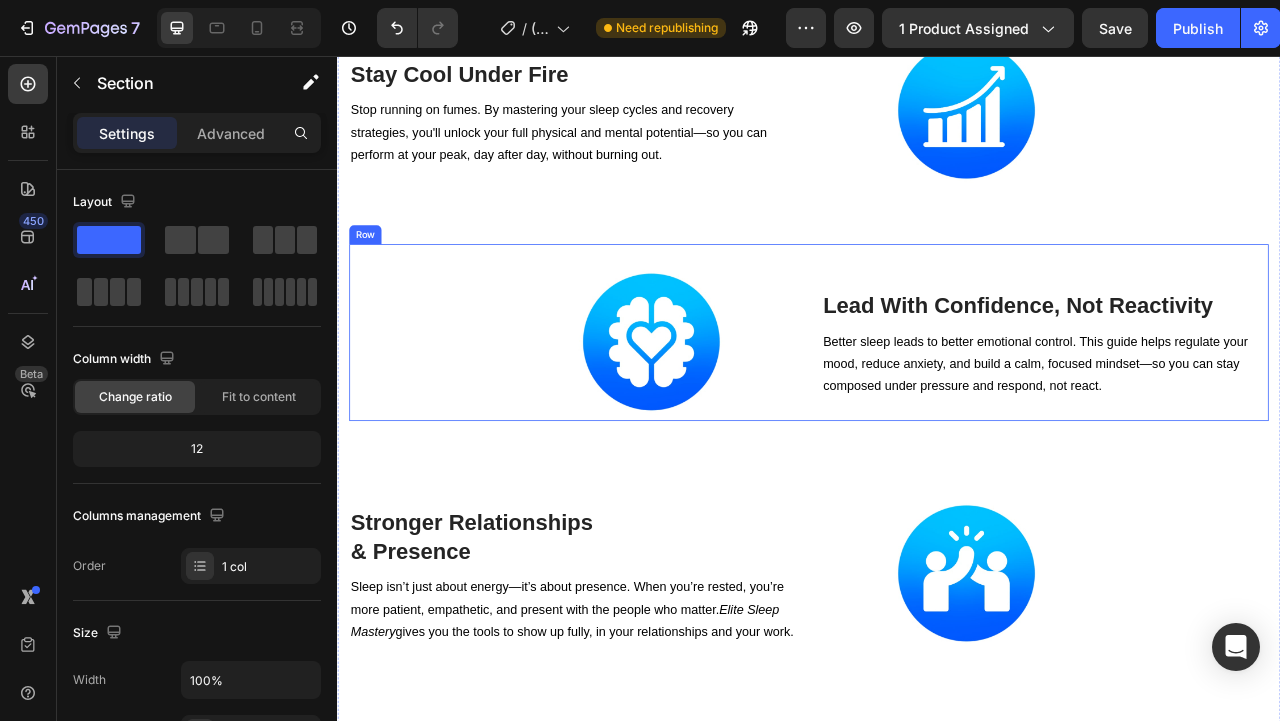 scroll, scrollTop: 6491, scrollLeft: 0, axis: vertical 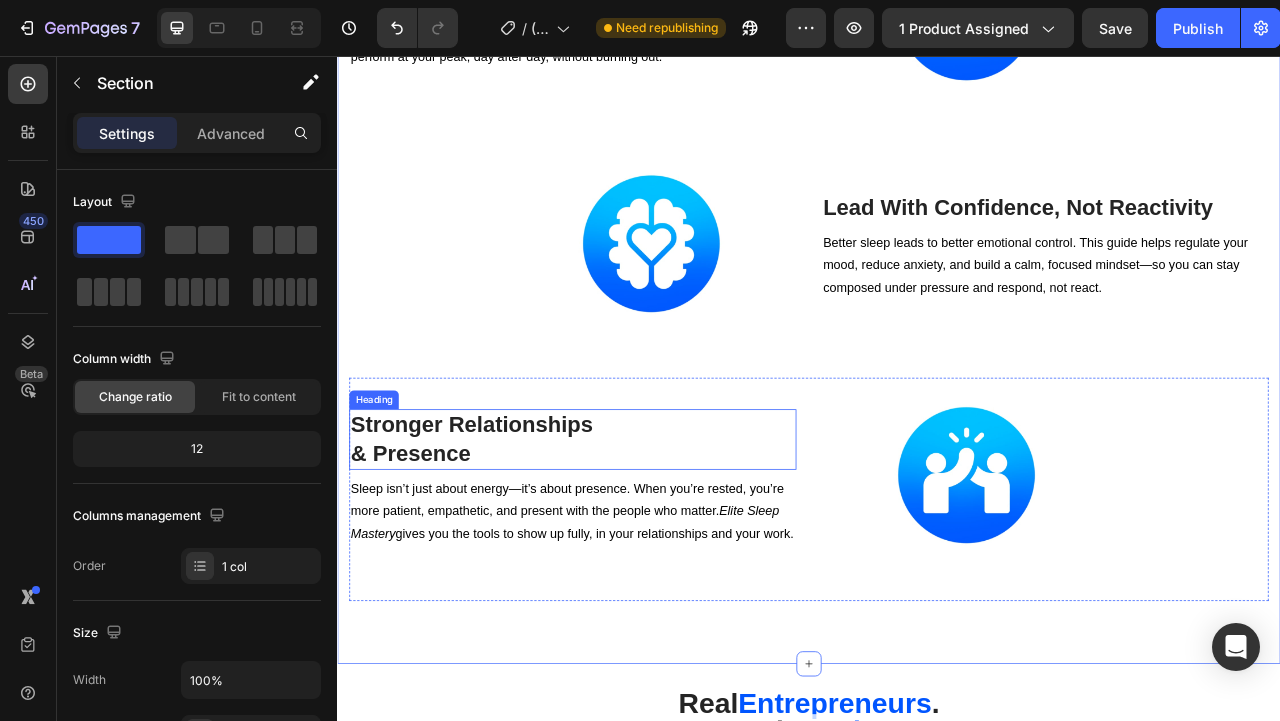 click on "Stronger Relationships & Presence" at bounding box center (636, 544) 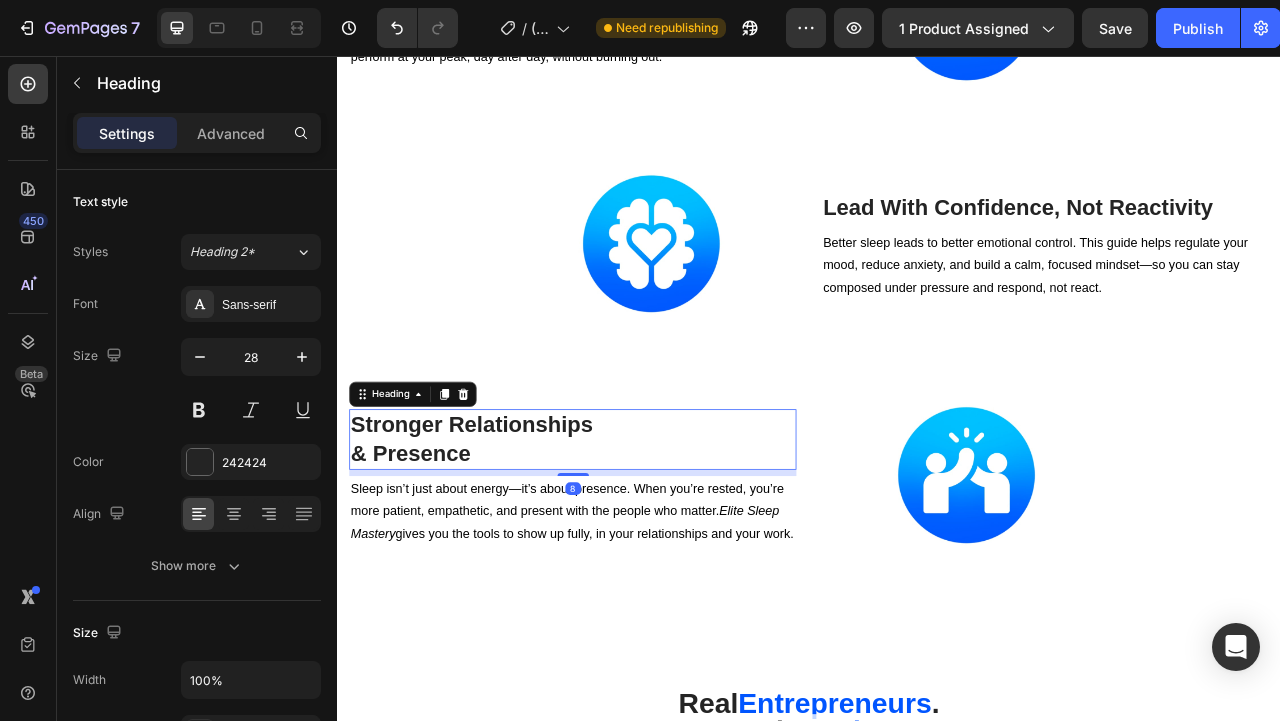 click on "Stronger Relationships & Presence" at bounding box center [636, 544] 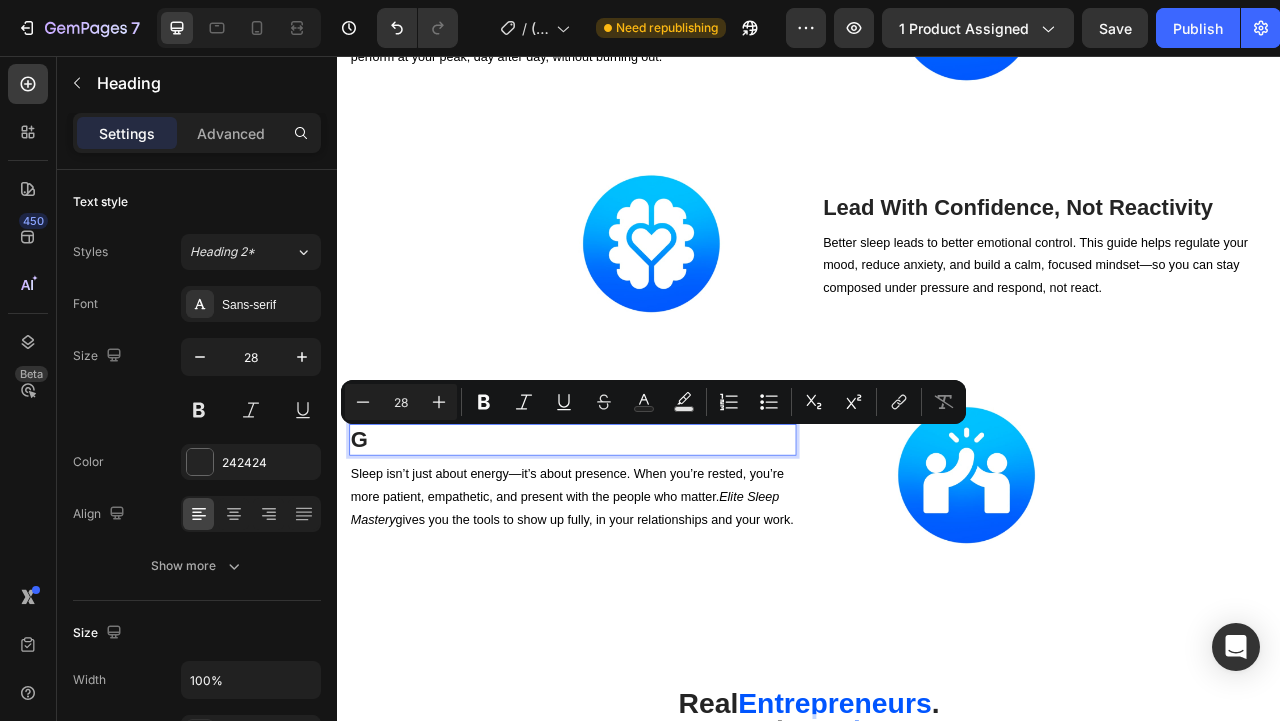 scroll, scrollTop: 6504, scrollLeft: 0, axis: vertical 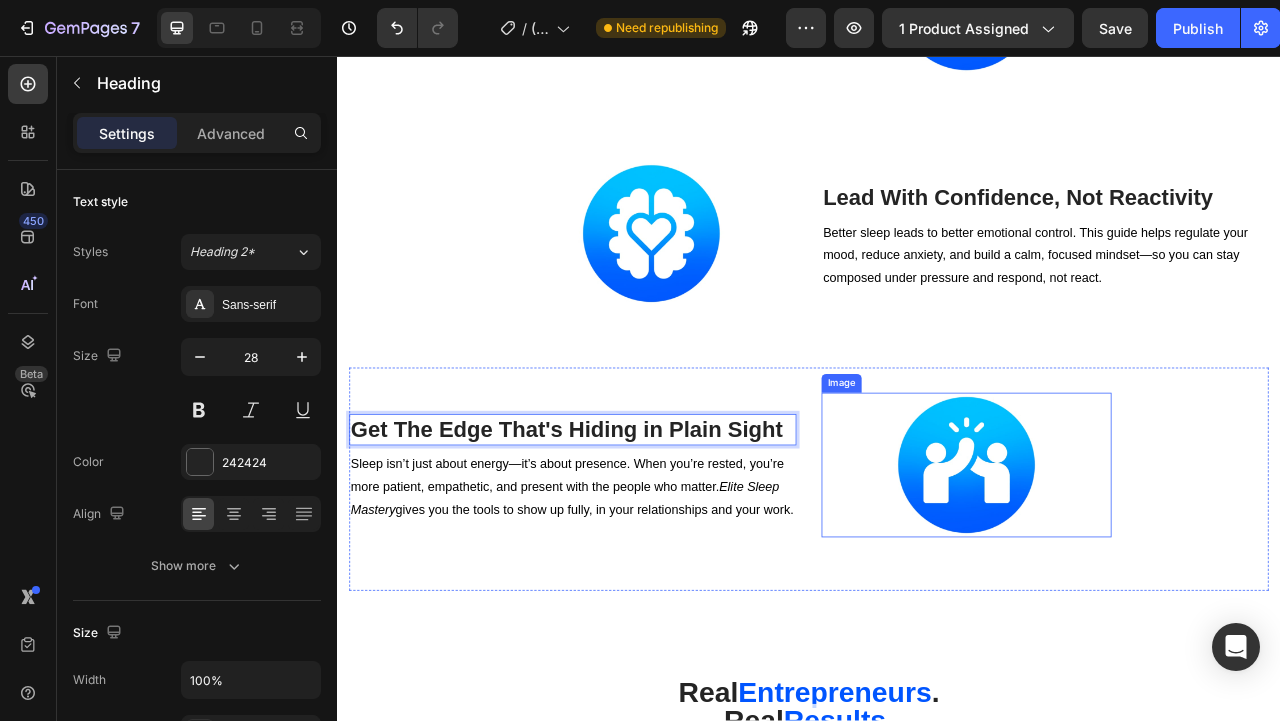 click at bounding box center [1137, 577] 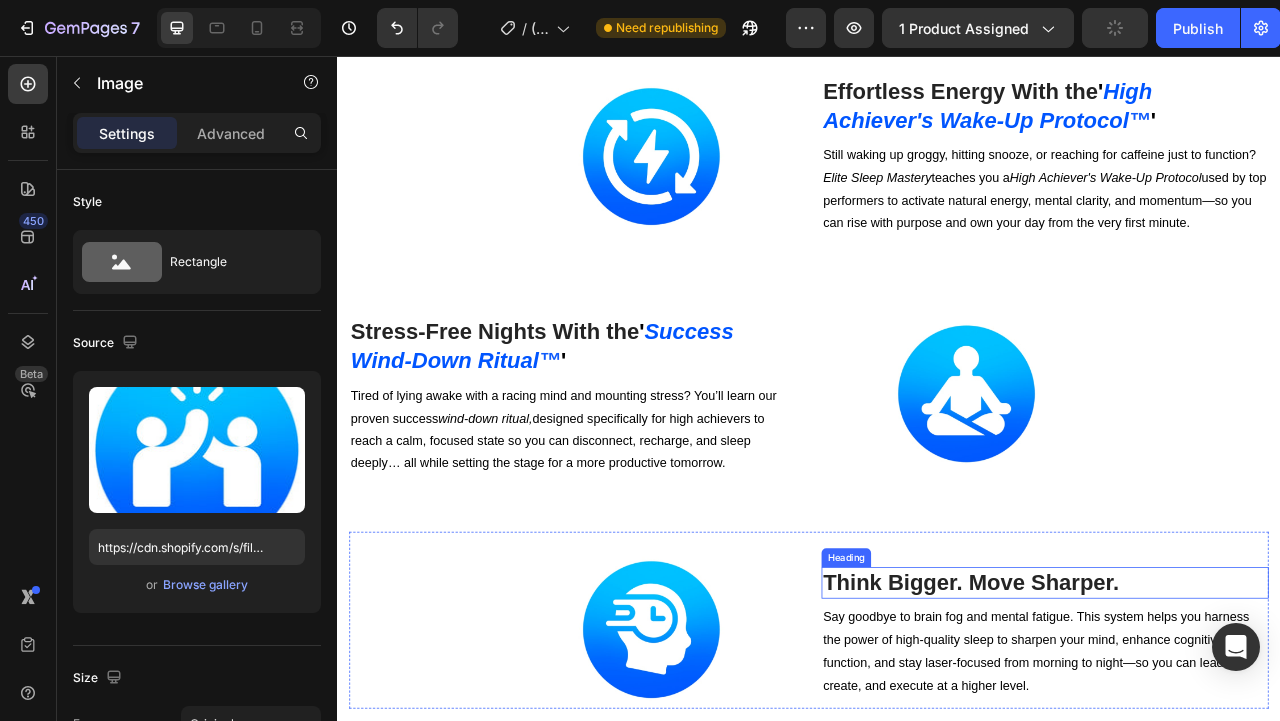 scroll, scrollTop: 5641, scrollLeft: 0, axis: vertical 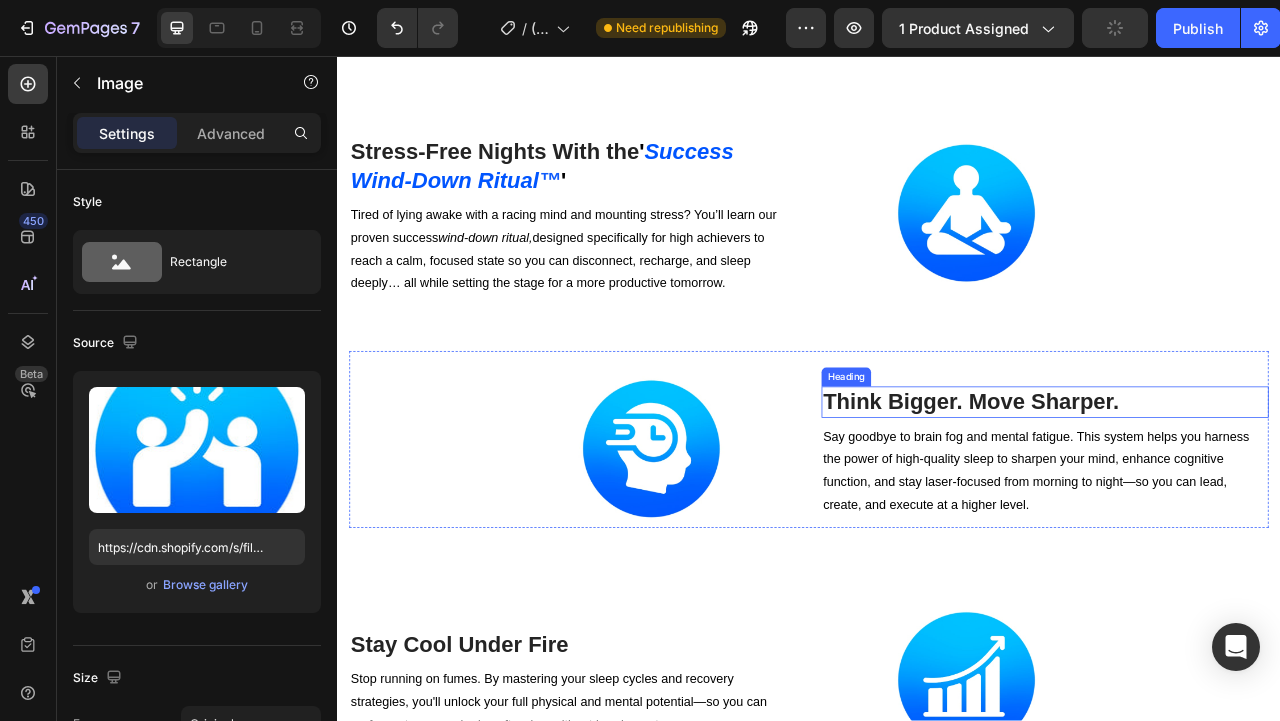 click on "Think Bigger. Move Sharper." at bounding box center [1237, 497] 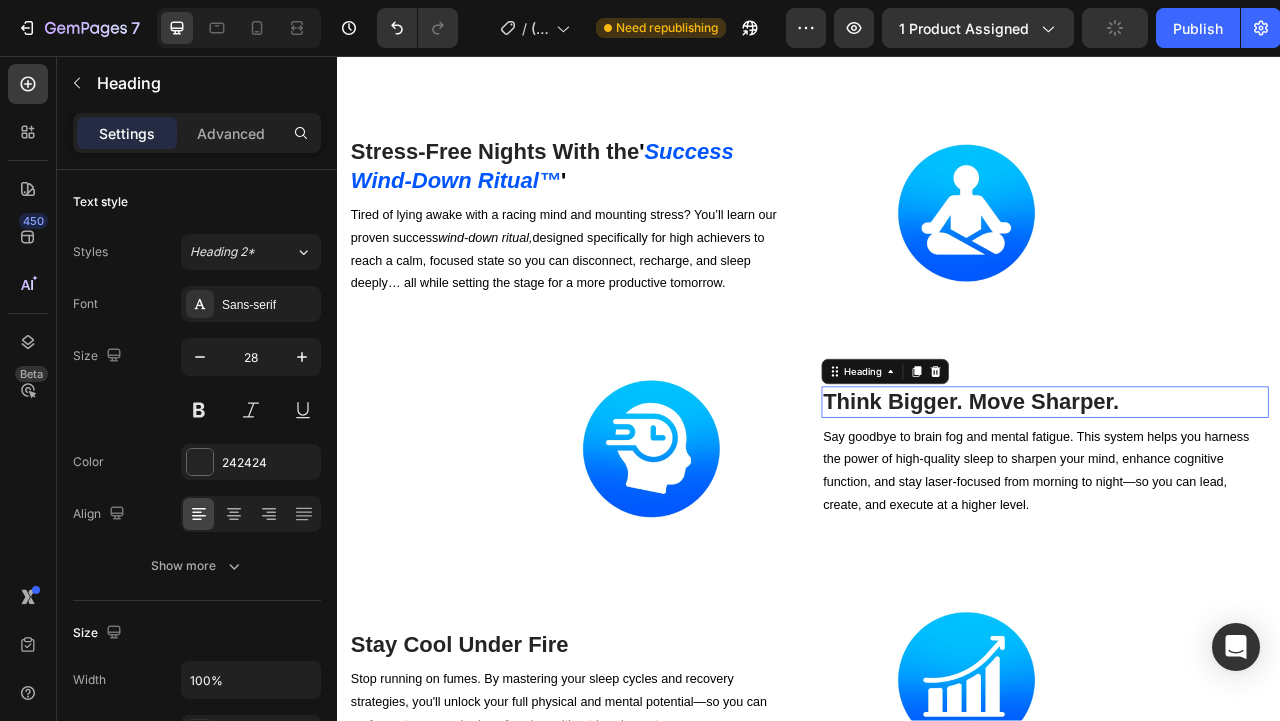 click on "Think Bigger. Move Sharper." at bounding box center (1237, 497) 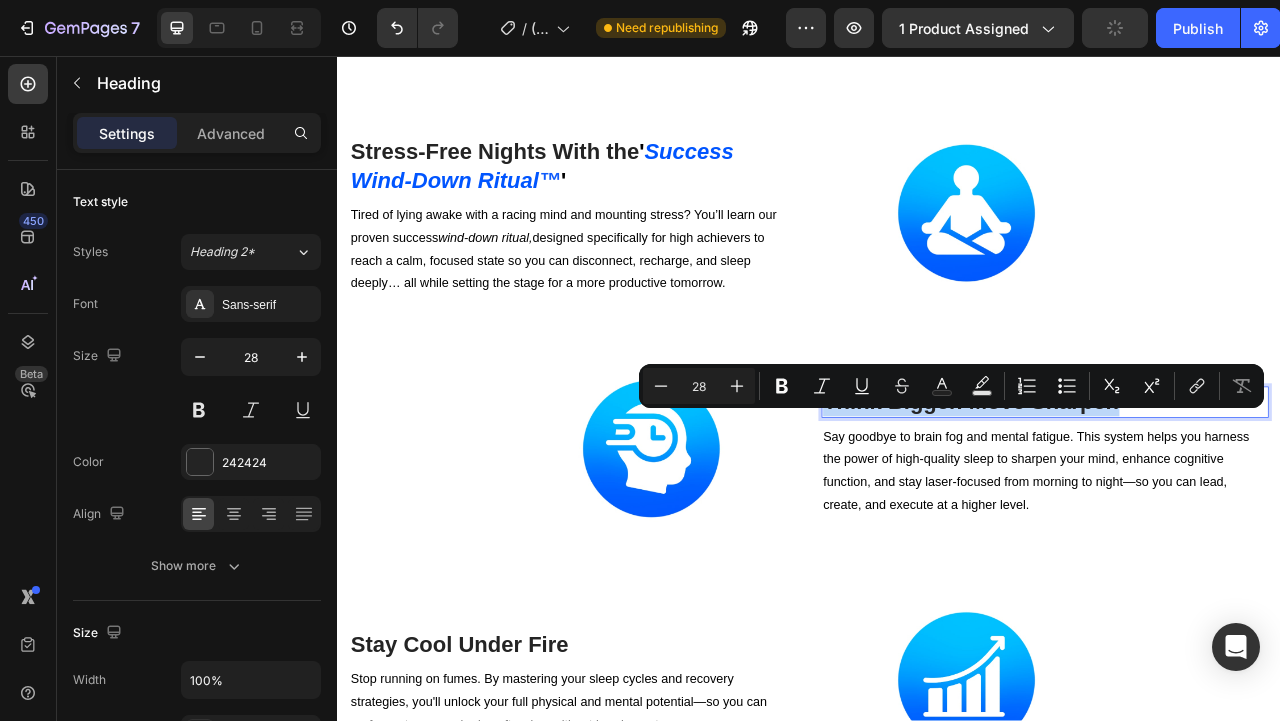 copy on "Think Bigger. Move Sharper." 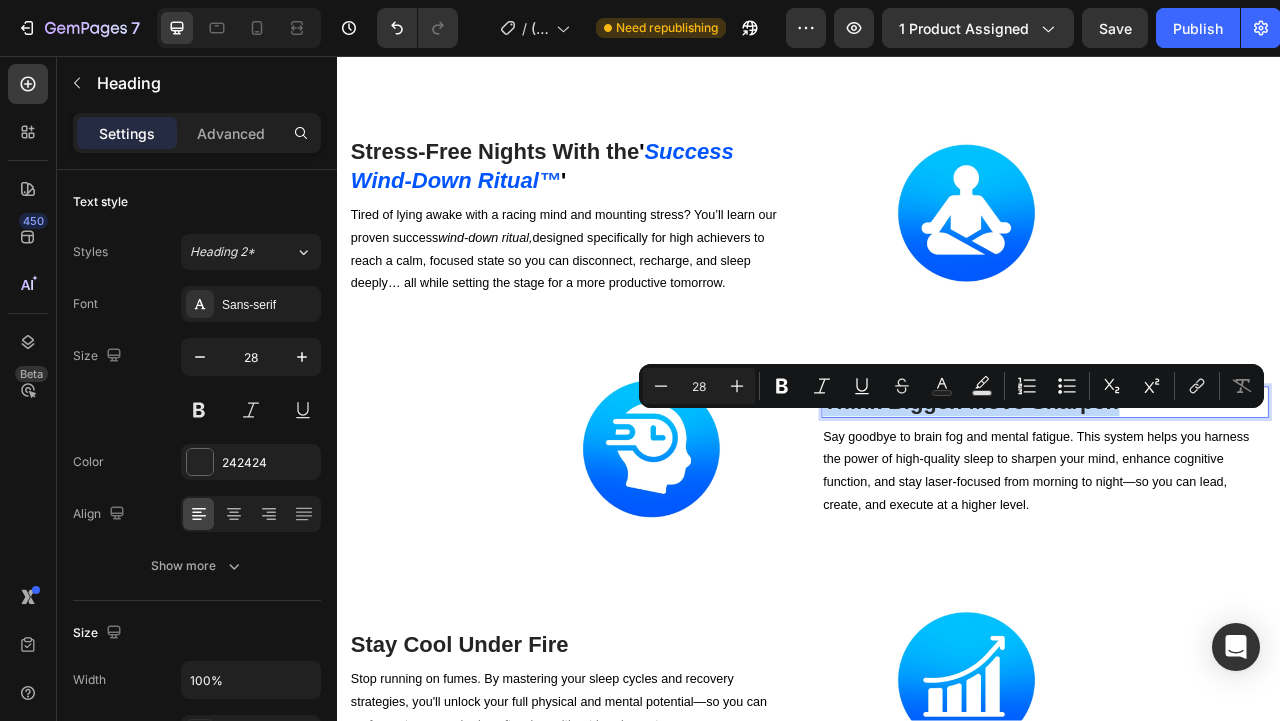 click on "Image ⁠⁠⁠⁠⁠⁠⁠ Stress-Free Nights With the  ' Success Wind-Down Ritual ™ ' Heading Tired of lying awake with a racing mind and mounting stress? You’ll learn our  proven success  wind-down ritual,  designed specifically for high achievers to reach a calm, focused state so you can disconnect, recharge, and sleep deeply… all while setting the stage for a more productive tomorrow.  Text block Image Row" at bounding box center [937, 244] 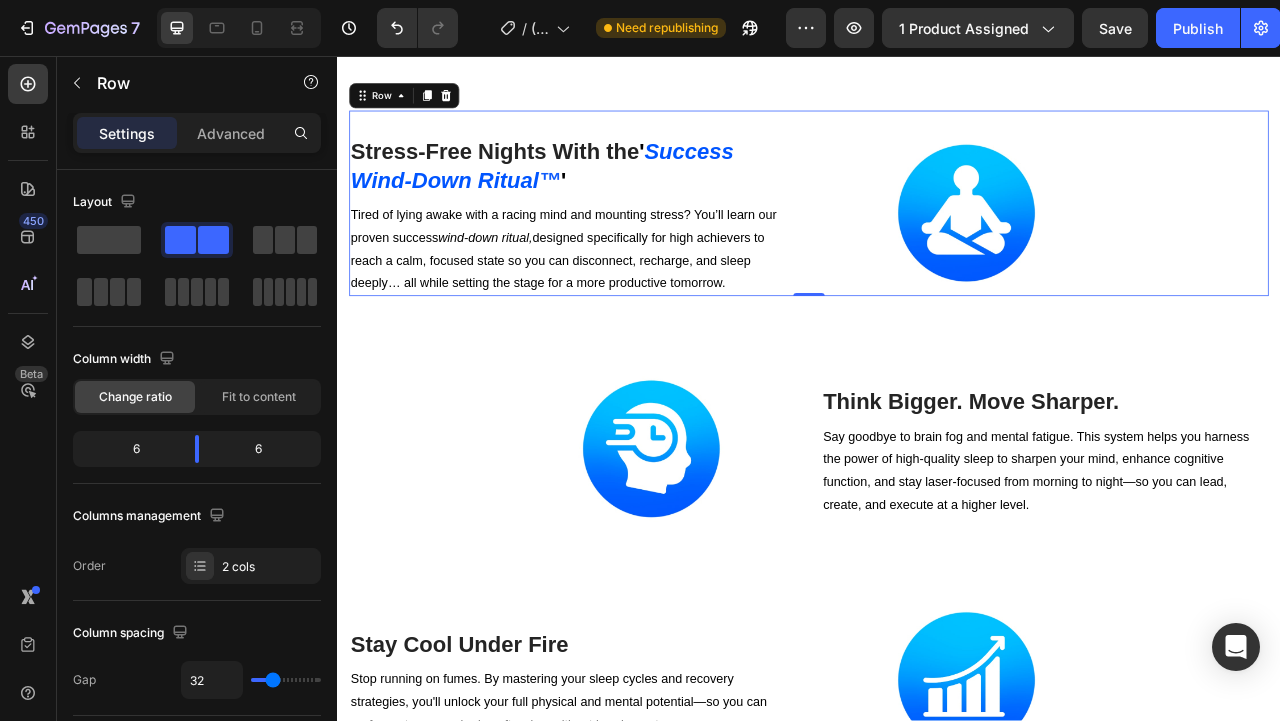 scroll, scrollTop: 6325, scrollLeft: 0, axis: vertical 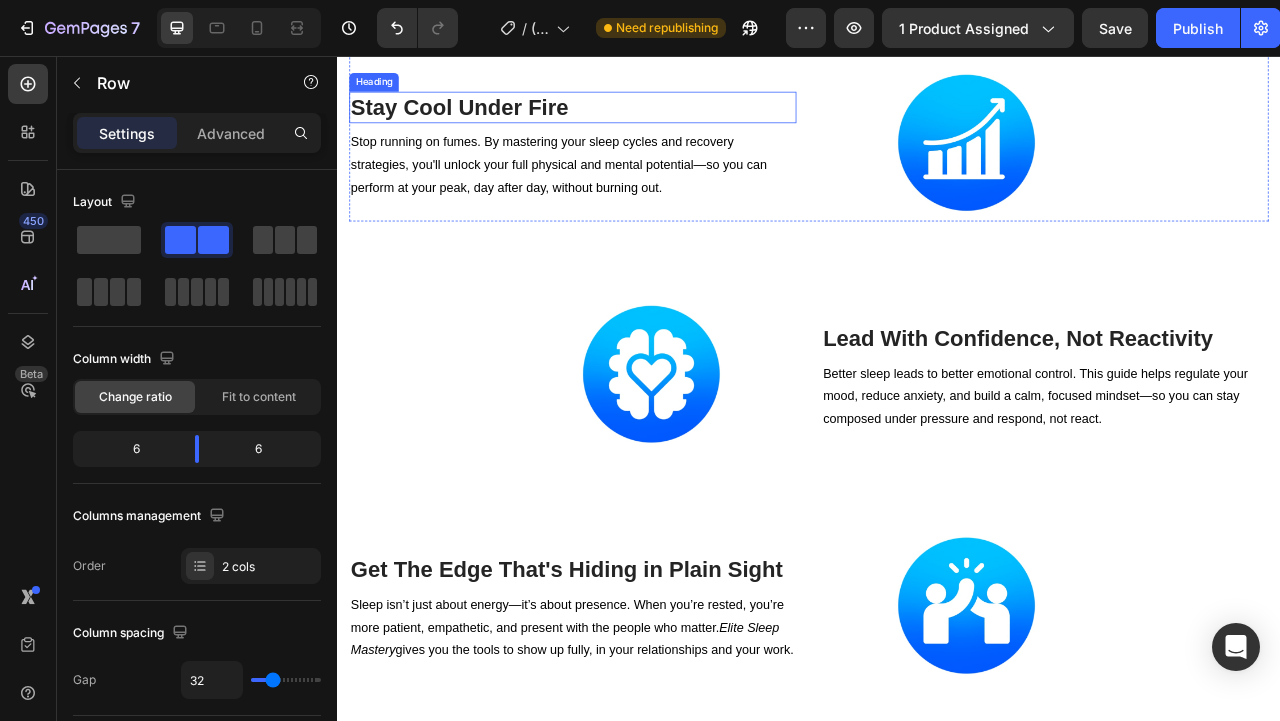 click on "Stay Cool Under Fire" at bounding box center (636, 122) 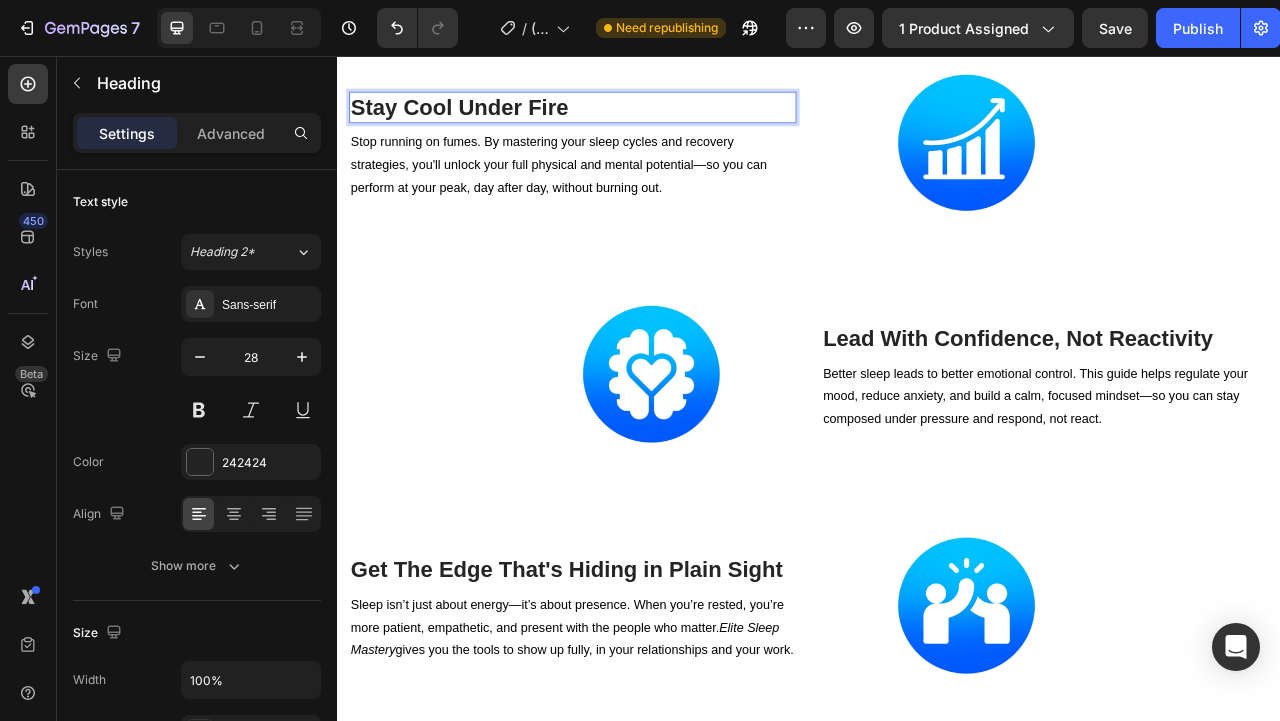 click on "Stay Cool Under Fire" at bounding box center (636, 122) 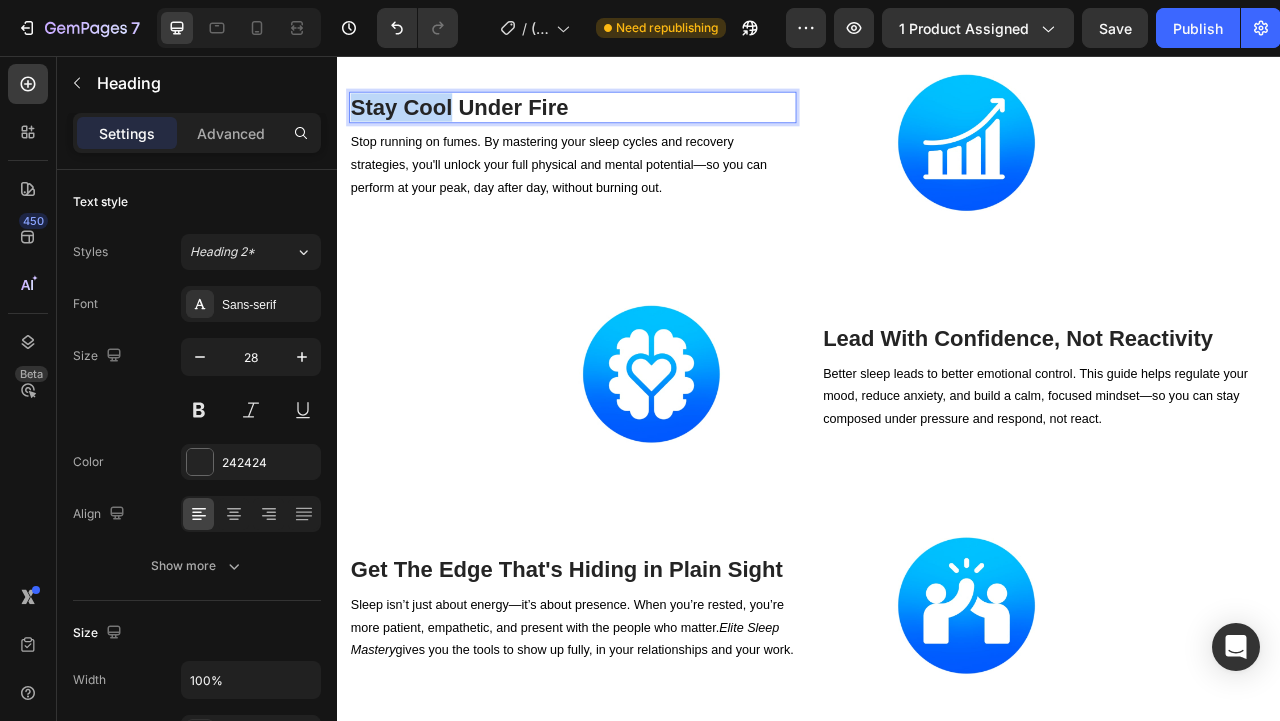drag, startPoint x: 483, startPoint y: 149, endPoint x: 359, endPoint y: 166, distance: 125.1599 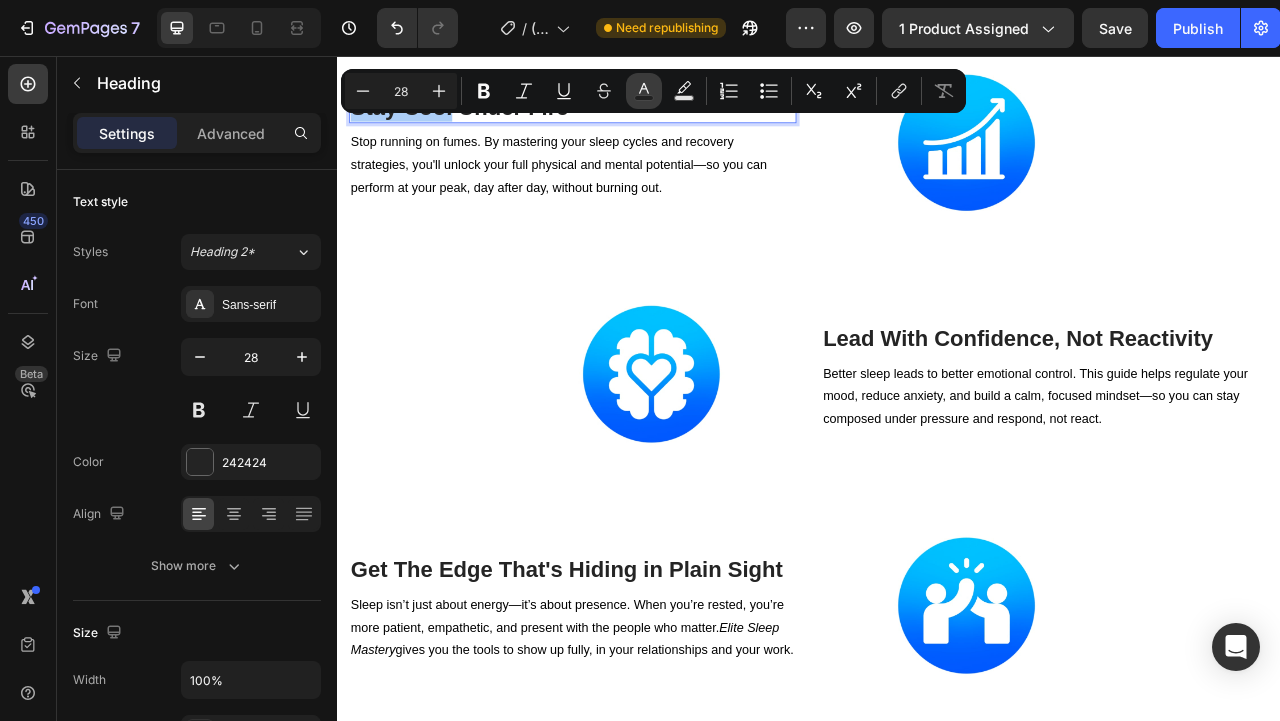 click 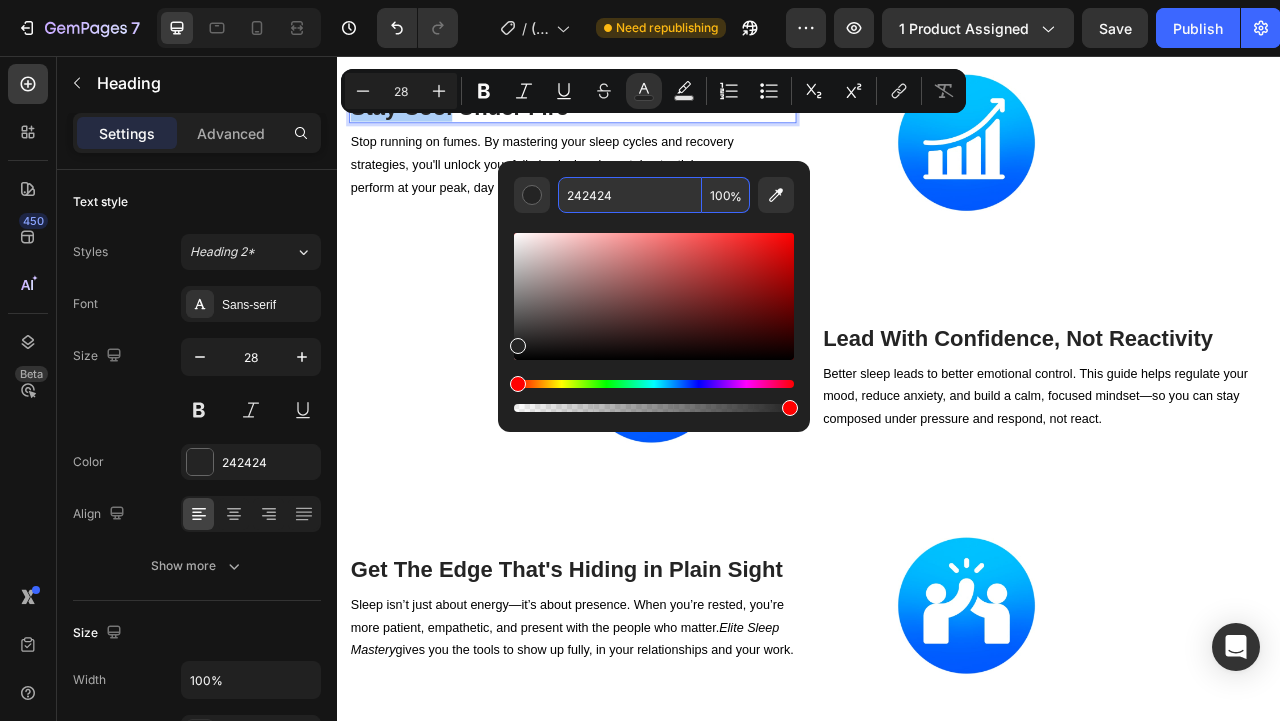 click on "242424" at bounding box center [630, 195] 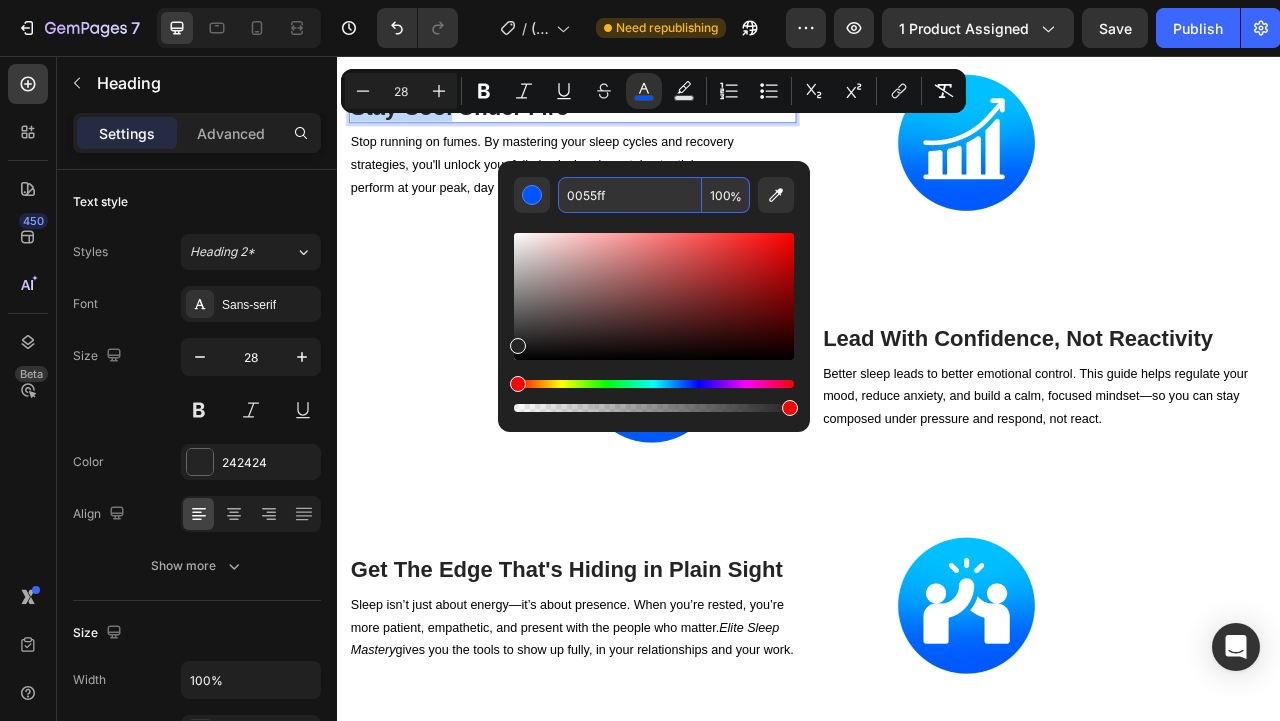 type on "0055FF" 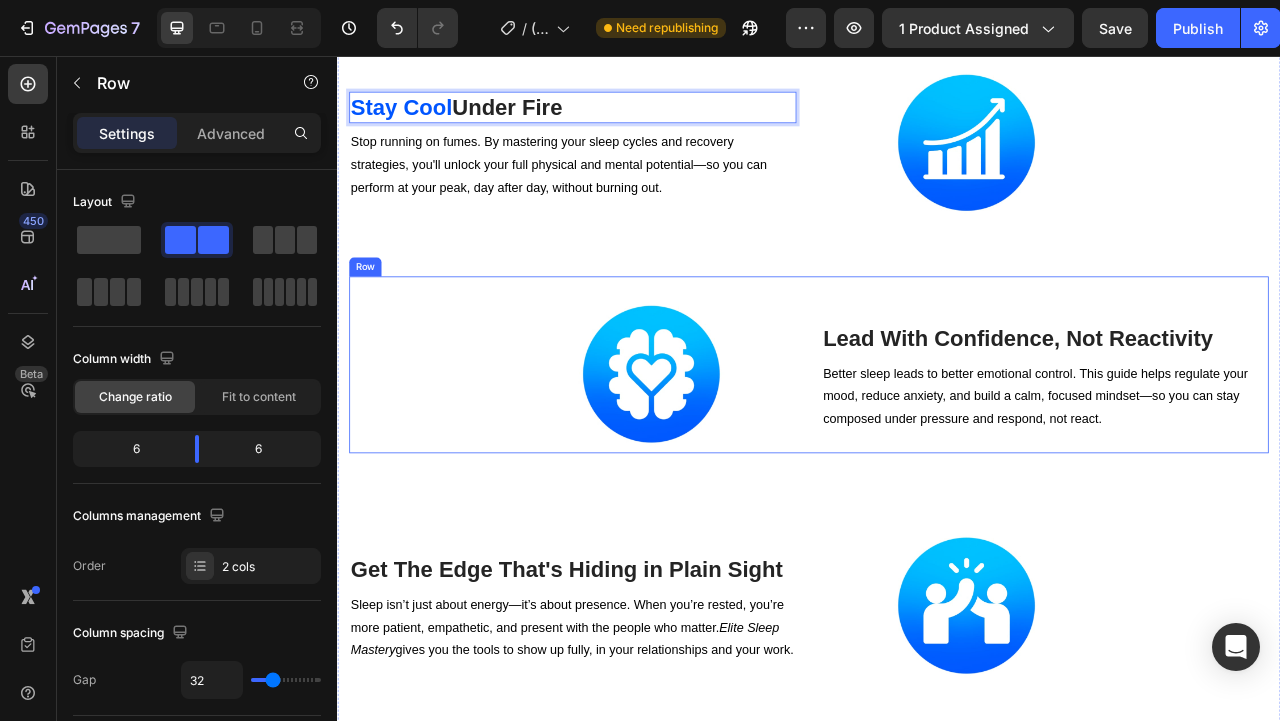 click on "Image Lead With Confidence, Not Reactivity Heading Better sleep leads to better emotional control. This guide helps regulate your mood, reduce anxiety, and build a calm, focused mindset—so you can stay composed under pressure and respond, not react. Text block Row" at bounding box center (937, 449) 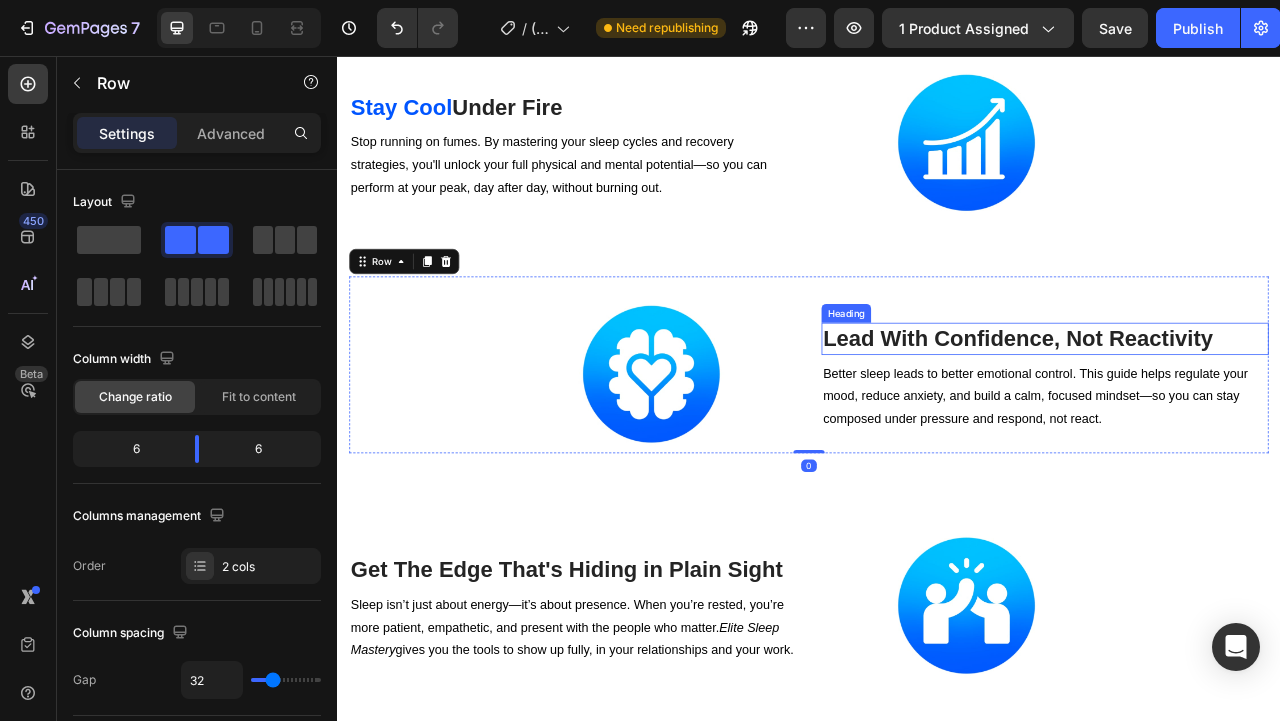 click on "Lead With Confidence, Not Reactivity" at bounding box center (1237, 416) 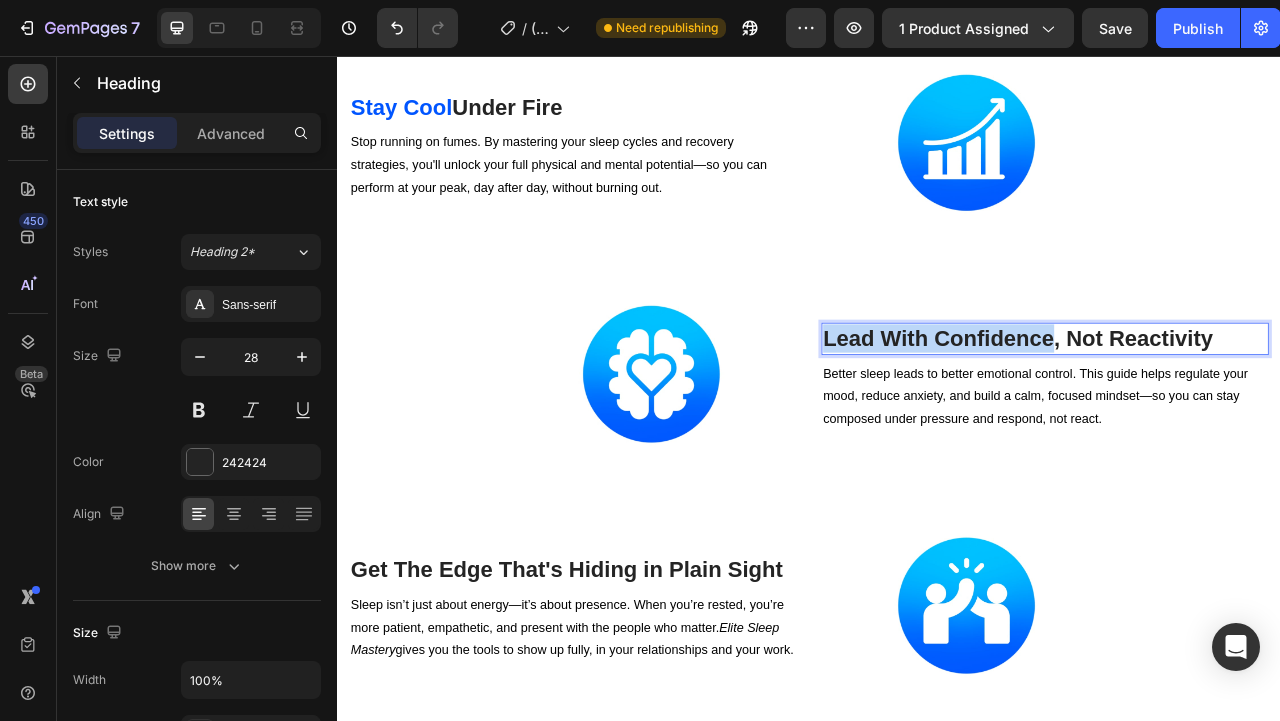 drag, startPoint x: 1250, startPoint y: 446, endPoint x: 958, endPoint y: 442, distance: 292.0274 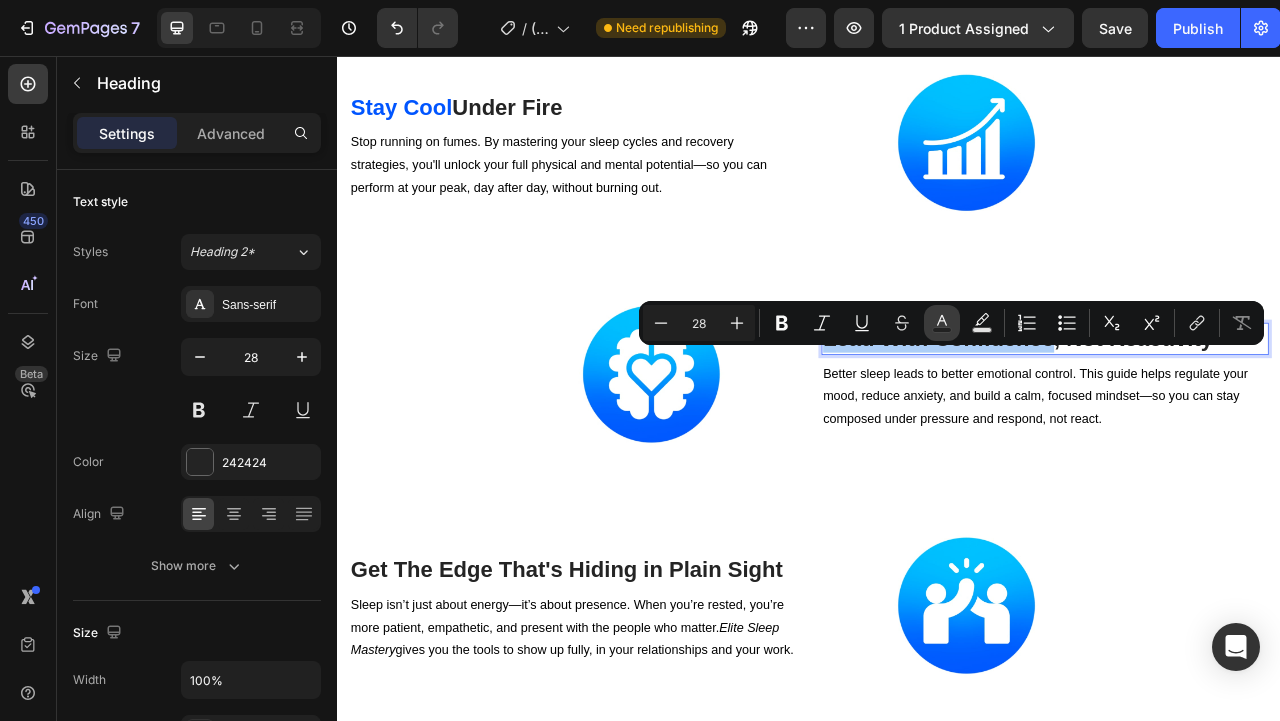 click 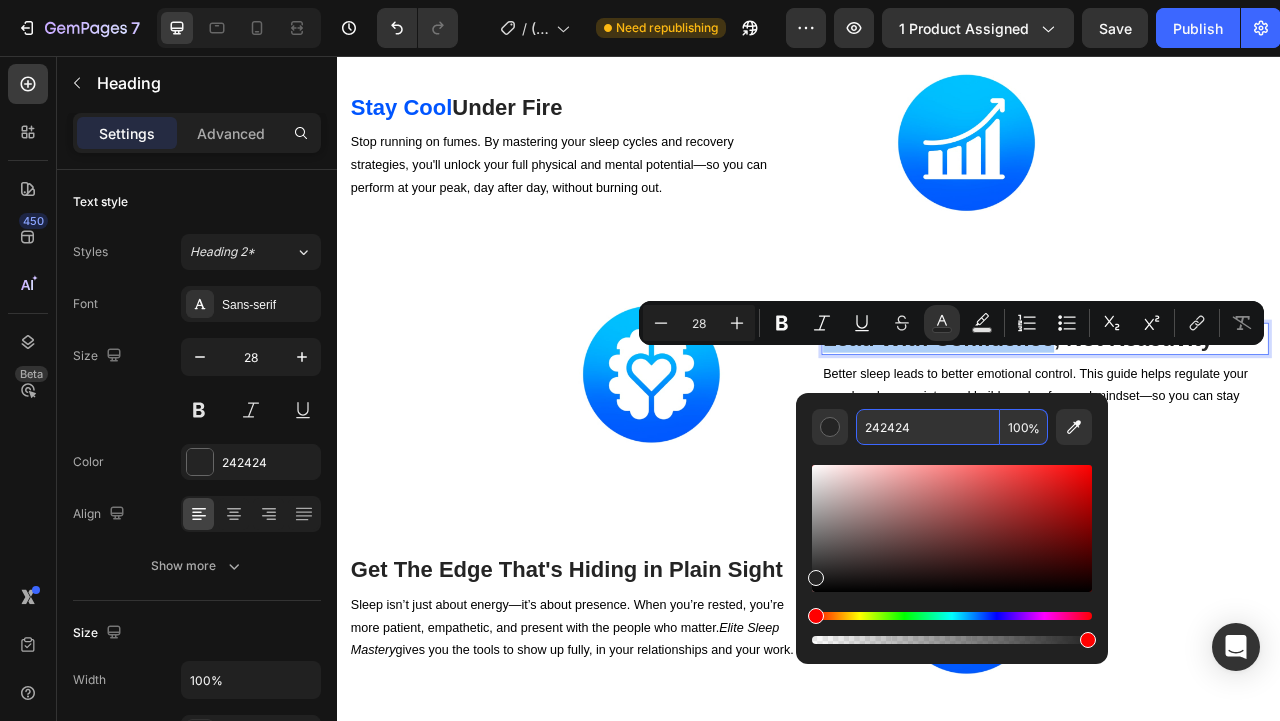 click on "242424" at bounding box center (928, 427) 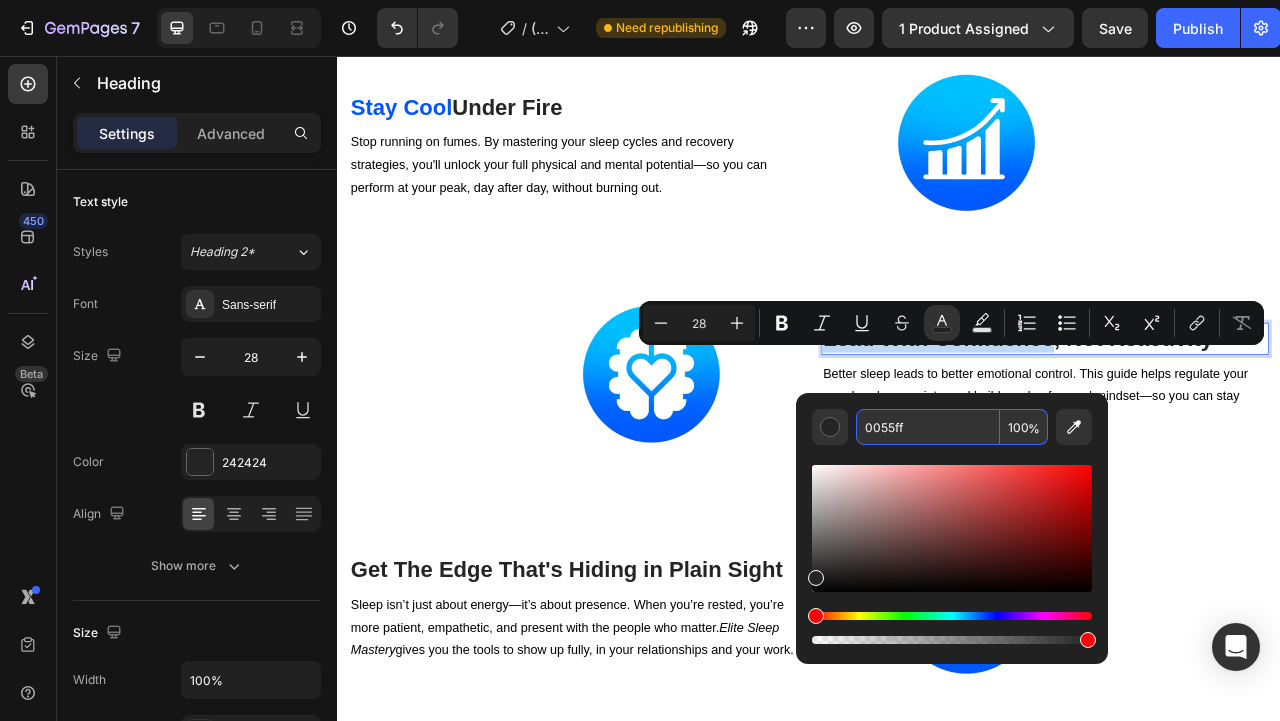 type on "0055FF" 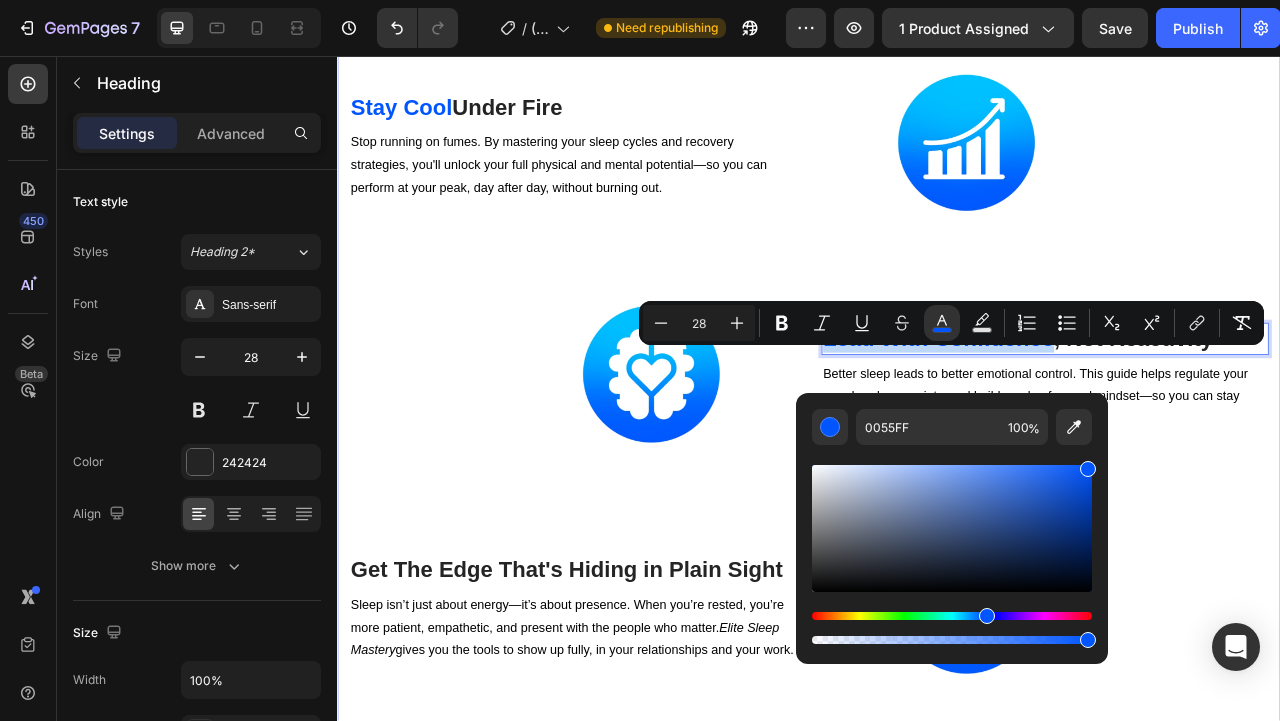 click on "Stop running on fumes. By mastering your sleep cycles and recovery strategies, you'll unlock your full physical and mental potential—so you can perform at your peak, day after day, without burning out." at bounding box center (636, 195) 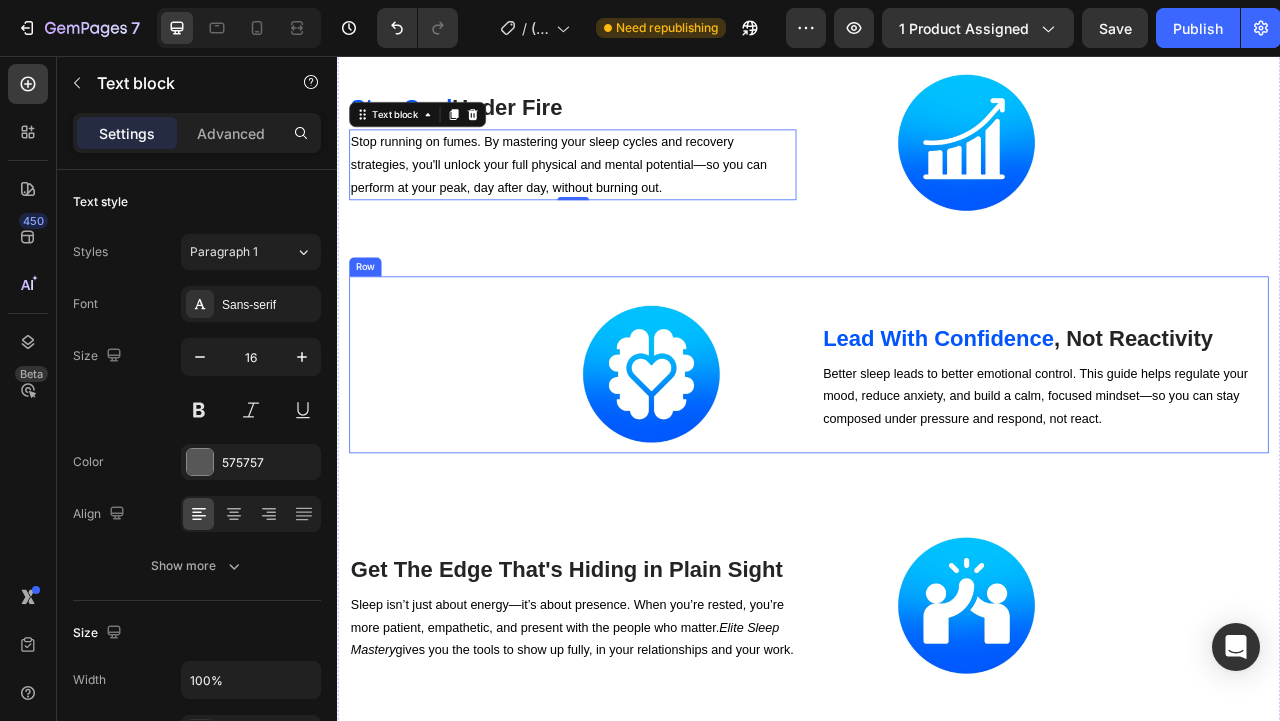 click on "Statistically  Proven . Entrepreneur  Tested . Heading Here's What Happens When You Optimize Your Sleep Like a Top 1% Operator With  Elite Sleep Mastery ™ 👇 Heading Row Image ⁠⁠⁠⁠⁠⁠⁠ Effortless Energy With the  ' High Achiever's Wake-Up Protocol ™ ' Heading Still waking up groggy, hitting snooze, or reaching for caffeine just to function?  Elite Sleep Mastery  teaches you a  High Achiever's Wake-Up Protocol  used by top performers to activate natural energy, mental clarity, and momentum—so you can rise with purpose and own your day from the very first minute. Text block Row Image ⁠⁠⁠⁠⁠⁠⁠ Stress-Free Nights With the  ' Success Wind-Down Ritual ™ ' Heading Tired of lying awake with a racing mind and mounting stress? You’ll learn our  proven success  wind-down ritual,  designed specifically for high achievers to reach a calm, focused state so you can disconnect, recharge, and sleep deeply… all while setting the stage for a more productive tomorrow.  Text block Row" at bounding box center (937, -133) 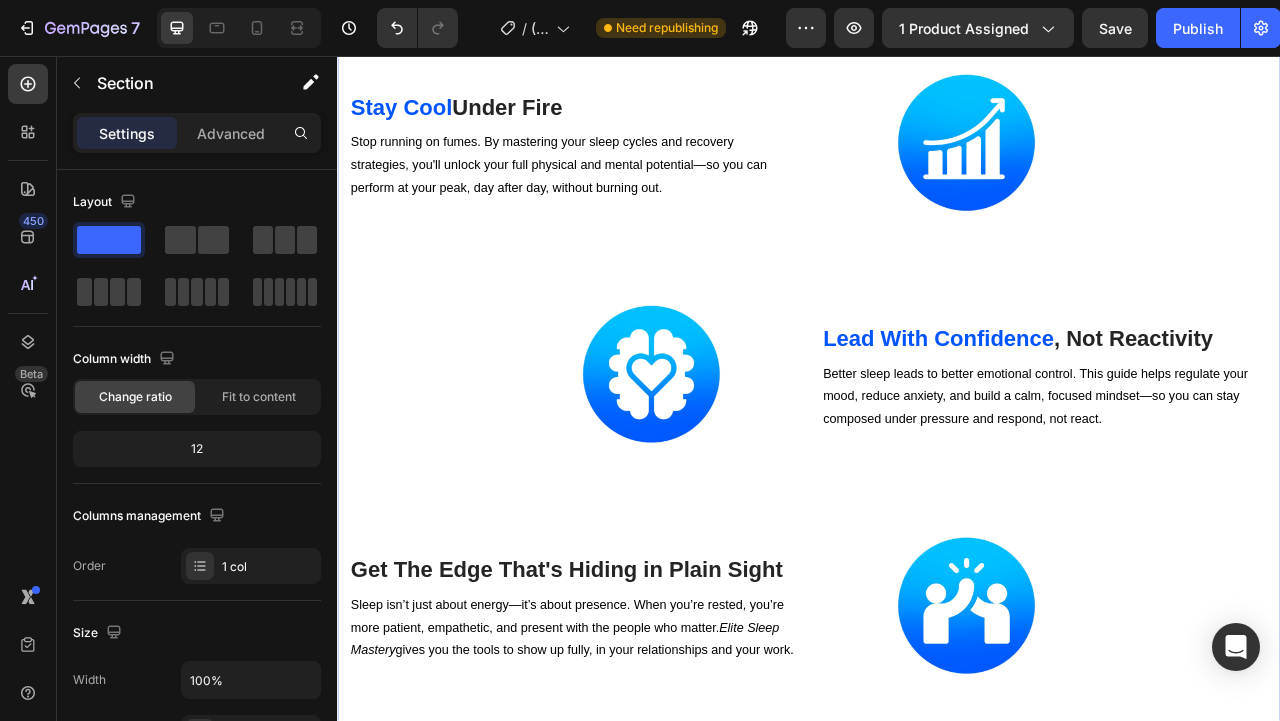 scroll, scrollTop: 6467, scrollLeft: 0, axis: vertical 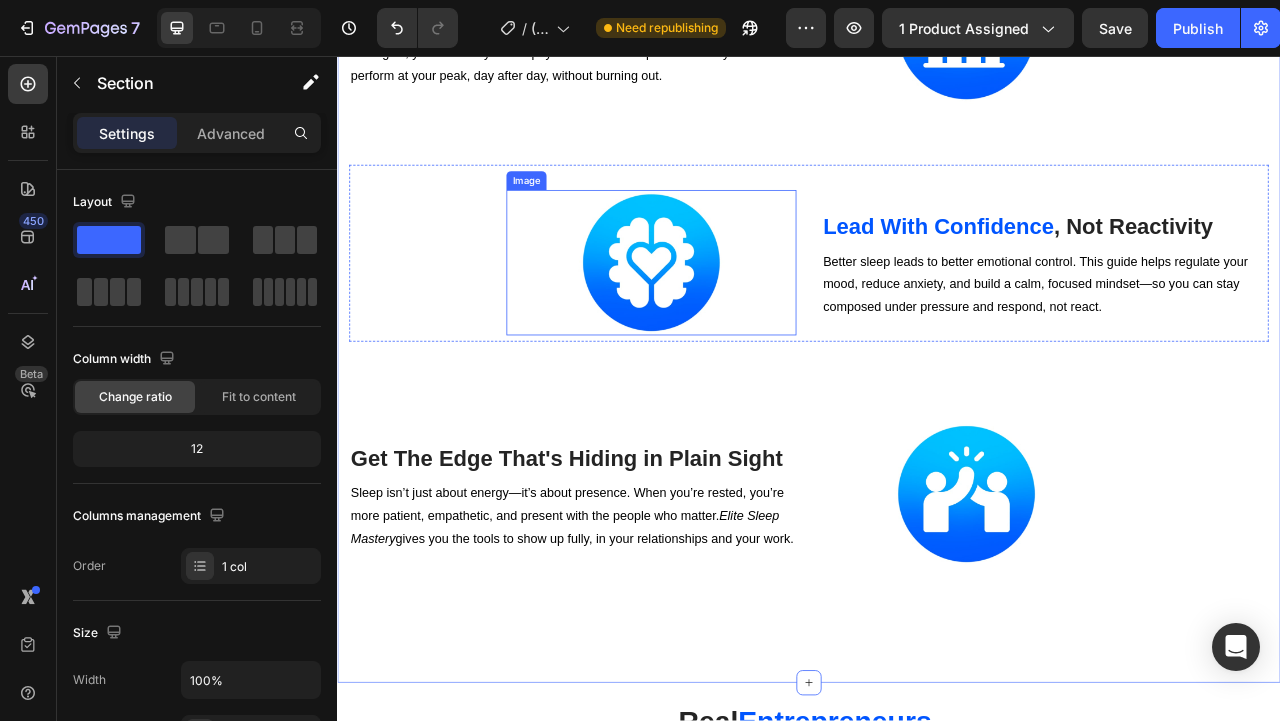 click on "Get The Edge That's Hiding in Plain Sight" at bounding box center [636, 569] 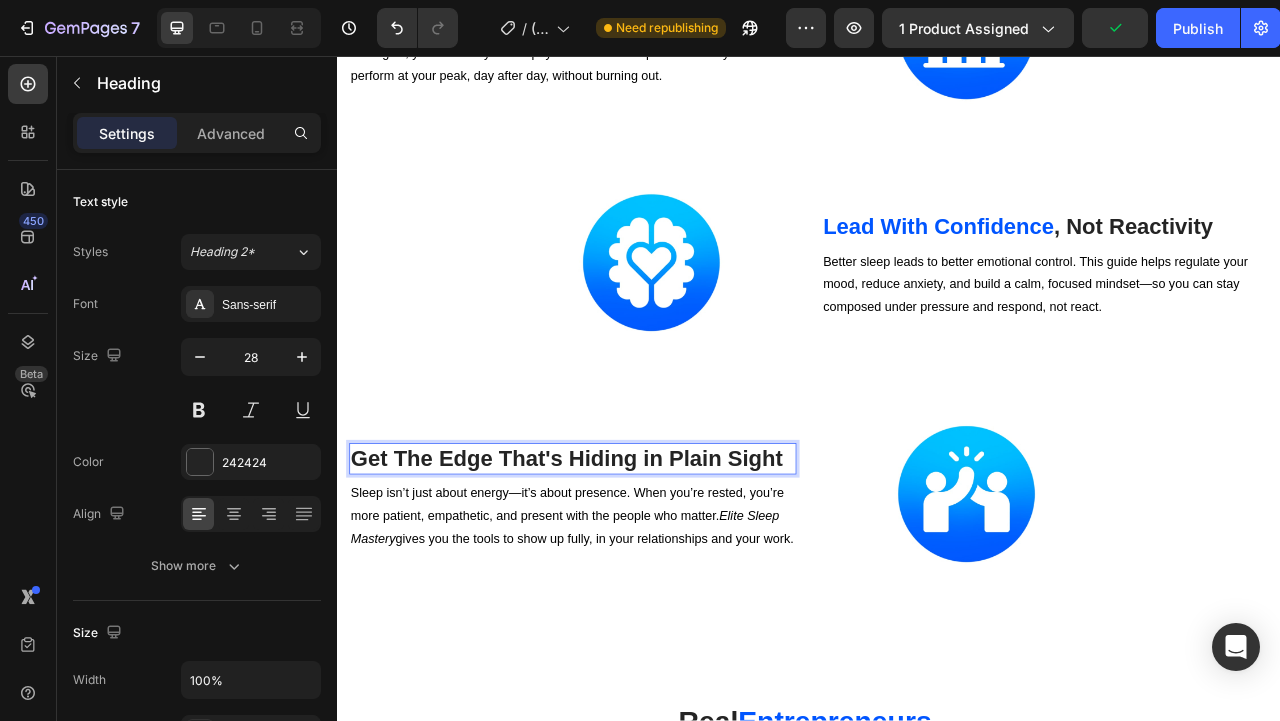 click on "Get The Edge That's Hiding in Plain Sight" at bounding box center (636, 569) 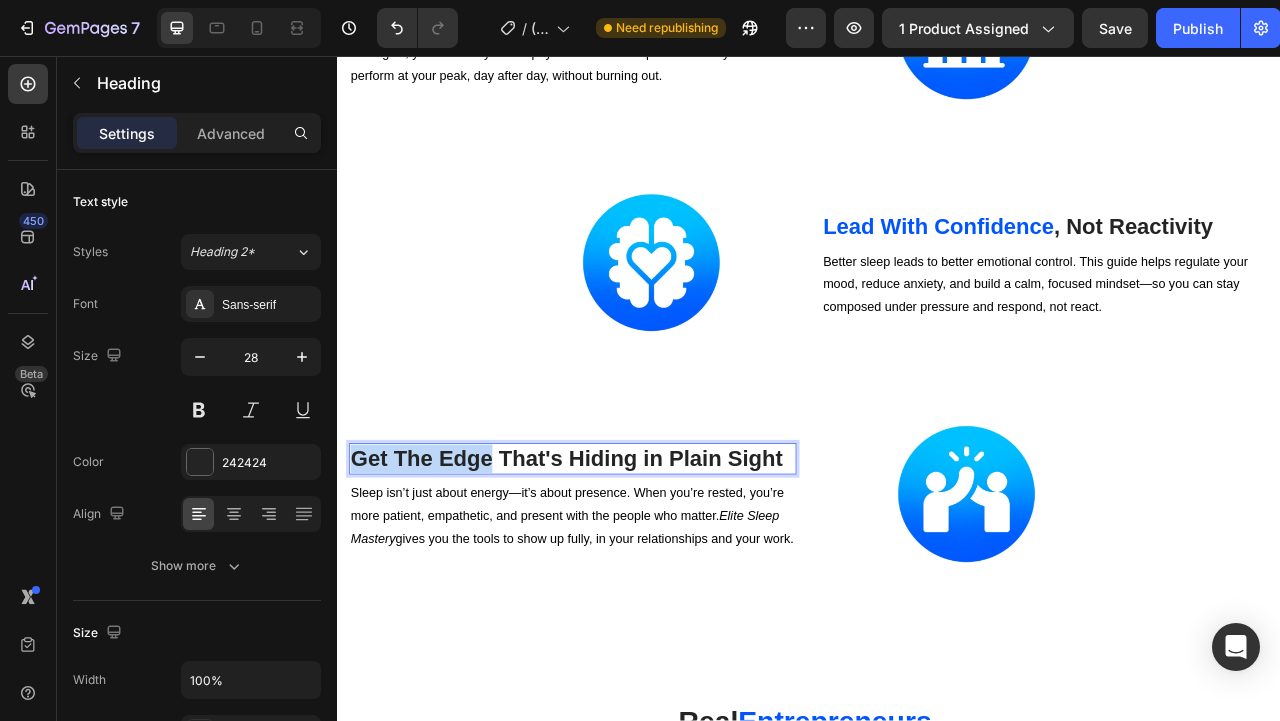 drag, startPoint x: 531, startPoint y: 584, endPoint x: 359, endPoint y: 588, distance: 172.04651 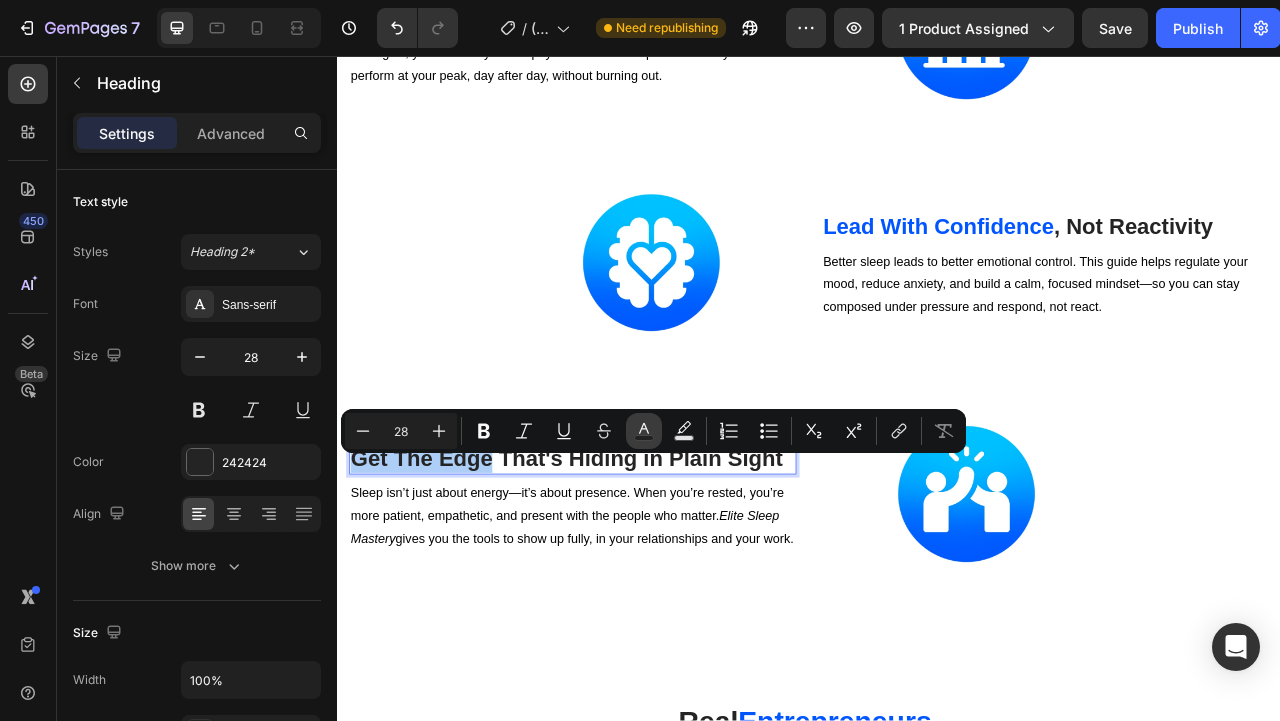 click 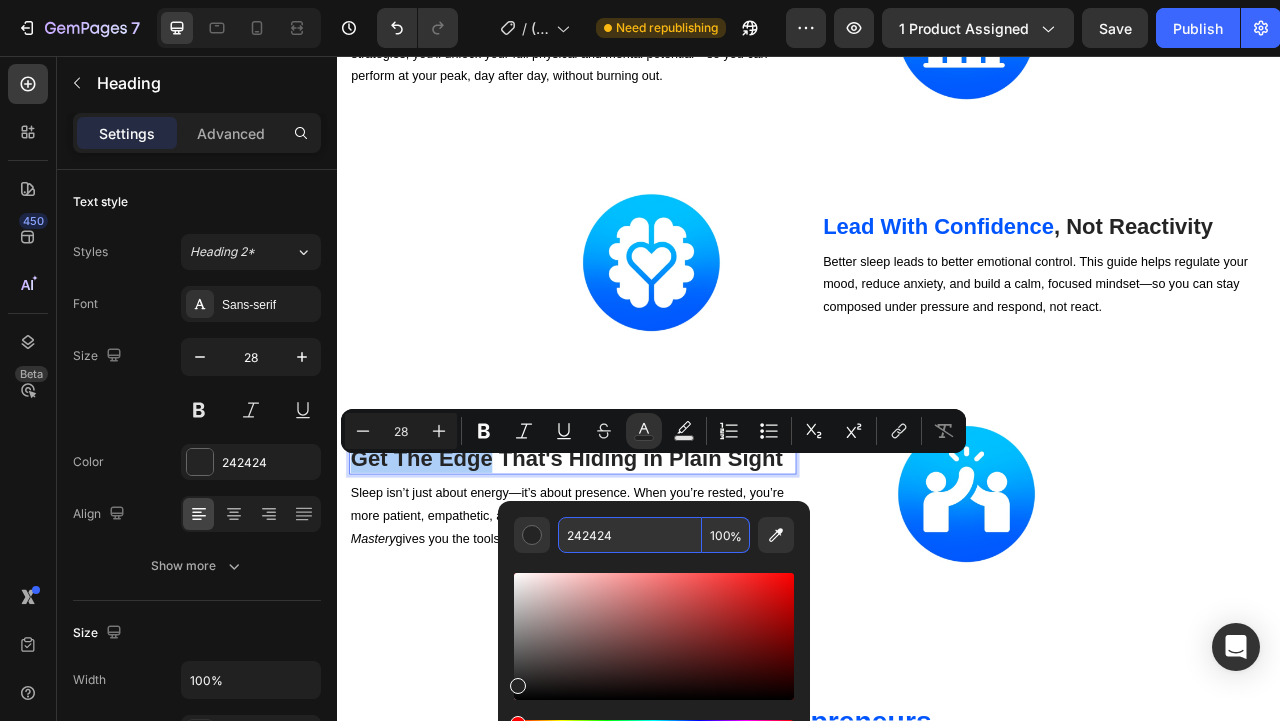 click on "242424" at bounding box center (630, 535) 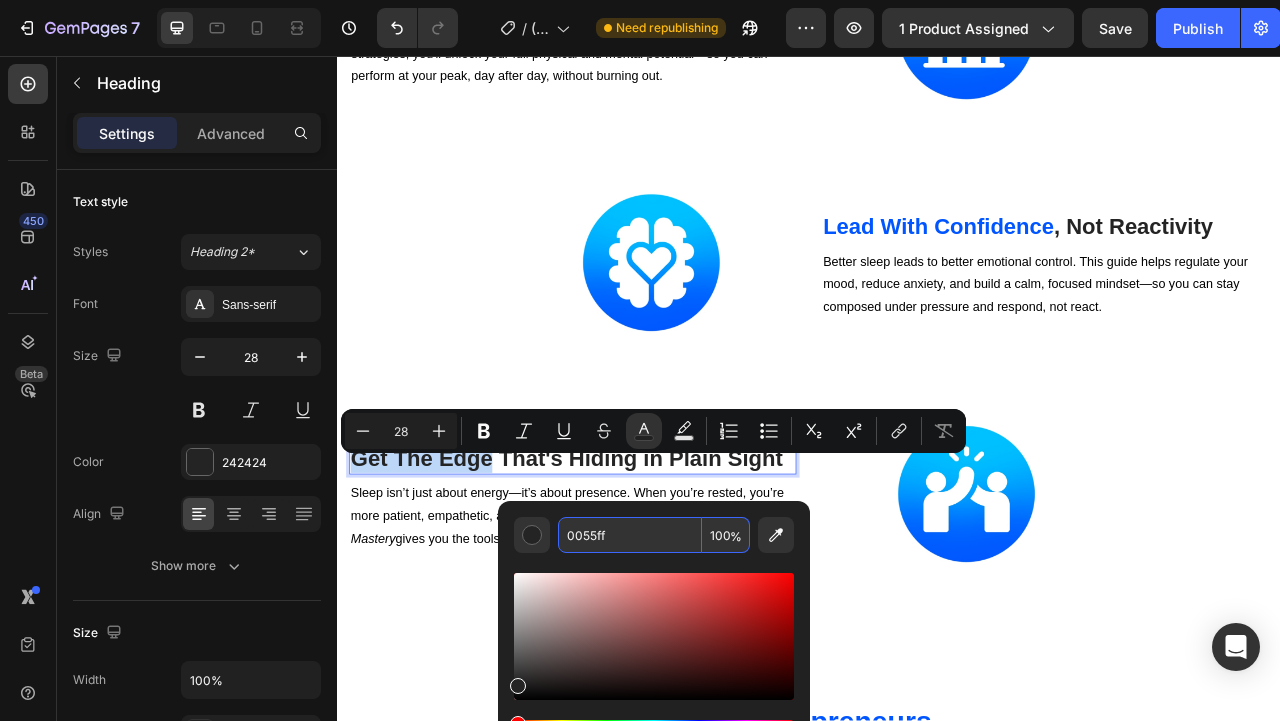 type on "0055FF" 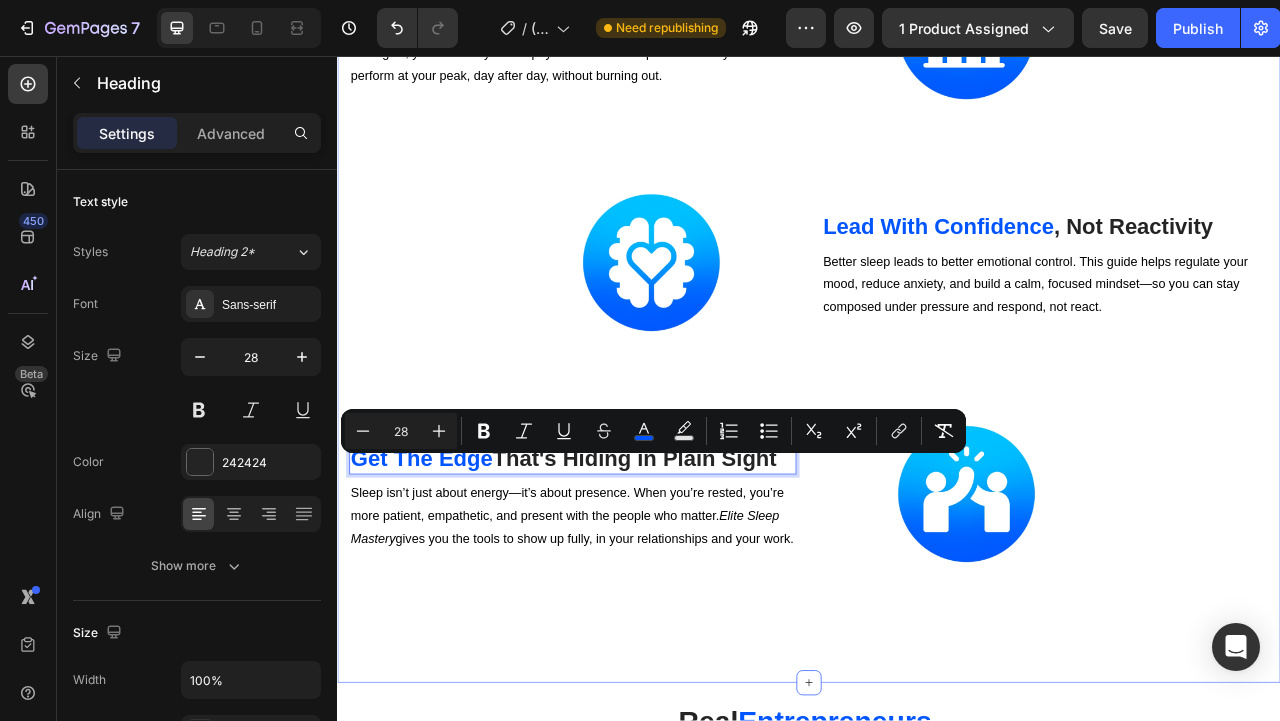 click on "Statistically  Proven . Entrepreneur  Tested . Heading Here's What Happens When You Optimize Your Sleep Like a Top 1% Operator With  Elite Sleep Mastery ™ 👇 Heading Row Image ⁠⁠⁠⁠⁠⁠⁠ Effortless Energy With the  ' High Achiever's Wake-Up Protocol ™ ' Heading Still waking up groggy, hitting snooze, or reaching for caffeine just to function?  Elite Sleep Mastery  teaches you a  High Achiever's Wake-Up Protocol  used by top performers to activate natural energy, mental clarity, and momentum—so you can rise with purpose and own your day from the very first minute. Text block Row Image ⁠⁠⁠⁠⁠⁠⁠ Stress-Free Nights With the  ' Success Wind-Down Ritual ™ ' Heading Tired of lying awake with a racing mind and mounting stress? You’ll learn our  proven success  wind-down ritual,  designed specifically for high achievers to reach a calm, focused state so you can disconnect, recharge, and sleep deeply… all while setting the stage for a more productive tomorrow.  Text block Row" at bounding box center (937, -275) 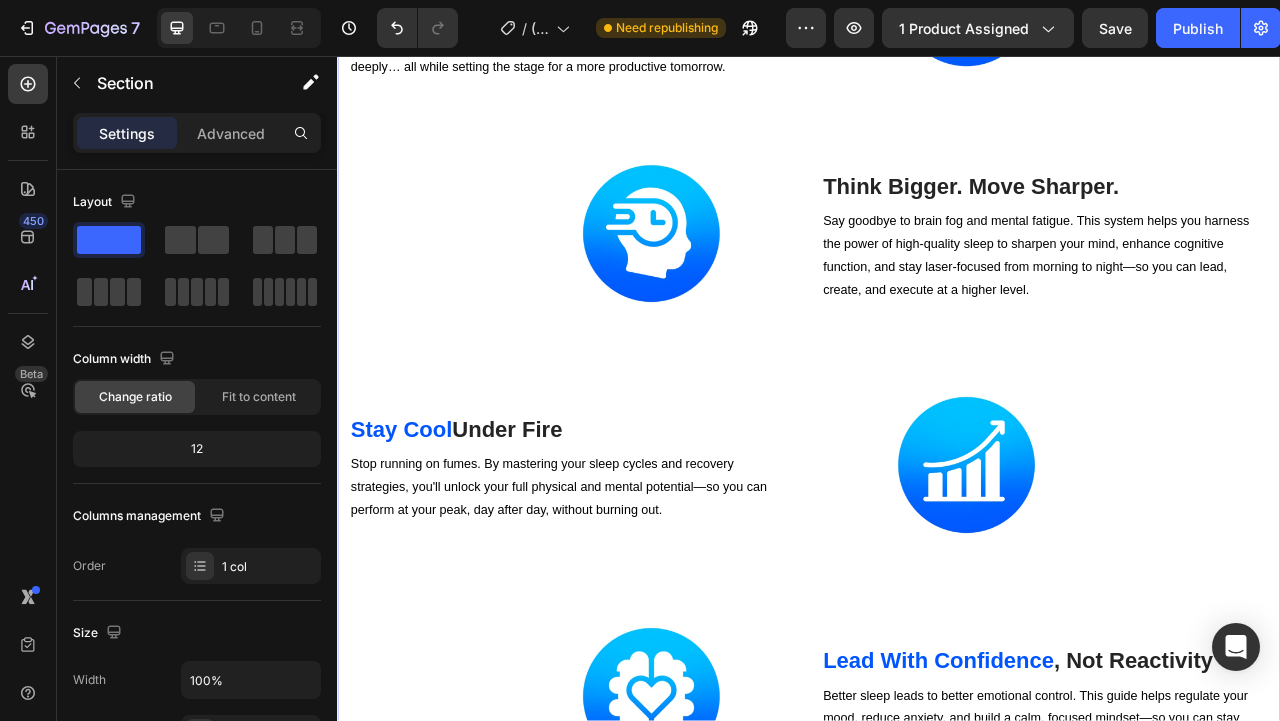 scroll, scrollTop: 5839, scrollLeft: 0, axis: vertical 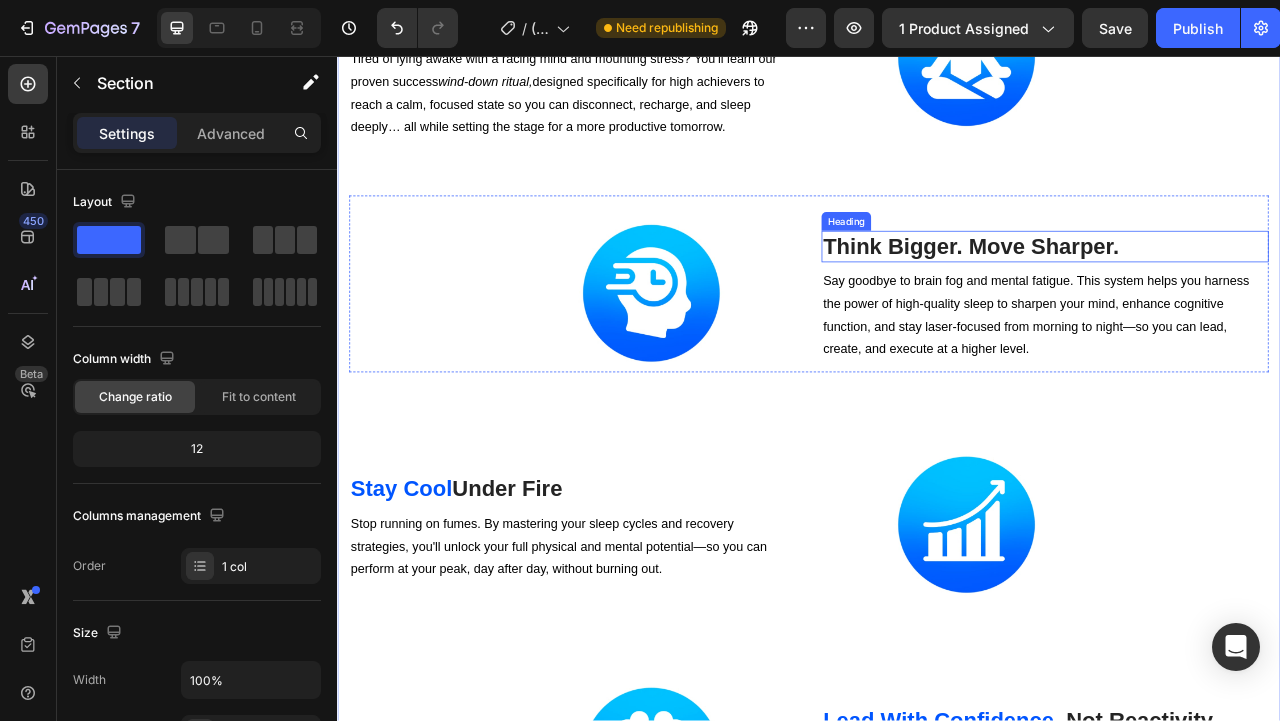 click on "Think Bigger. Move Sharper." at bounding box center [1237, 299] 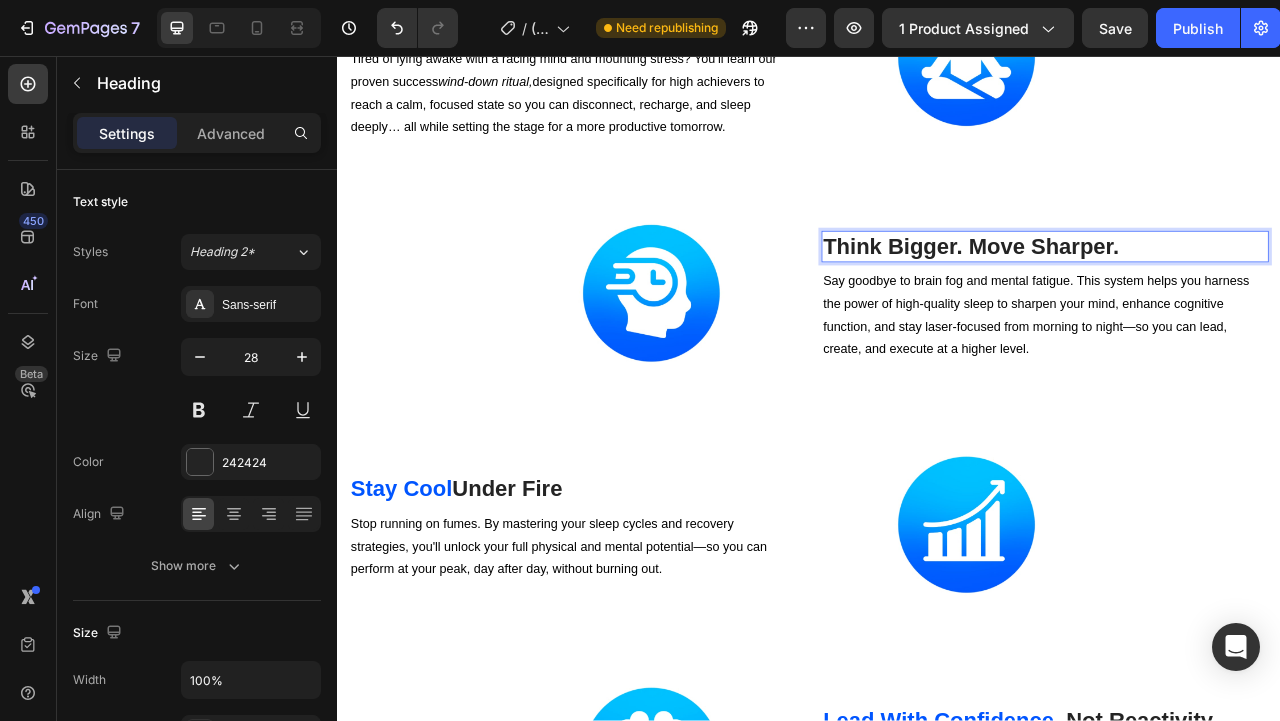 click on "Think Bigger. Move Sharper." at bounding box center [1237, 299] 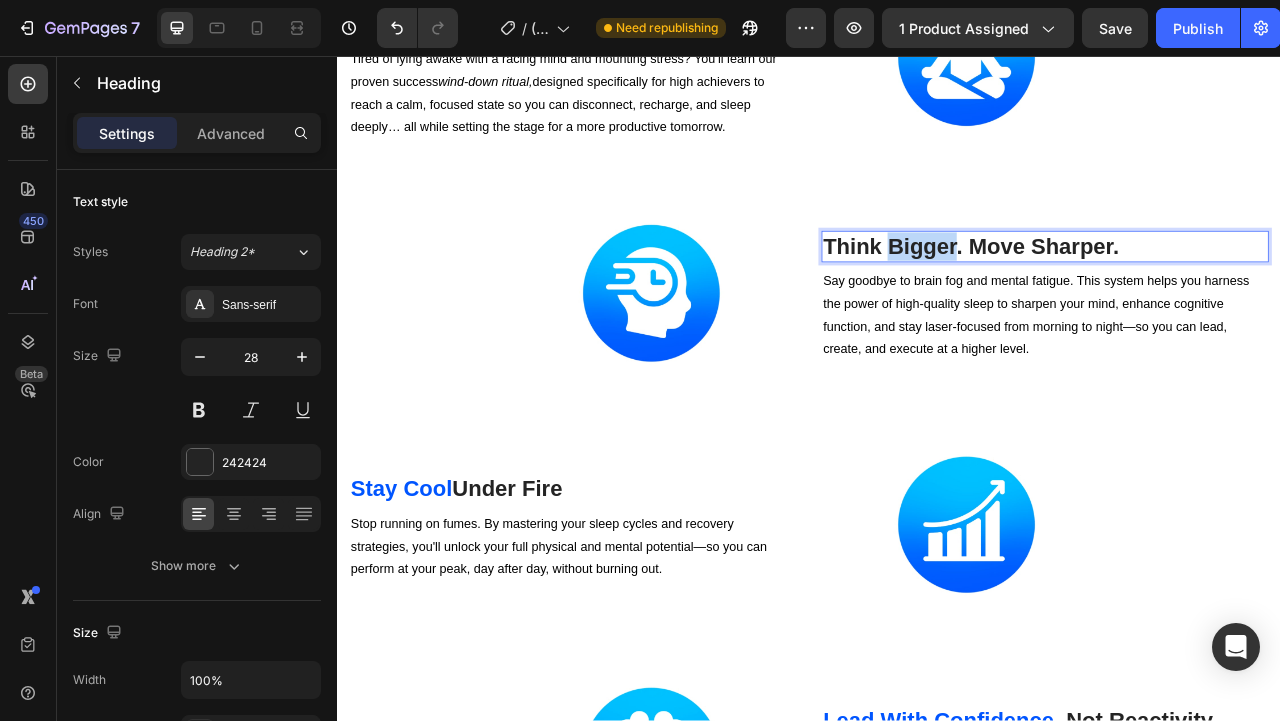 click on "Think Bigger. Move Sharper." at bounding box center (1237, 299) 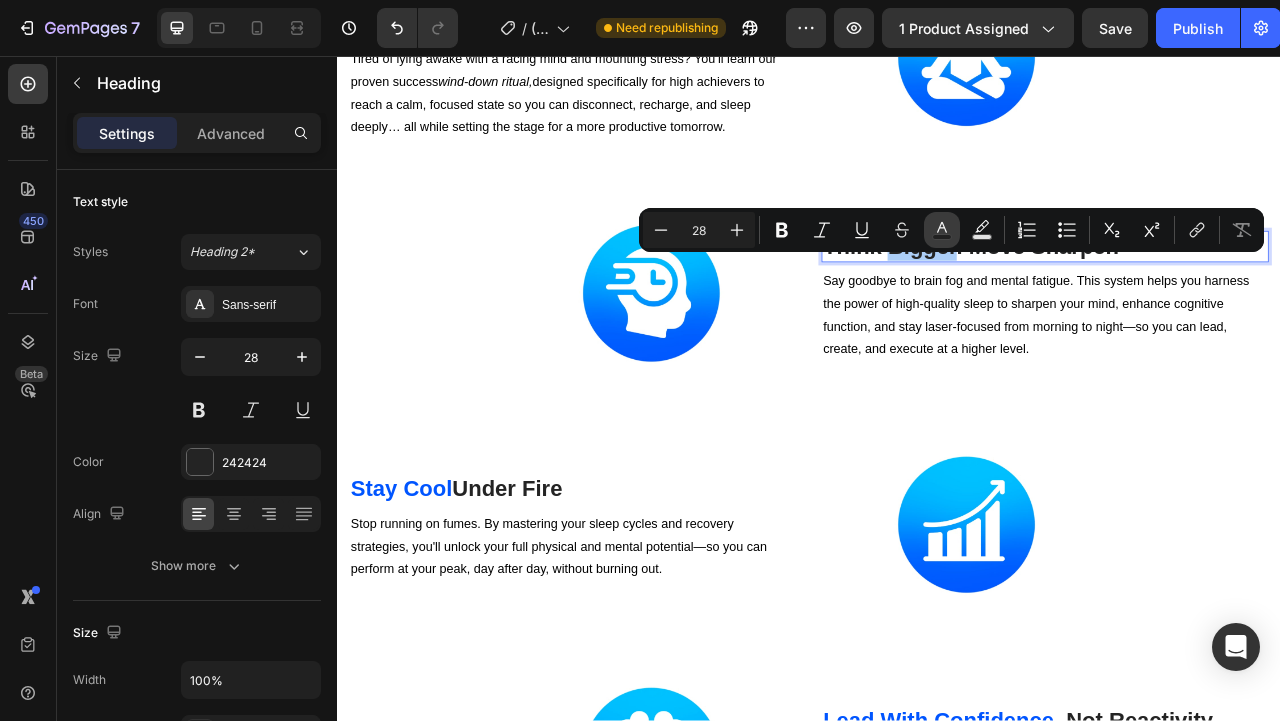 click 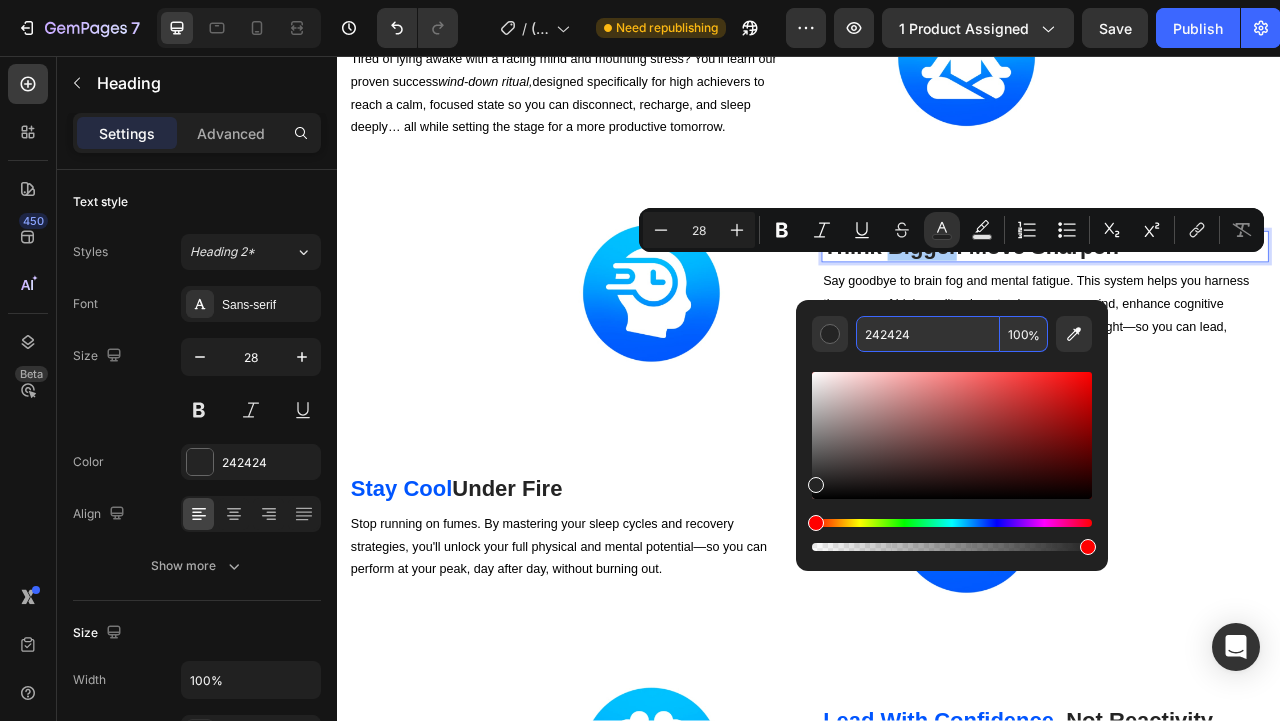 click on "242424" at bounding box center [928, 334] 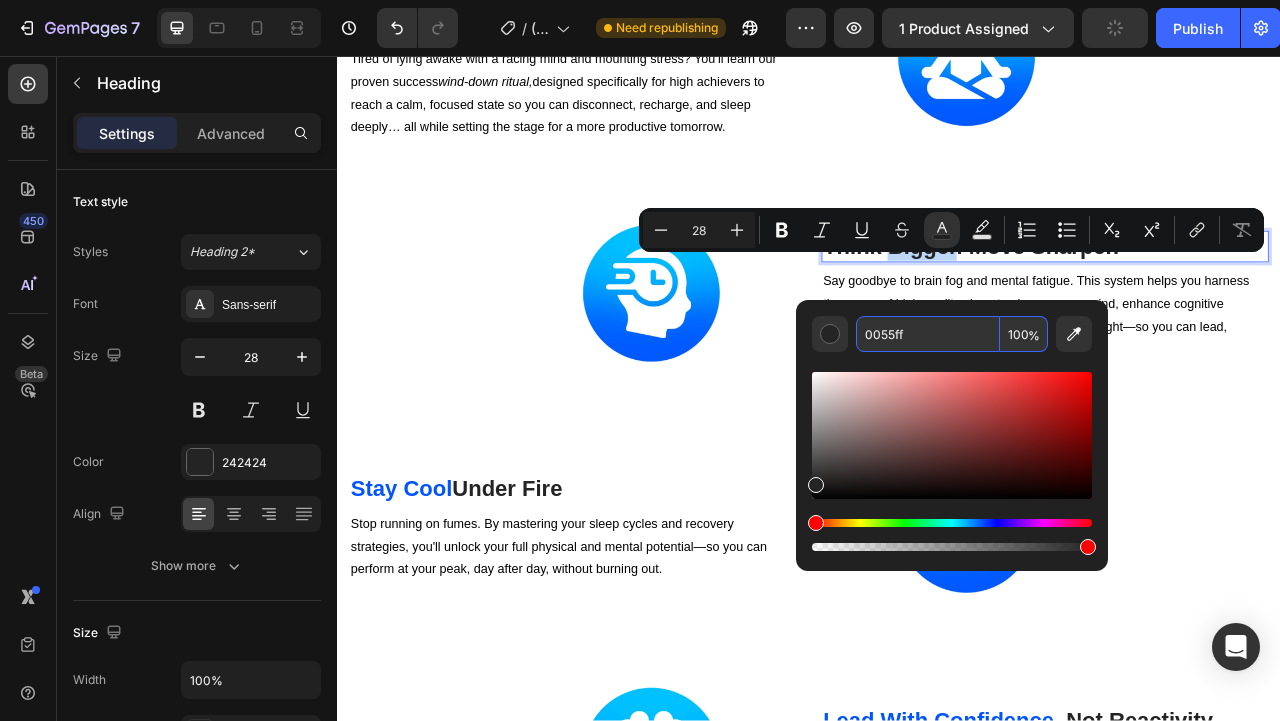 type on "0055FF" 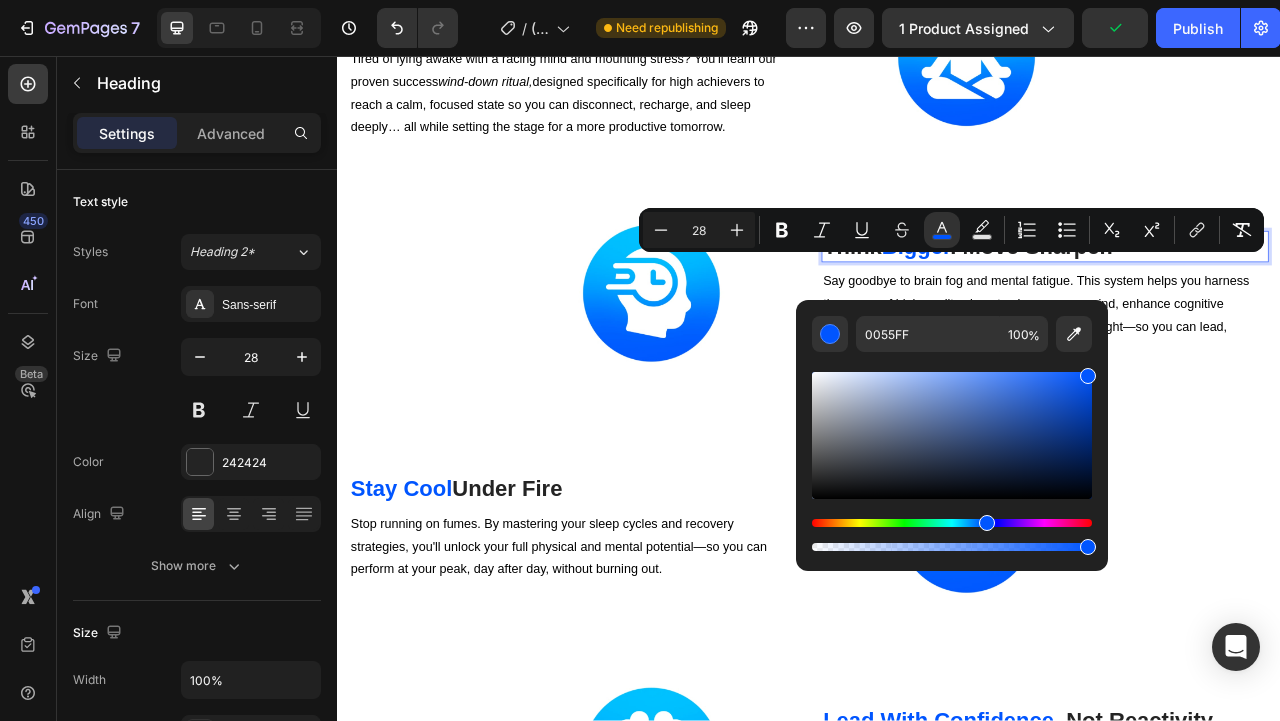click on "Think  Bigger . Move Sharper." at bounding box center (1237, 299) 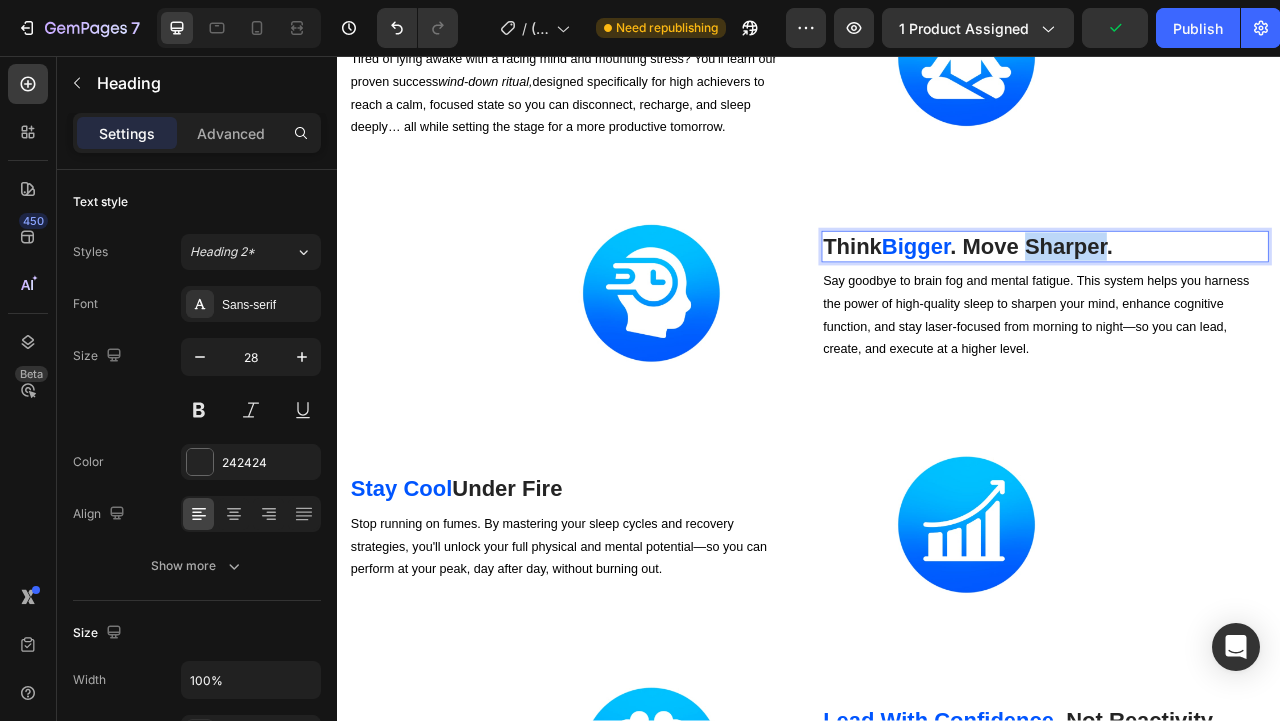 click on "Think  Bigger . Move Sharper." at bounding box center [1237, 299] 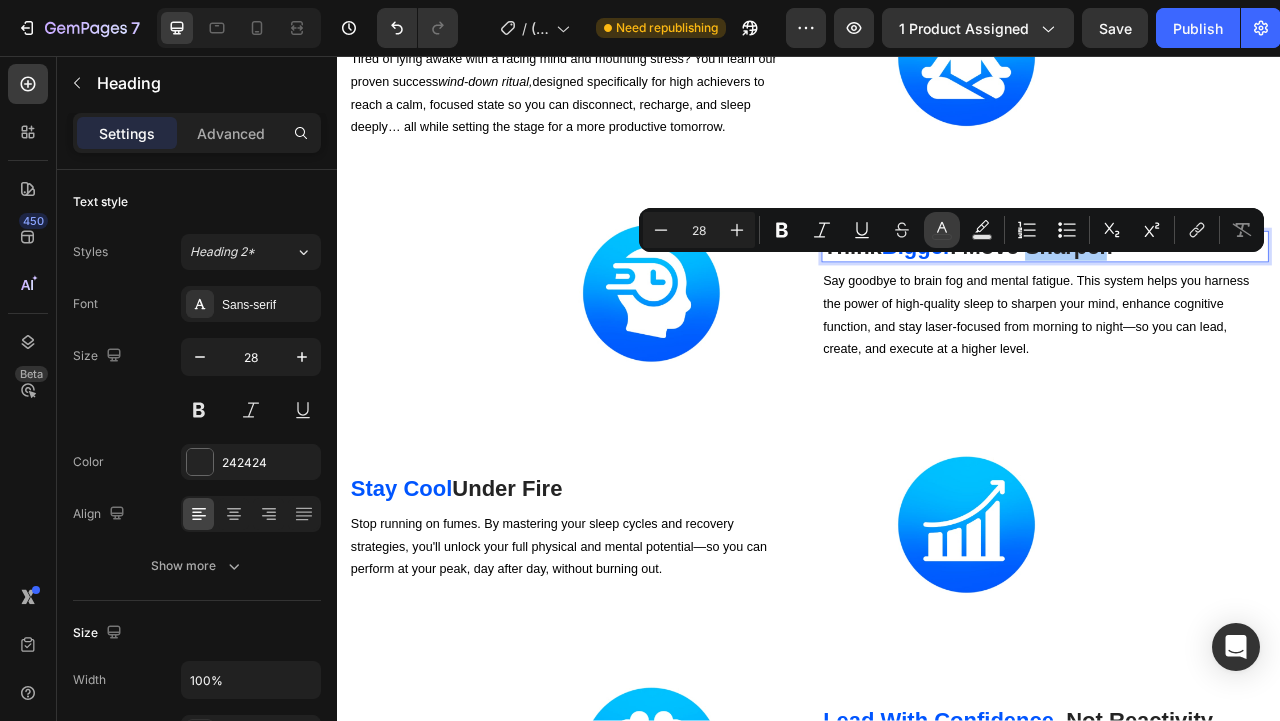 click 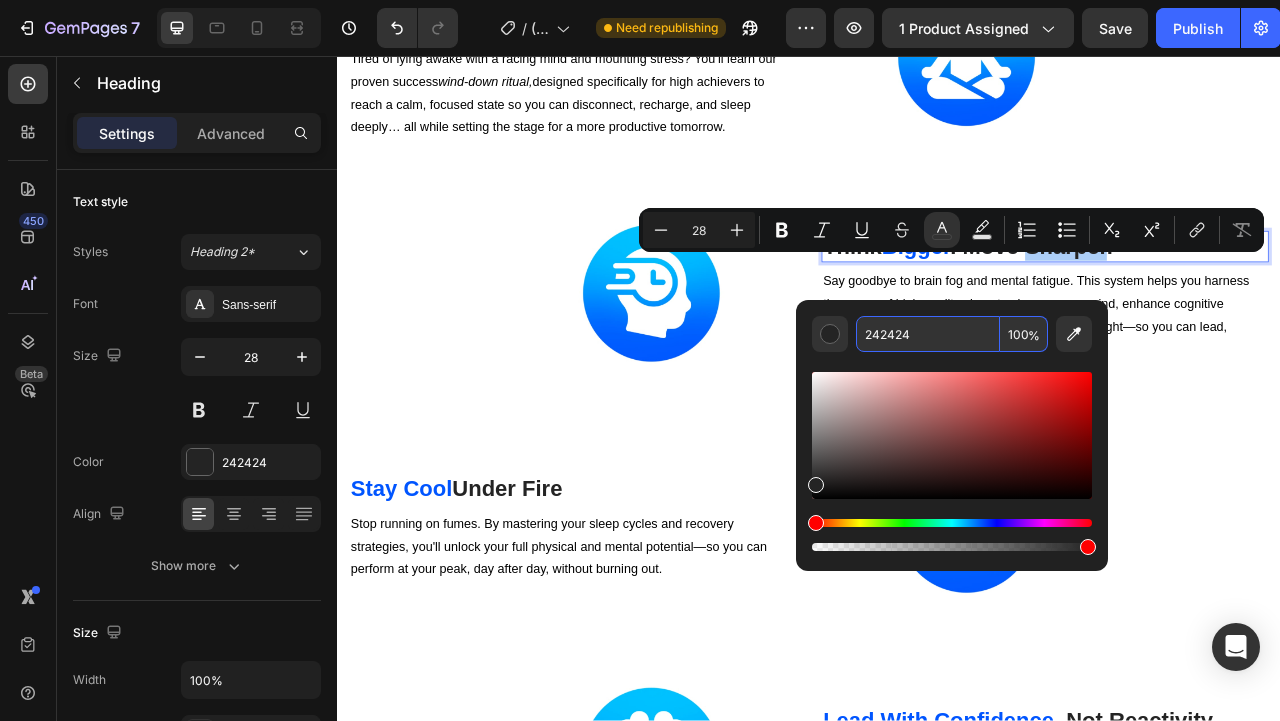 click on "242424" at bounding box center (928, 334) 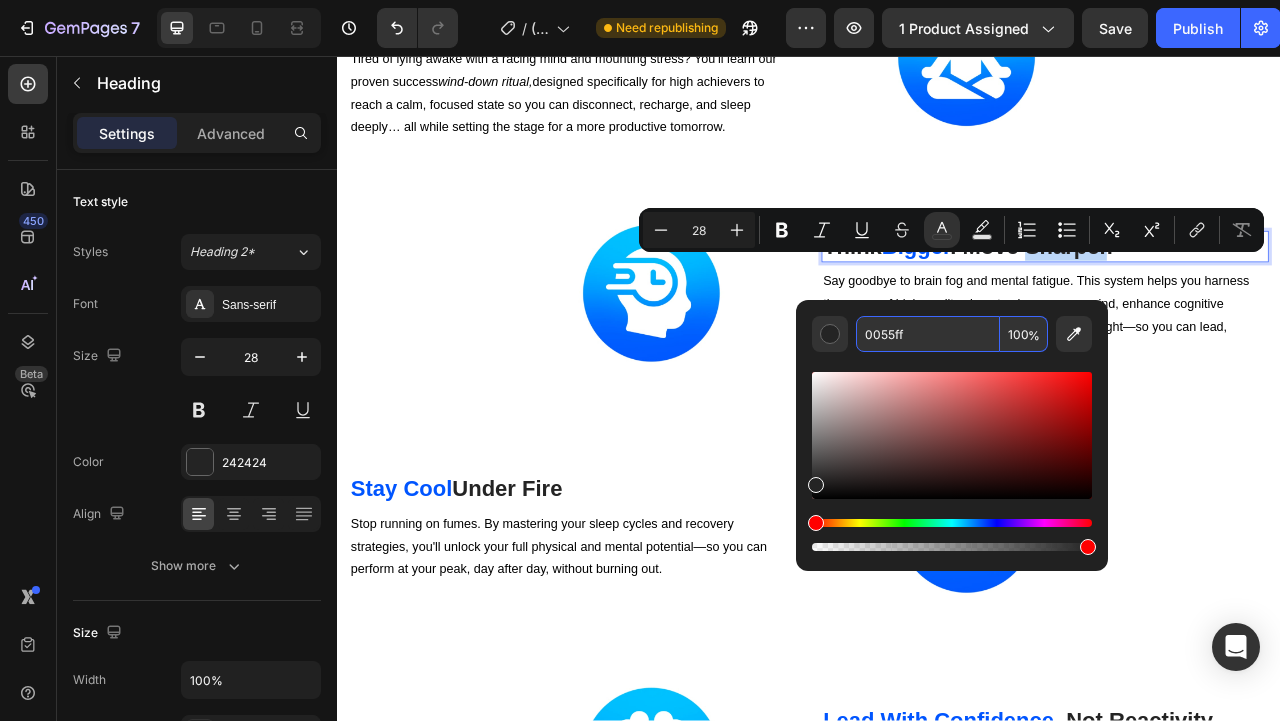 type on "0055FF" 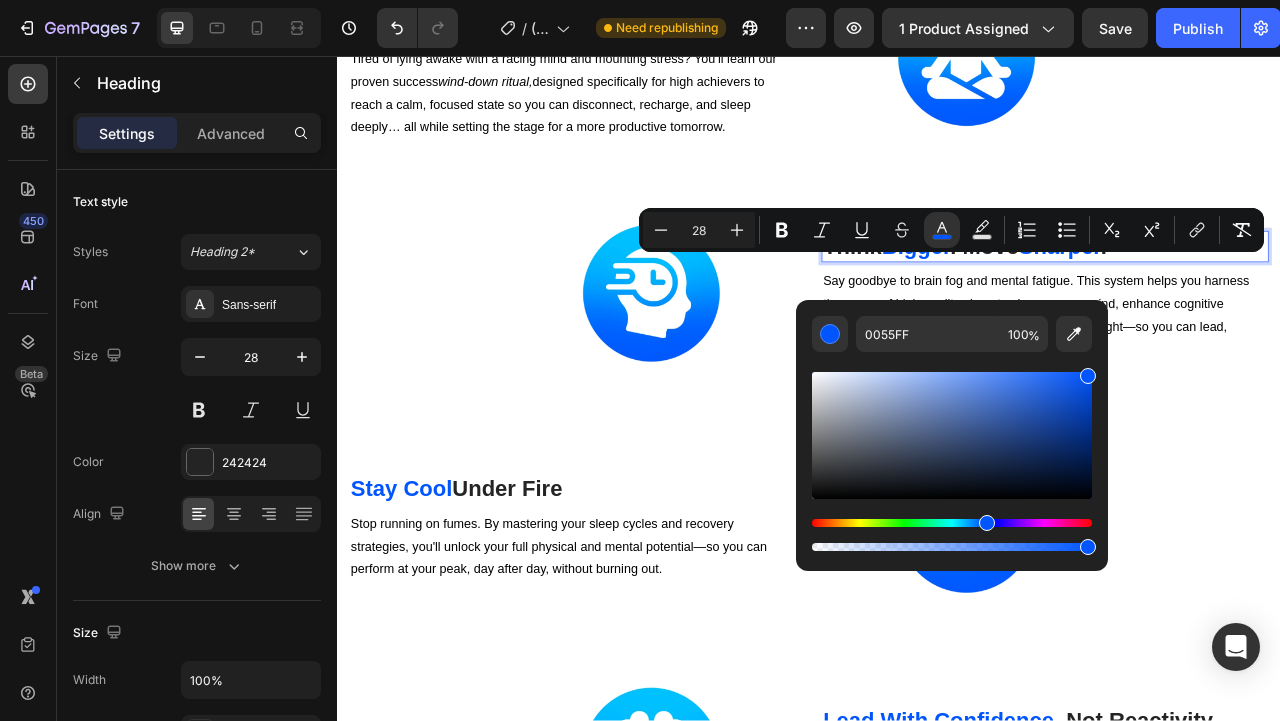 click on "Statistically  Proven . Entrepreneur  Tested . Heading Here's What Happens When You Optimize Your Sleep Like a Top 1% Operator With  Elite Sleep Mastery ™ 👇 Heading Row Image ⁠⁠⁠⁠⁠⁠⁠ Effortless Energy With the  ' High Achiever's Wake-Up Protocol ™ ' Heading Still waking up groggy, hitting snooze, or reaching for caffeine just to function?  Elite Sleep Mastery  teaches you a  High Achiever's Wake-Up Protocol  used by top performers to activate natural energy, mental clarity, and momentum—so you can rise with purpose and own your day from the very first minute. Text block Row Image ⁠⁠⁠⁠⁠⁠⁠ Stress-Free Nights With the  ' Success Wind-Down Ritual ™ ' Heading Tired of lying awake with a racing mind and mounting stress? You’ll learn our  proven success  wind-down ritual,  designed specifically for high achievers to reach a calm, focused state so you can disconnect, recharge, and sleep deeply… all while setting the stage for a more productive tomorrow.  Text block Row" at bounding box center (937, 353) 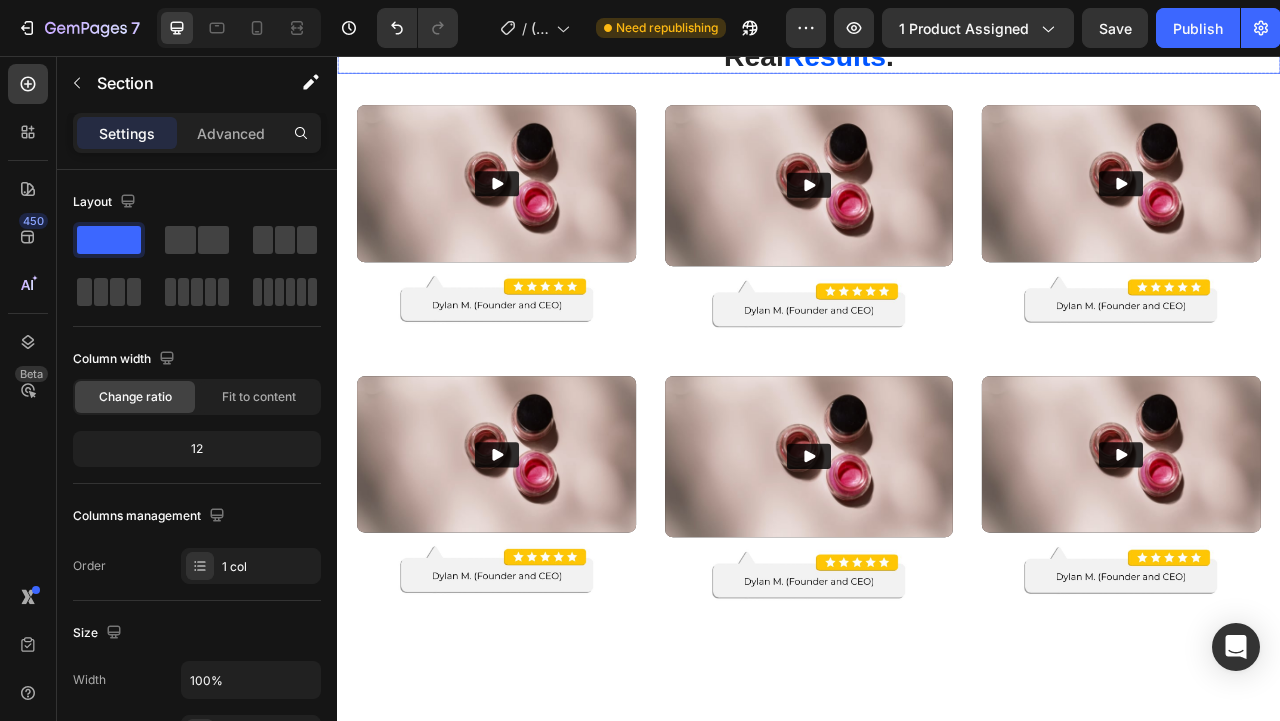 scroll, scrollTop: 7209, scrollLeft: 0, axis: vertical 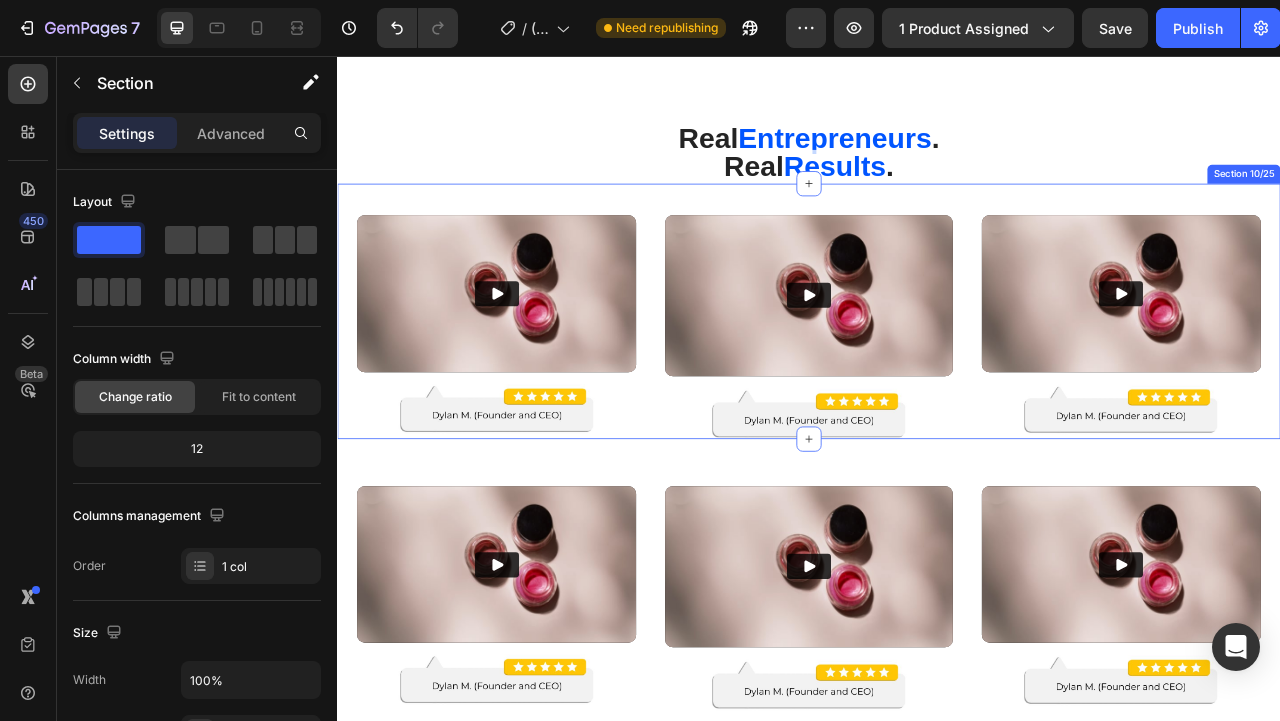 click on "Video Image Video Image Video Image Section 10/25" at bounding box center [937, 381] 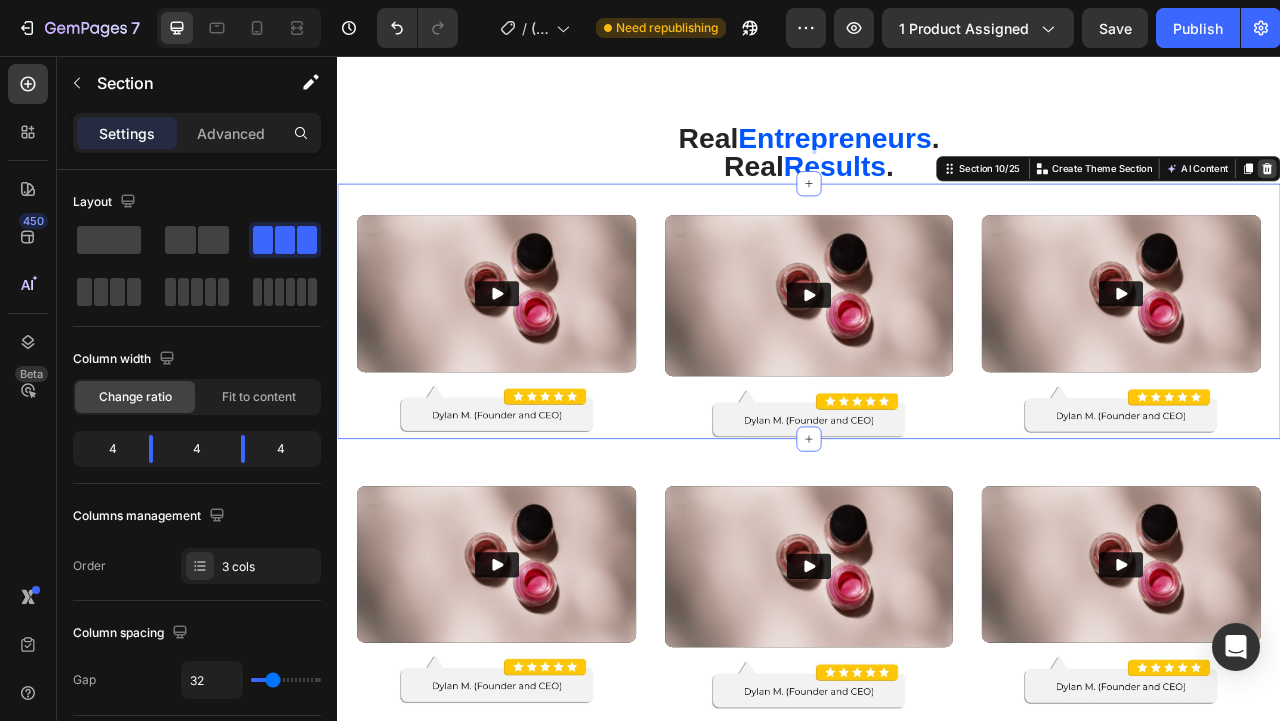 click 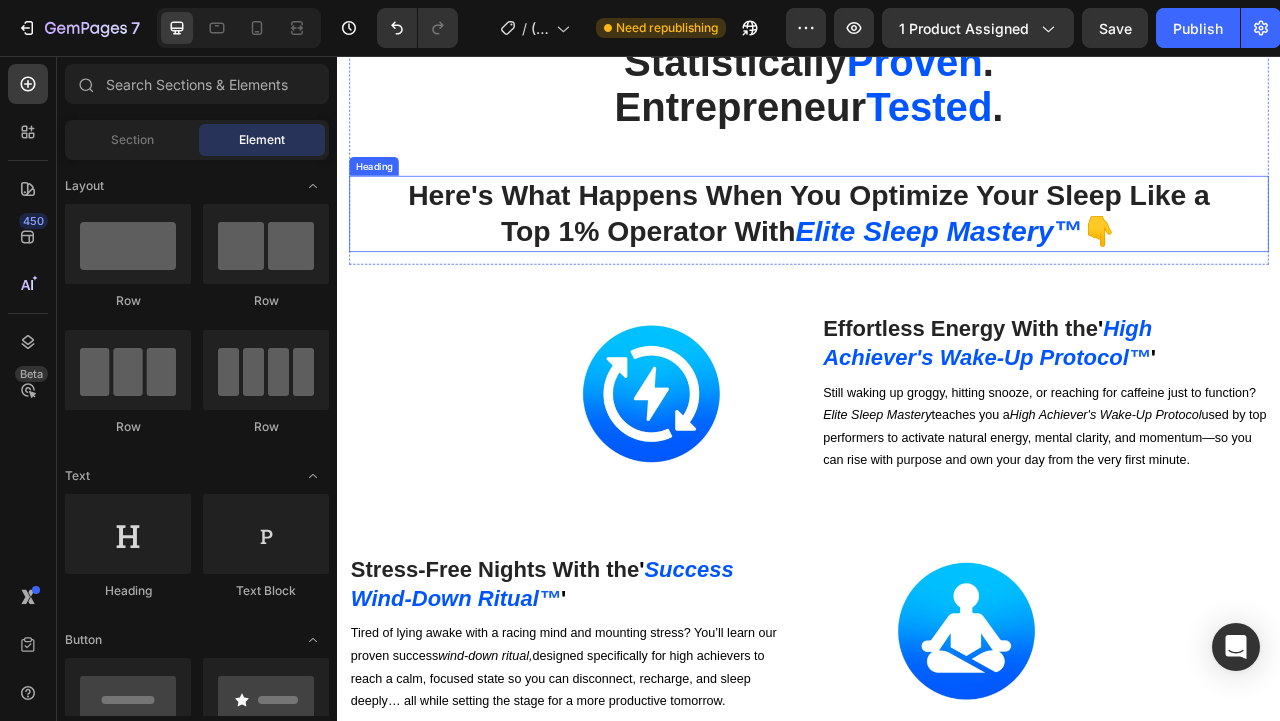 scroll, scrollTop: 5038, scrollLeft: 0, axis: vertical 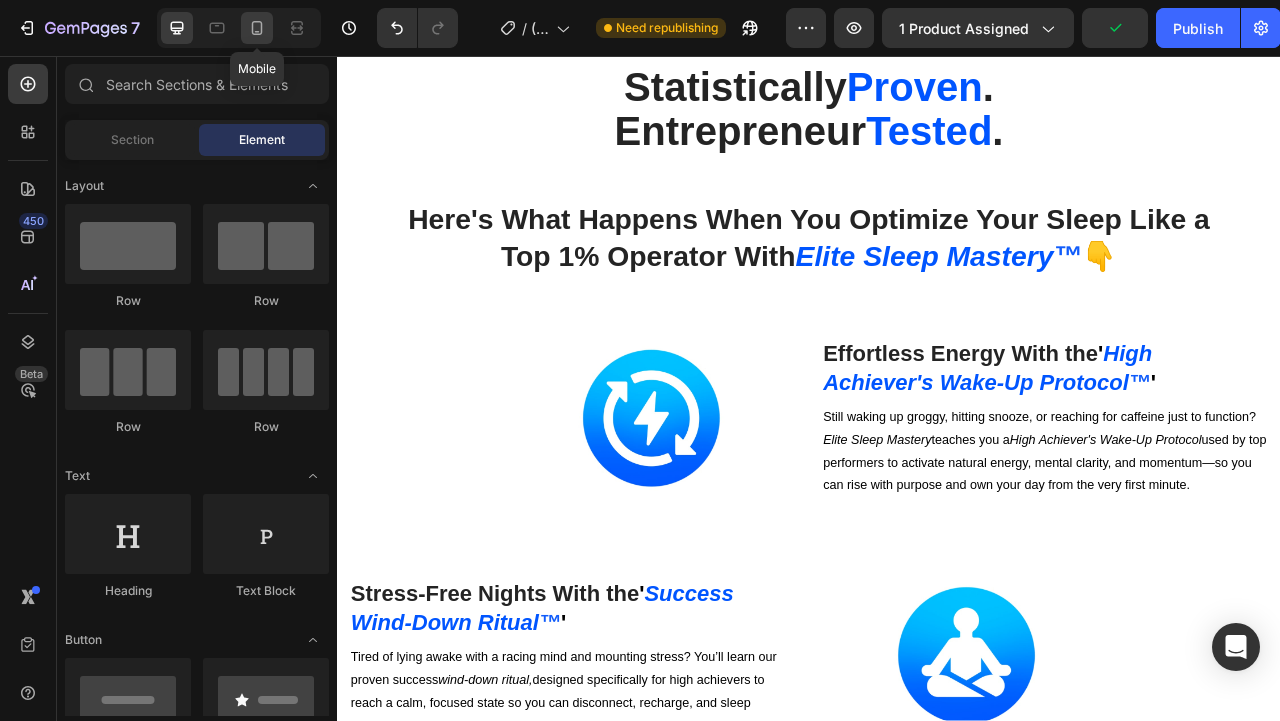 click 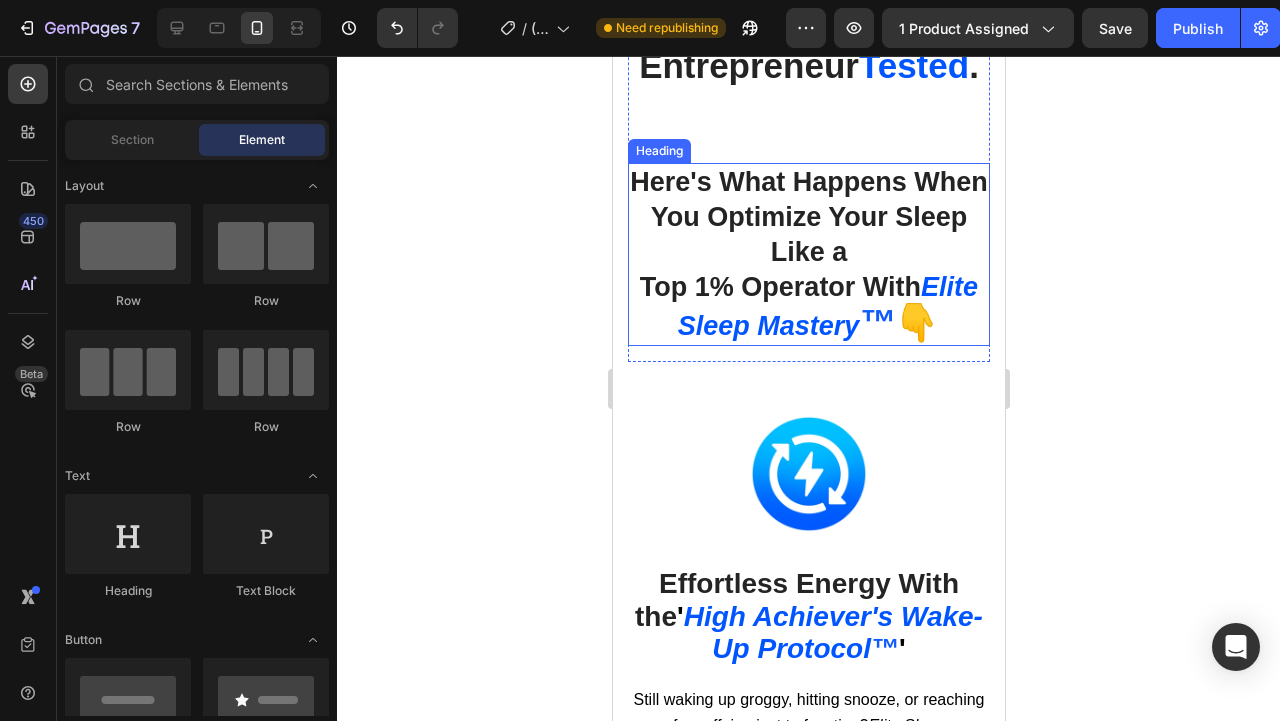 scroll, scrollTop: 5497, scrollLeft: 0, axis: vertical 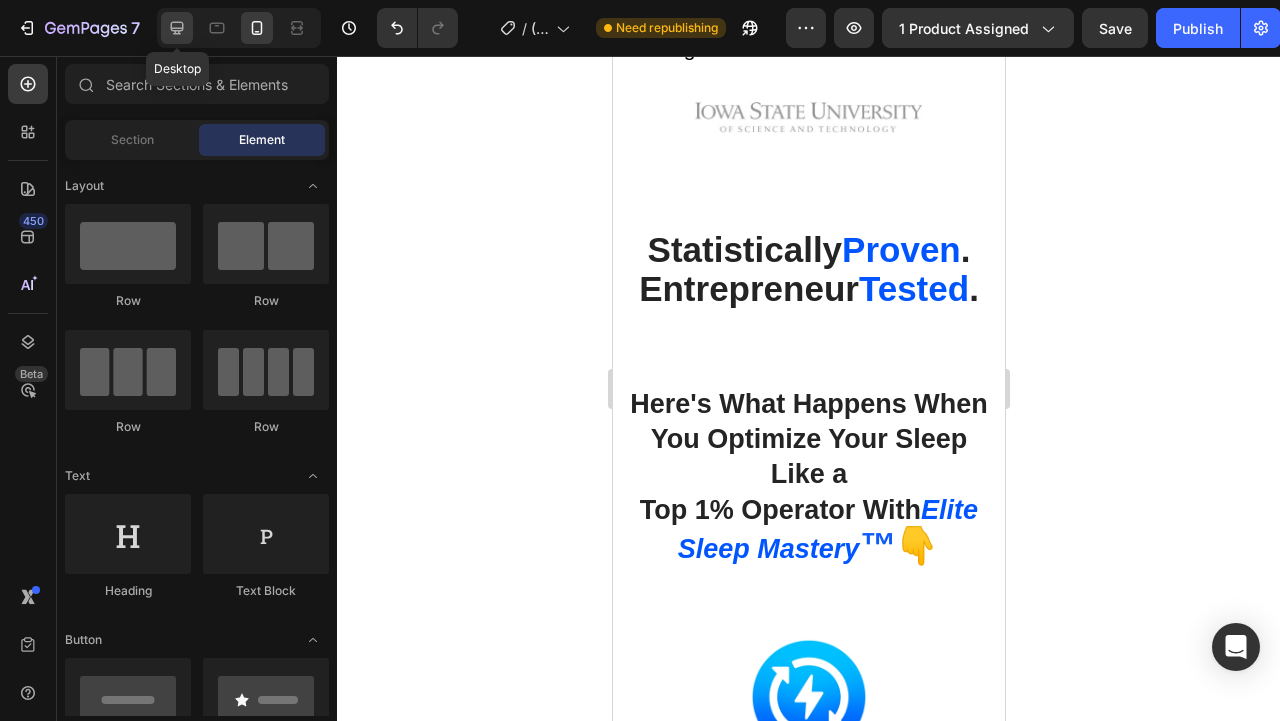 click 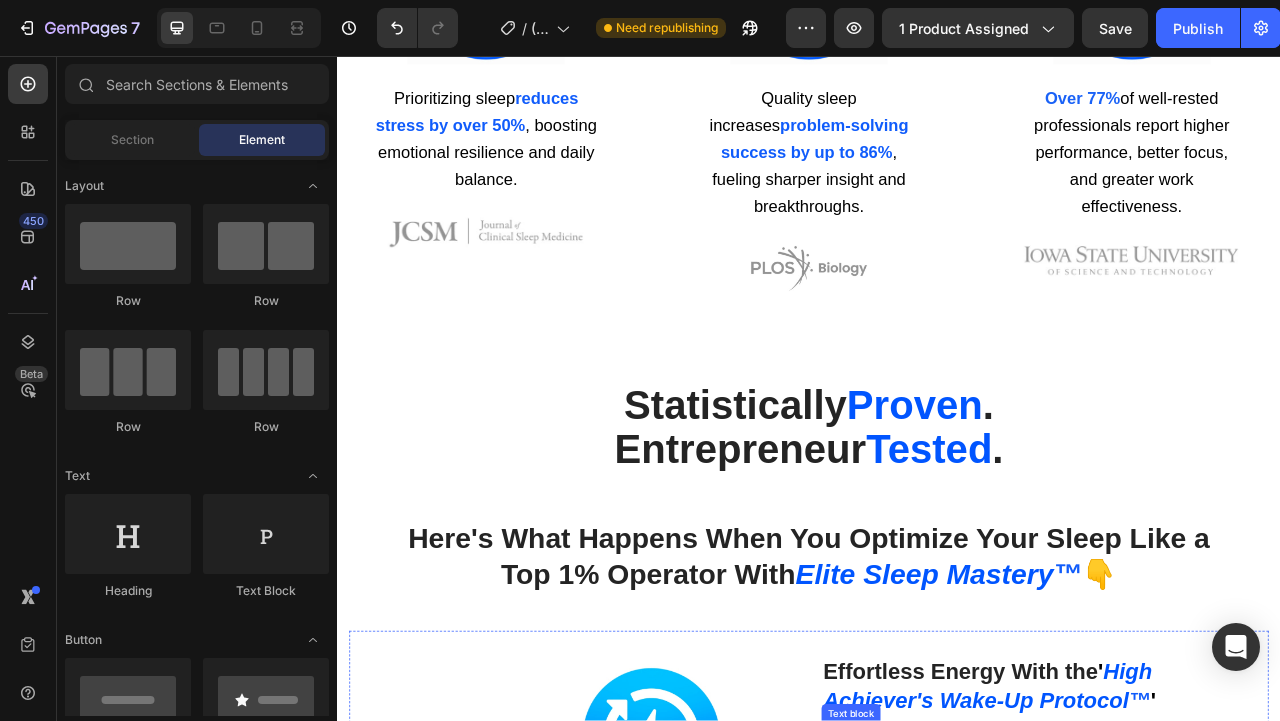 scroll, scrollTop: 4853, scrollLeft: 0, axis: vertical 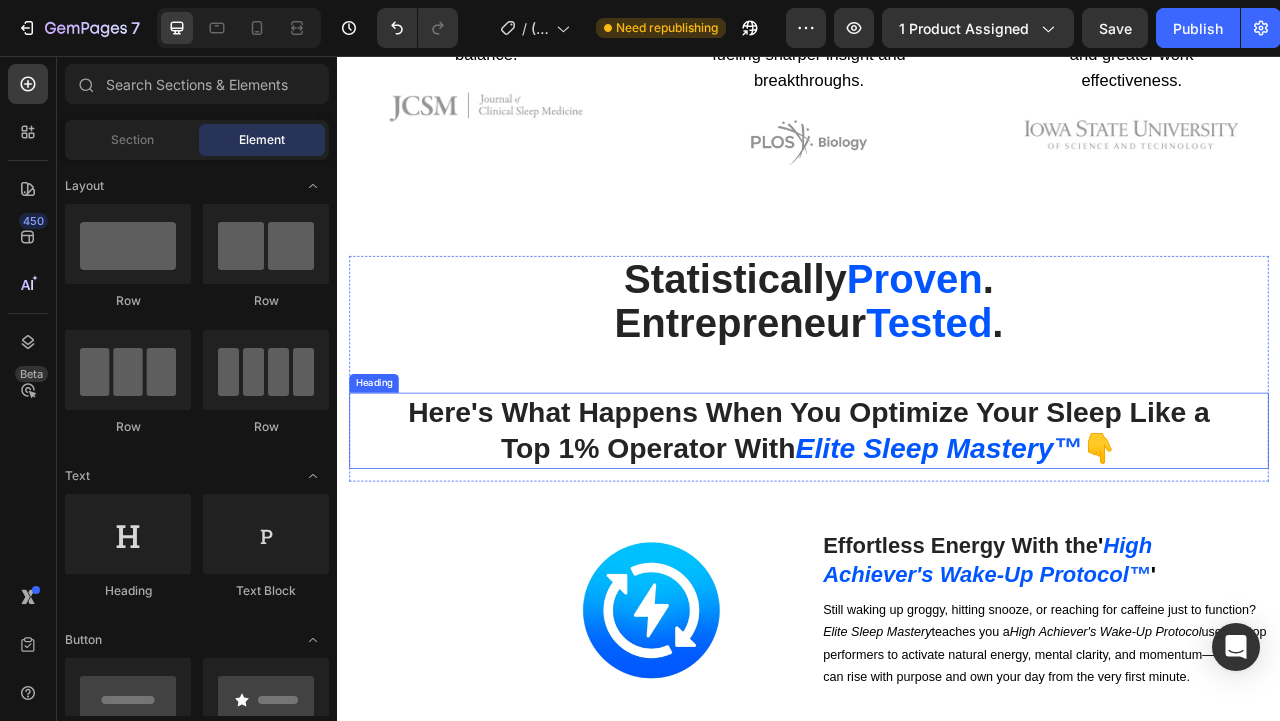 click on "Here's What Happens When You Optimize Your Sleep Like a Top 1% Operator With  Elite Sleep Mastery ™ 👇" at bounding box center [937, 534] 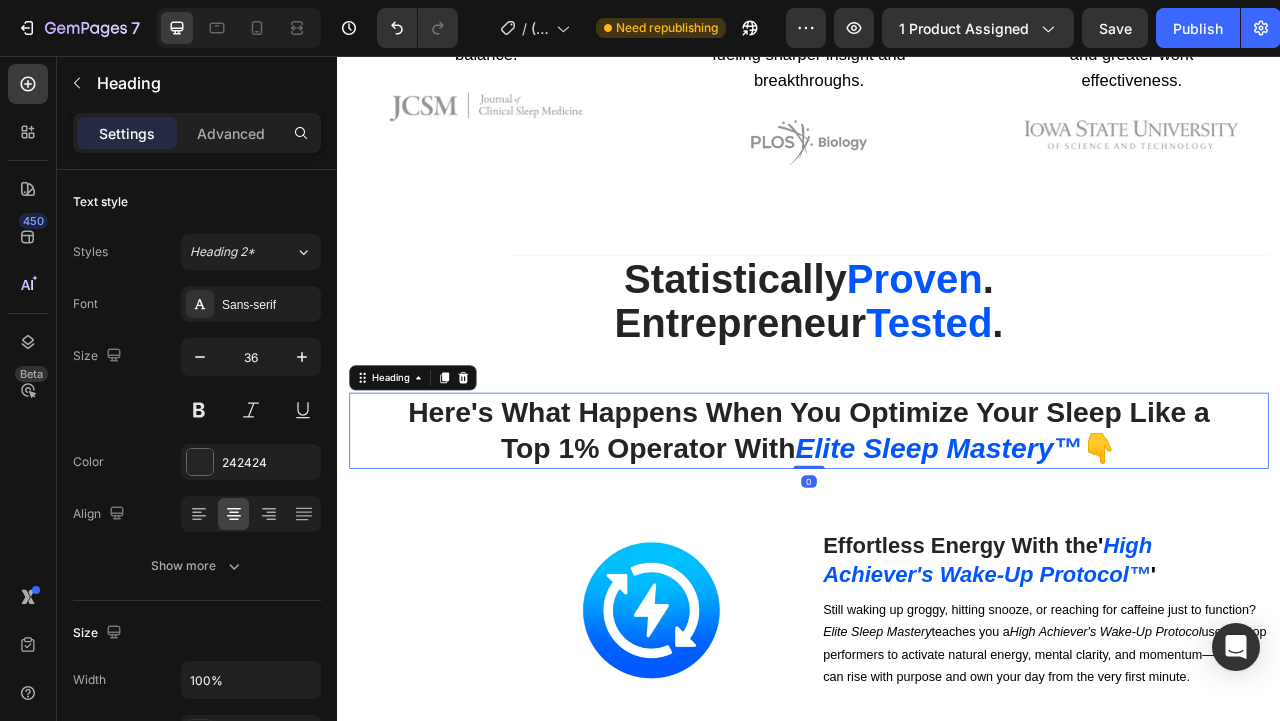 click on "Here's What Happens When You Optimize Your Sleep Like a Top 1% Operator With  Elite Sleep Mastery ™ 👇" at bounding box center [937, 534] 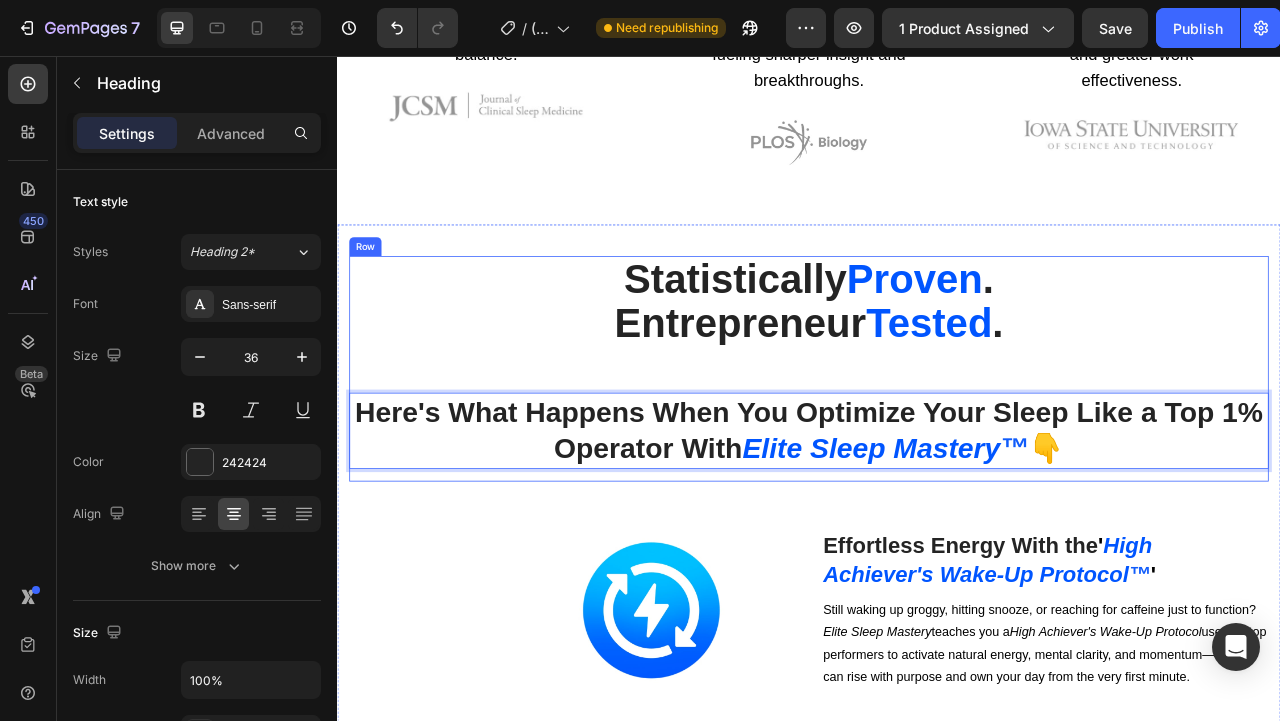 click on "Statistically  Proven . Entrepreneur  Tested . Heading Here's What Happens When You Optimize Your Sleep Like a Top 1% Operator With  Elite Sleep Mastery ™ 👇 Heading   0" at bounding box center [937, 446] 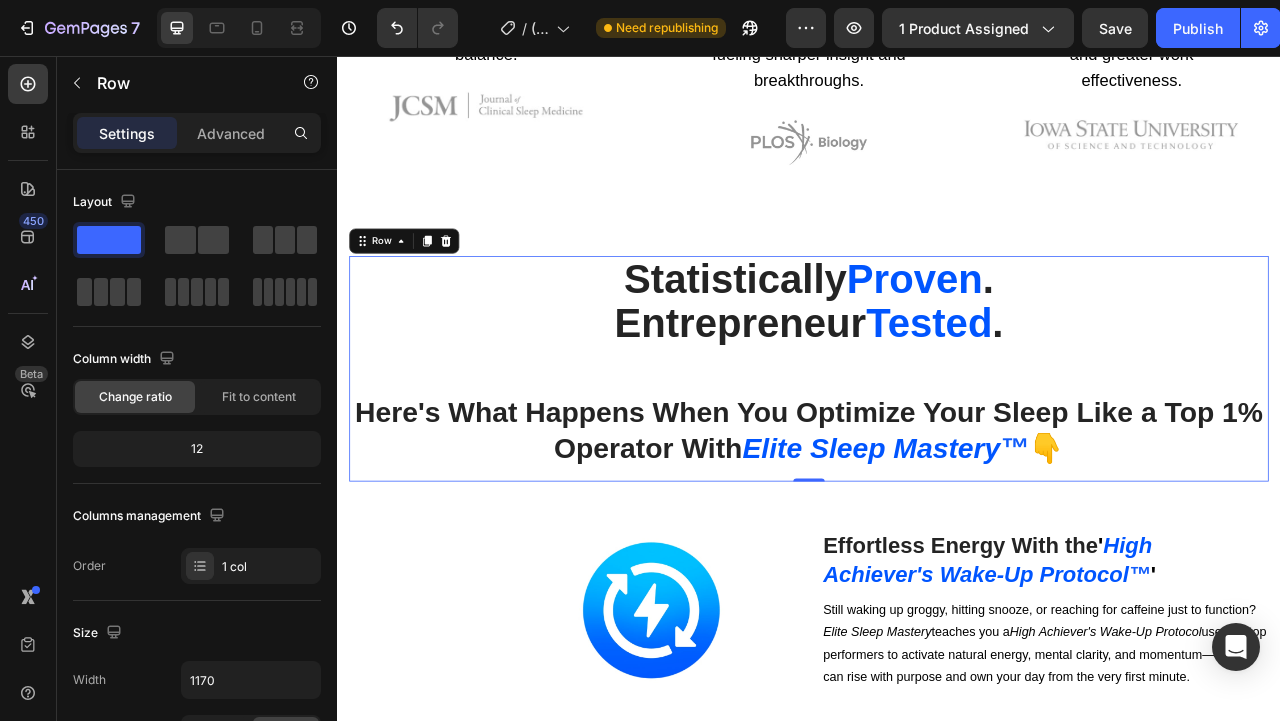 click on "Here's What Happens When You Optimize Your Sleep Like a Top 1% Operator With  Elite Sleep Mastery ™ 👇" at bounding box center (937, 534) 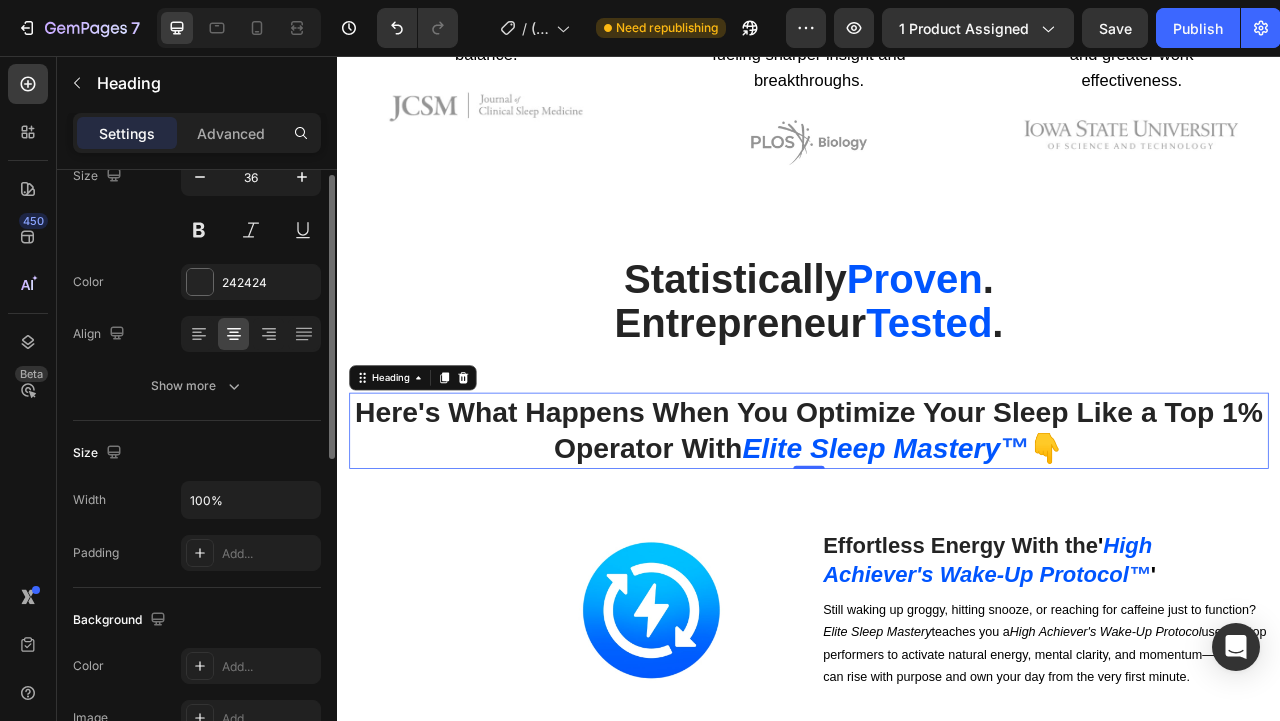 scroll, scrollTop: 190, scrollLeft: 0, axis: vertical 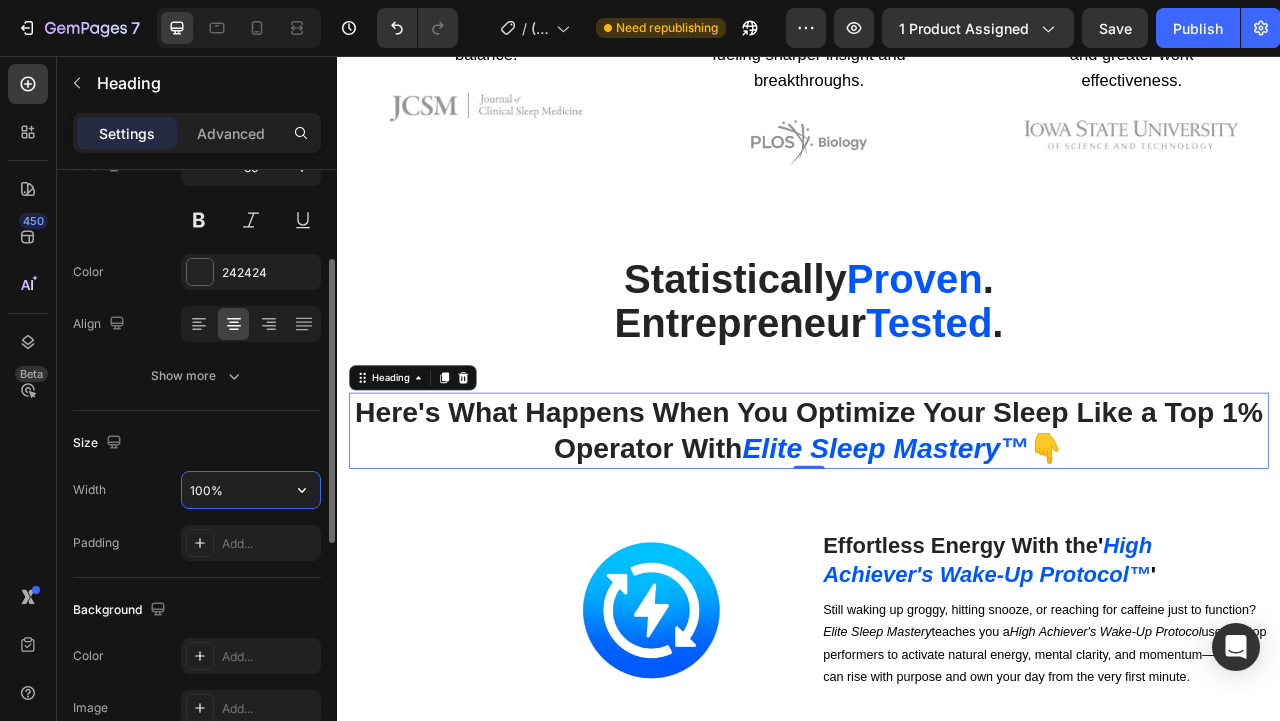 click on "100%" at bounding box center (251, 490) 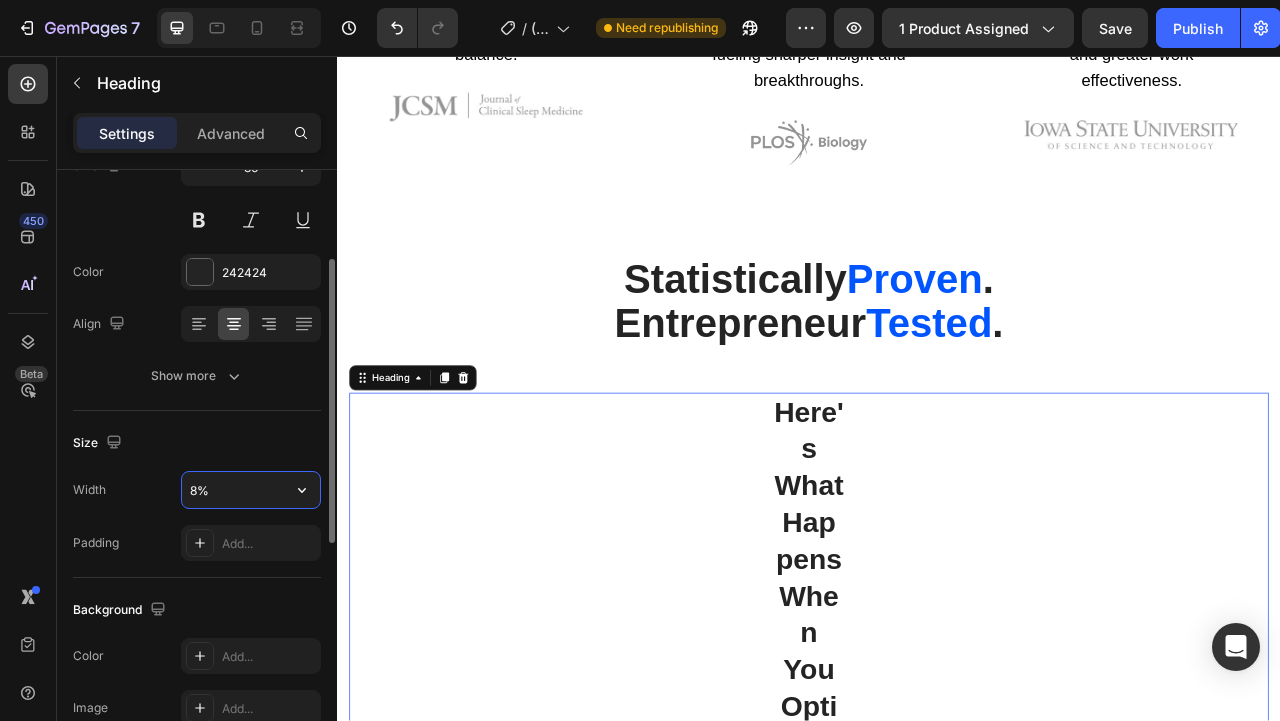 type on "80%" 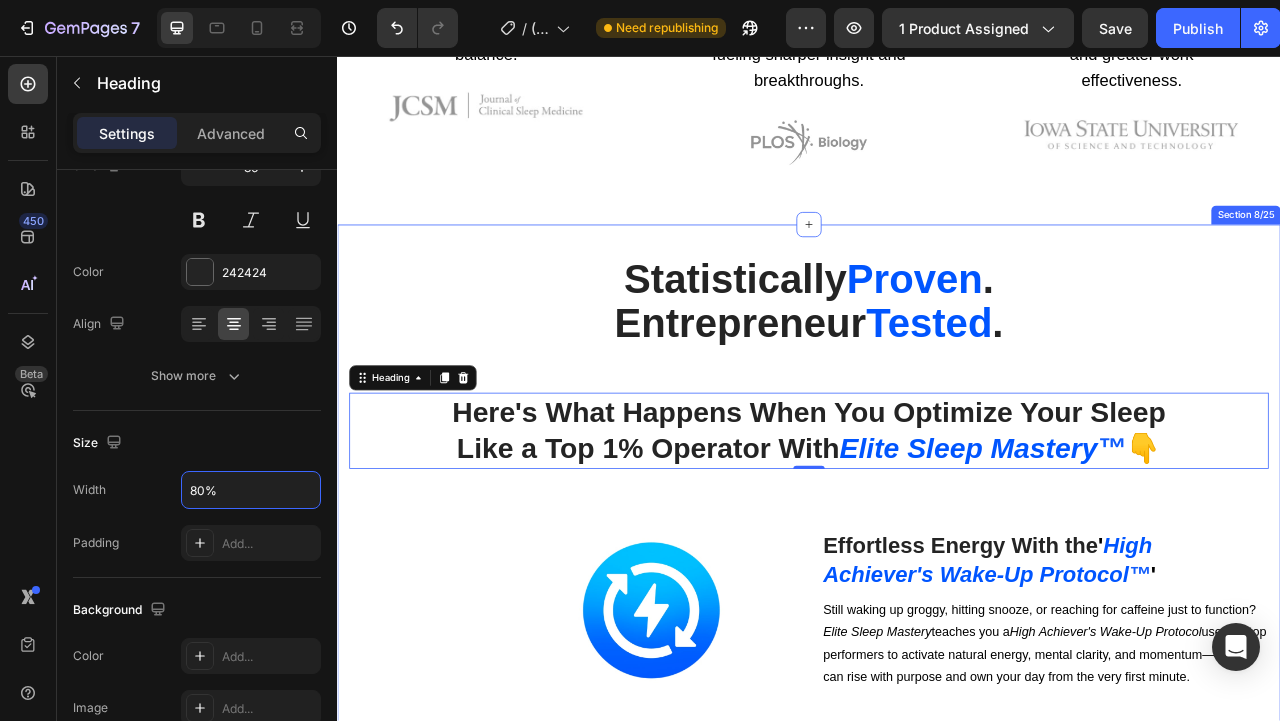 click on "Statistically  Proven . Entrepreneur  Tested . Heading Here's What Happens When You Optimize Your Sleep Like a Top 1% Operator With  Elite Sleep Mastery ™ 👇 Heading   0 Row Image Effortless Energy With the  ' High Achiever's Wake-Up Protocol ™ ' Heading Still waking up groggy, hitting snooze, or reaching for caffeine just to function?  Elite Sleep Mastery  teaches you a  High Achiever's Wake-Up Protocol  used by top performers to activate natural energy, mental clarity, and momentum—so you can rise with purpose and own your day from the very first minute. Text block Row Image Stress-Free Nights With the  ' Success Wind-Down Ritual ™ ' Heading Tired of lying awake with a racing mind and mounting stress? You’ll learn our  proven success  wind-down ritual,  designed specifically for high achievers to reach a calm, focused state so you can disconnect, recharge, and sleep deeply… all while setting the stage for a more productive tomorrow.  Text block Image Row Image Think  Bigger . Move  . Row" at bounding box center (937, 1379) 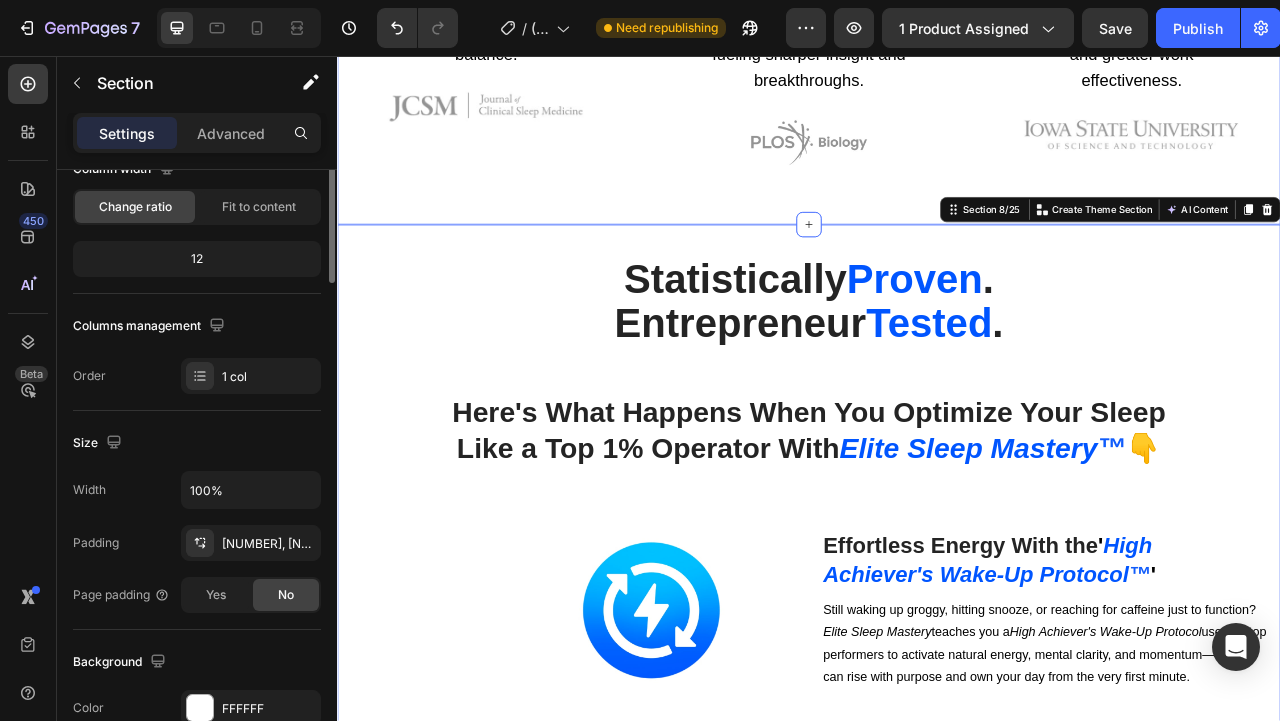 scroll, scrollTop: 0, scrollLeft: 0, axis: both 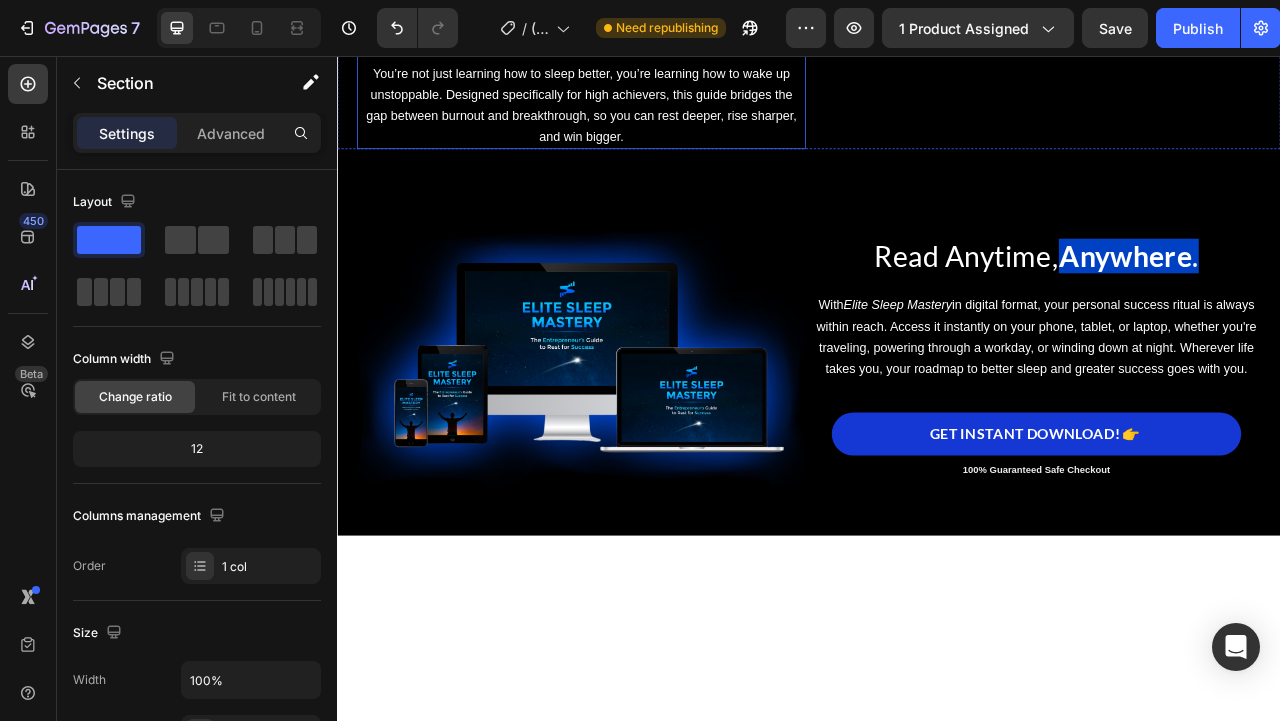 click on "Elite Sleep Mastery  isn’t just another sleep guide, it’s a high-performance sleep system built for ambitious minds who refuse to settle. While most products focus on generic sleep tips,  Elite Sleep Mastery  dives deep into the science-backed routines, recovery protocols, and mental mastery rituals used by elite performers, CEOs, and top-tier athletes." at bounding box center [647, -30] 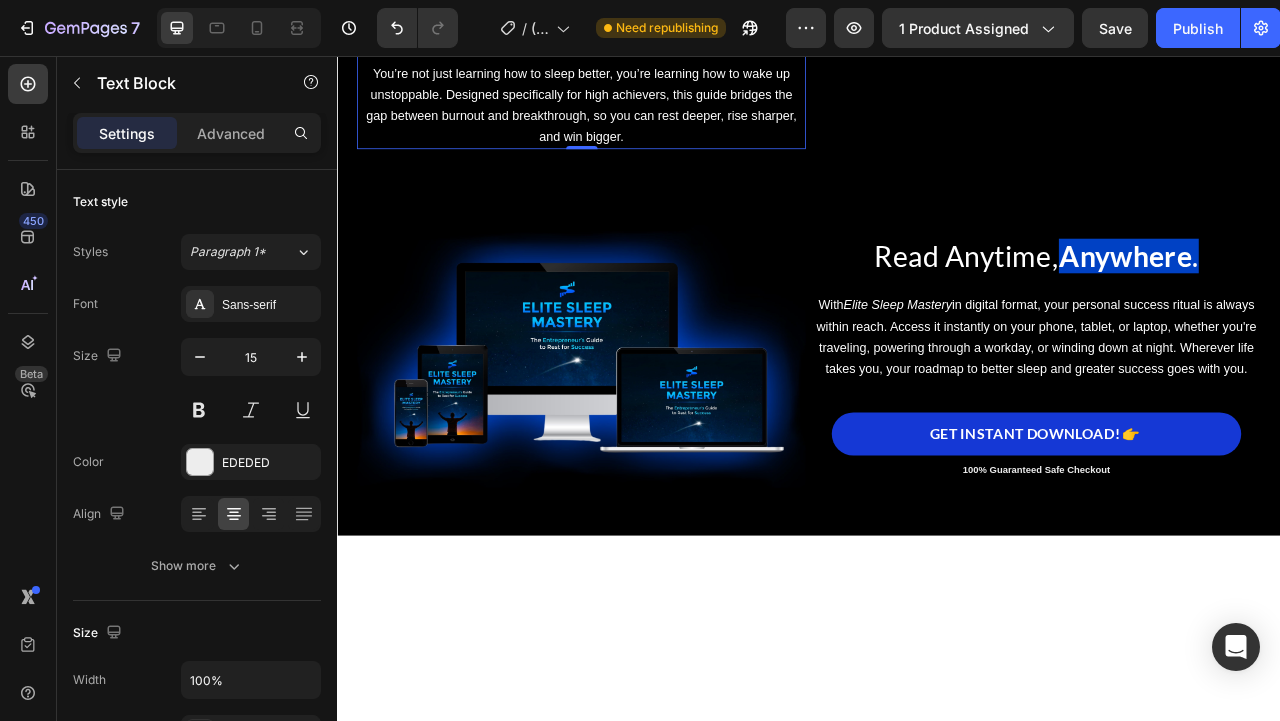 click on "Elite Sleep Mastery  isn’t just another sleep guide, it’s a high-performance sleep system built for ambitious minds who refuse to settle. While most products focus on generic sleep tips,  Elite Sleep Mastery  dives deep into the science-backed routines, recovery protocols, and mental mastery rituals used by elite performers, CEOs, and top-tier athletes." at bounding box center [647, -30] 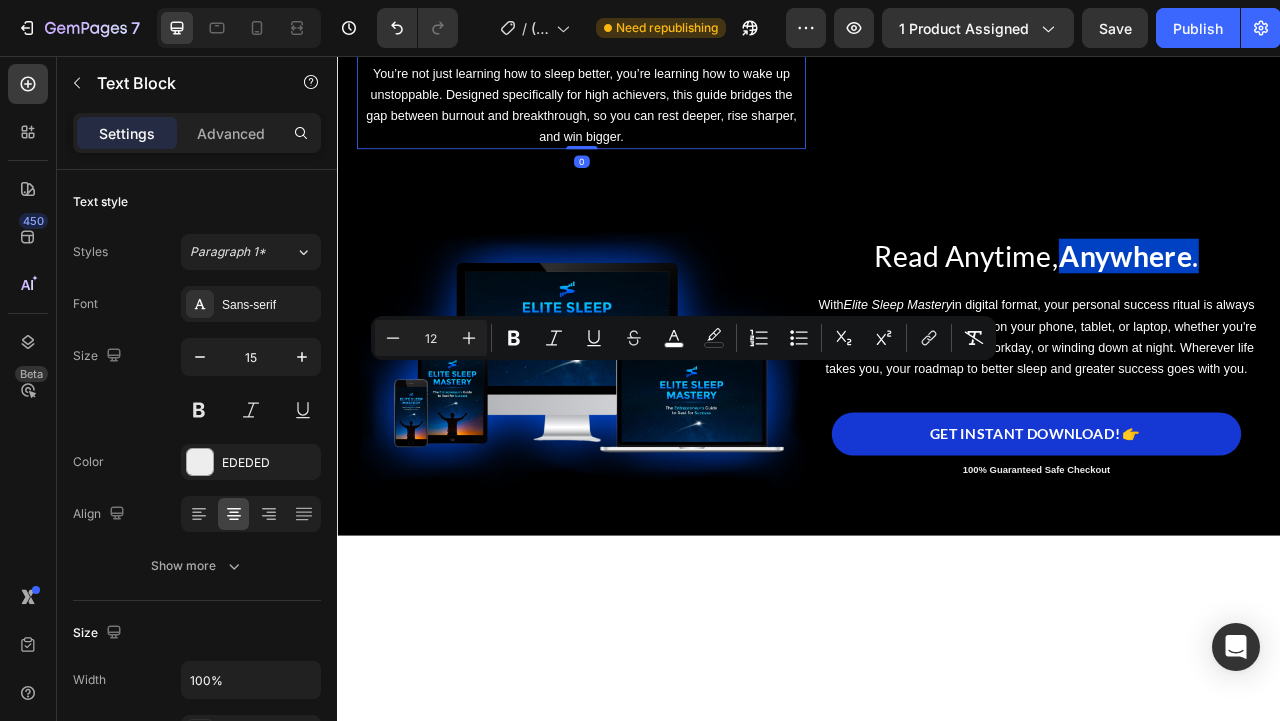 click on "Elite Sleep Mastery  isn’t just another sleep guide, it’s a high-performance sleep system built for ambitious minds who refuse to settle. While most products focus on generic sleep tips,  Elite Sleep Mastery  dives deep into the science-backed routines, recovery protocols, and mental mastery rituals used by elite performers, CEOs, and top-tier athletes." at bounding box center (647, -30) 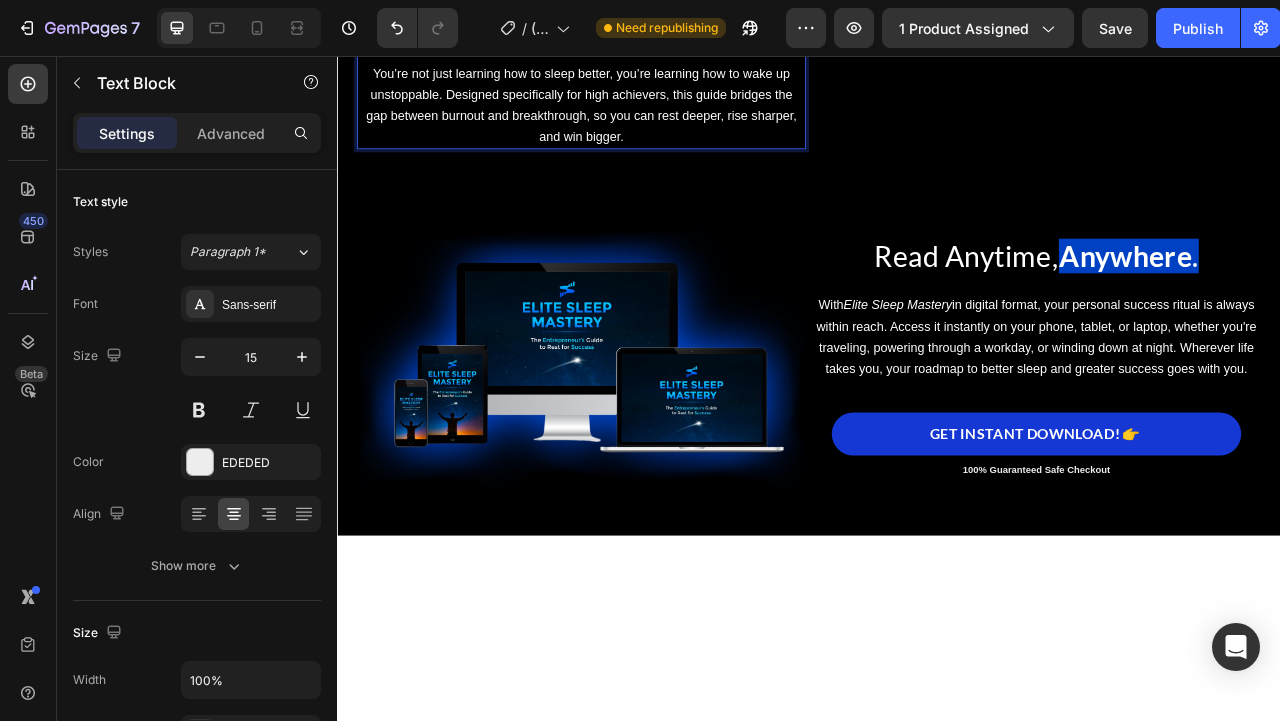 click on "Elite Sleep Mastery  isn’t just another sleep guide, it’s a high-performance sleep system built for ambitious minds who refuse to settle. While most products focus on generic sleep tips,  Elite Sleep Mastery  dives deep into the science-backed routines, recovery protocols, and mental mastery rituals used by elite performers, CEOs, and top-tier athletes." at bounding box center [647, -30] 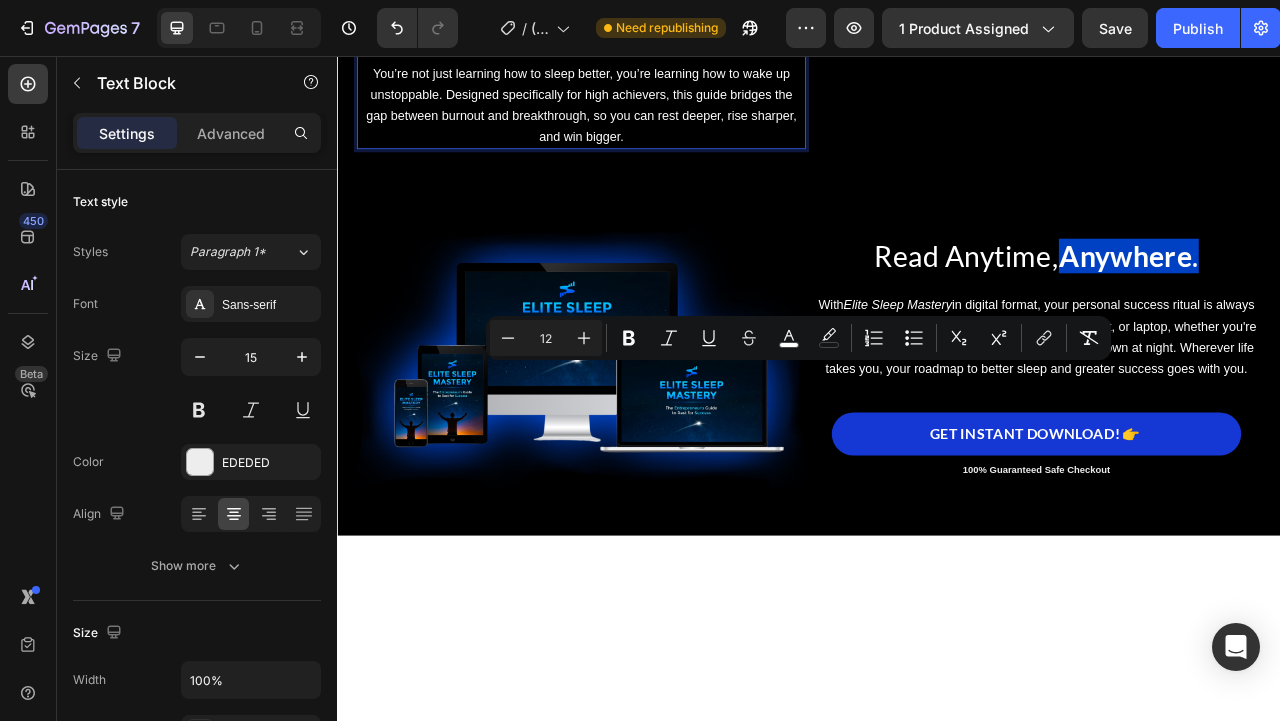 click on "Elite Sleep Mastery  isn’t just another sleep guide, it’s a high-performance sleep system built for ambitious minds who refuse to settle. While most products focus on generic sleep tips,  Elite Sleep Mastery  dives deep into the science-backed routines, recovery protocols, and mental mastery rituals used by elite performers, CEOs, and top-tier athletes." at bounding box center [647, -30] 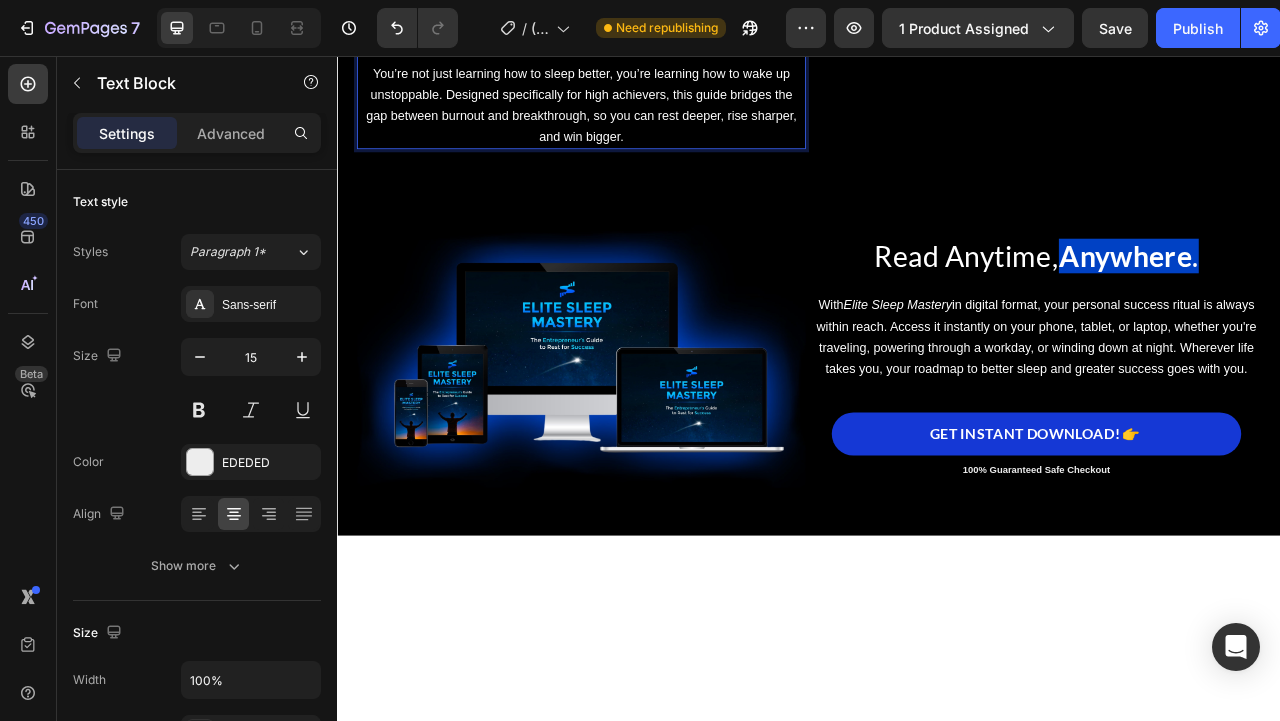 click on "Elite Sleep Mastery  isn’t just another sleep guide, it’s a high-performance sleep system built for ambitious minds who refuse to settle. While most products focus on generic sleep tips,  Elite Sleep Mastery  dives deep into the science-backed routines, recovery protocols, and mental mastery rituals used by elite performers, CEOs, and top-tier athletes." at bounding box center [647, -30] 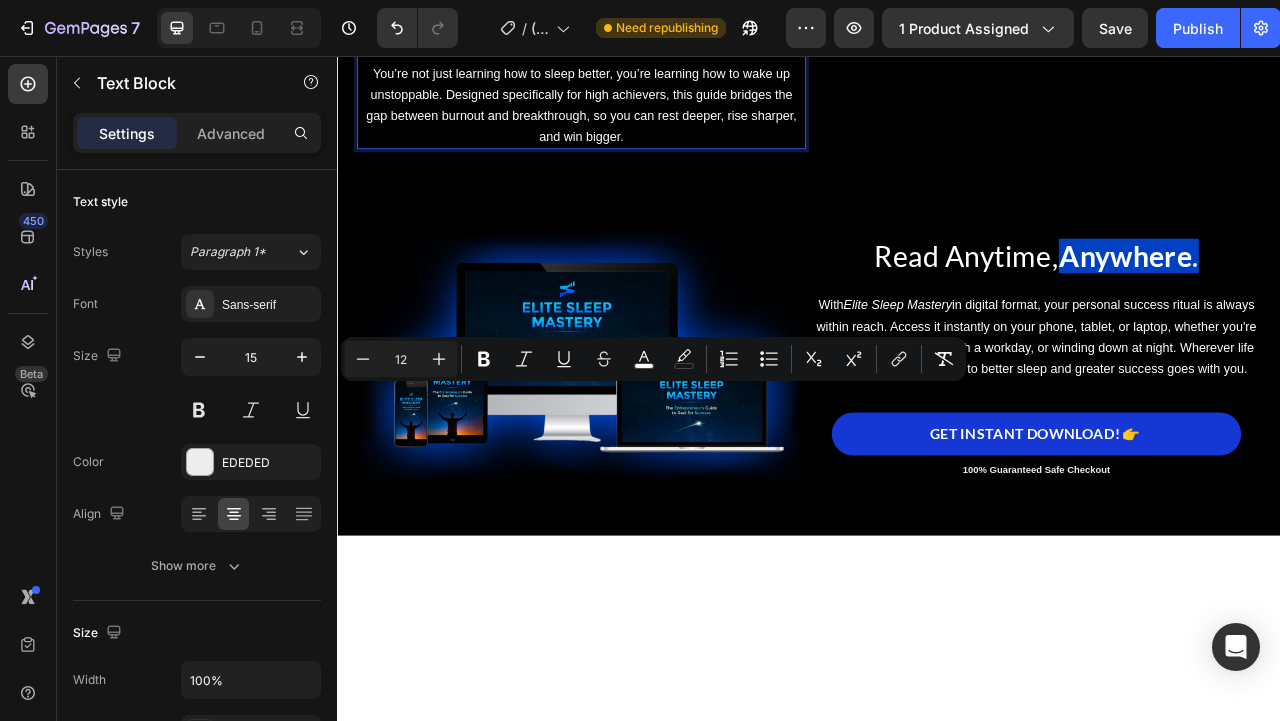 click on "Elite Sleep Mastery  isn’t just another sleep guide, it’s a high-performance sleep system built for ambitious minds who refuse to settle. While most products focus on generic sleep tips,  Elite Sleep Mastery  dives deep into the science-backed routines, recovery protocols, and mental mastery rituals used by elite performers, CEOs, and top-tier athletes." at bounding box center [647, -30] 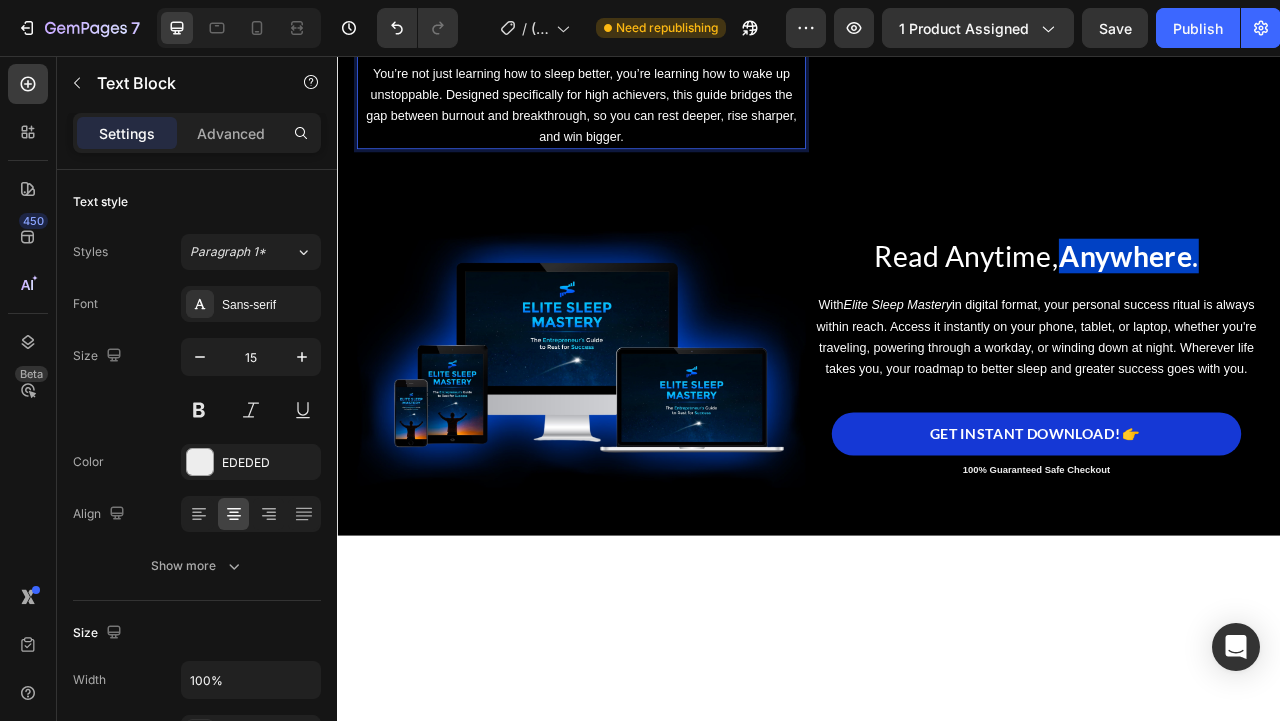 click on "Elite Sleep Mastery  isn’t just another sleep guide, it’s a high-performance sleep system built for ambitious minds who refuse to settle. While most products focus on generic sleep tips,  Elite Sleep Mastery  dives deep into the science-backed routines, recovery protocols, and mental mastery rituals used by elite performers, CEOs, and top-tier athletes." at bounding box center (647, -30) 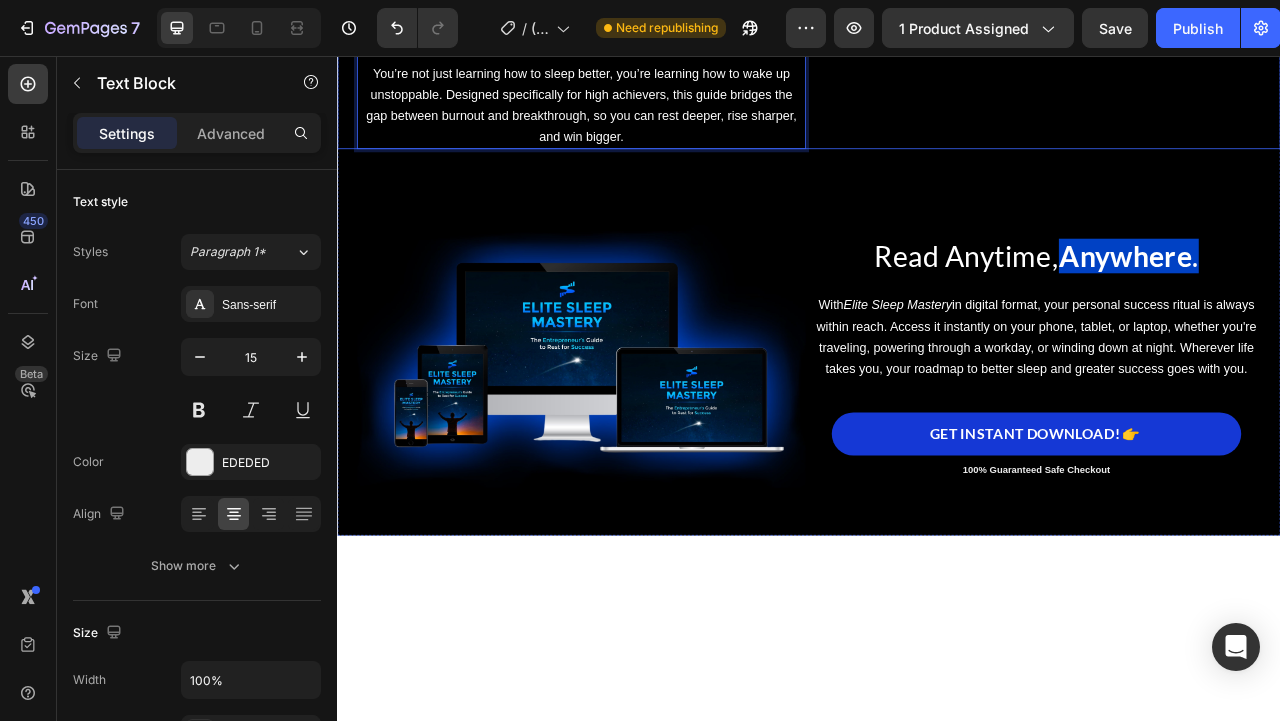 click at bounding box center (1226, -76) 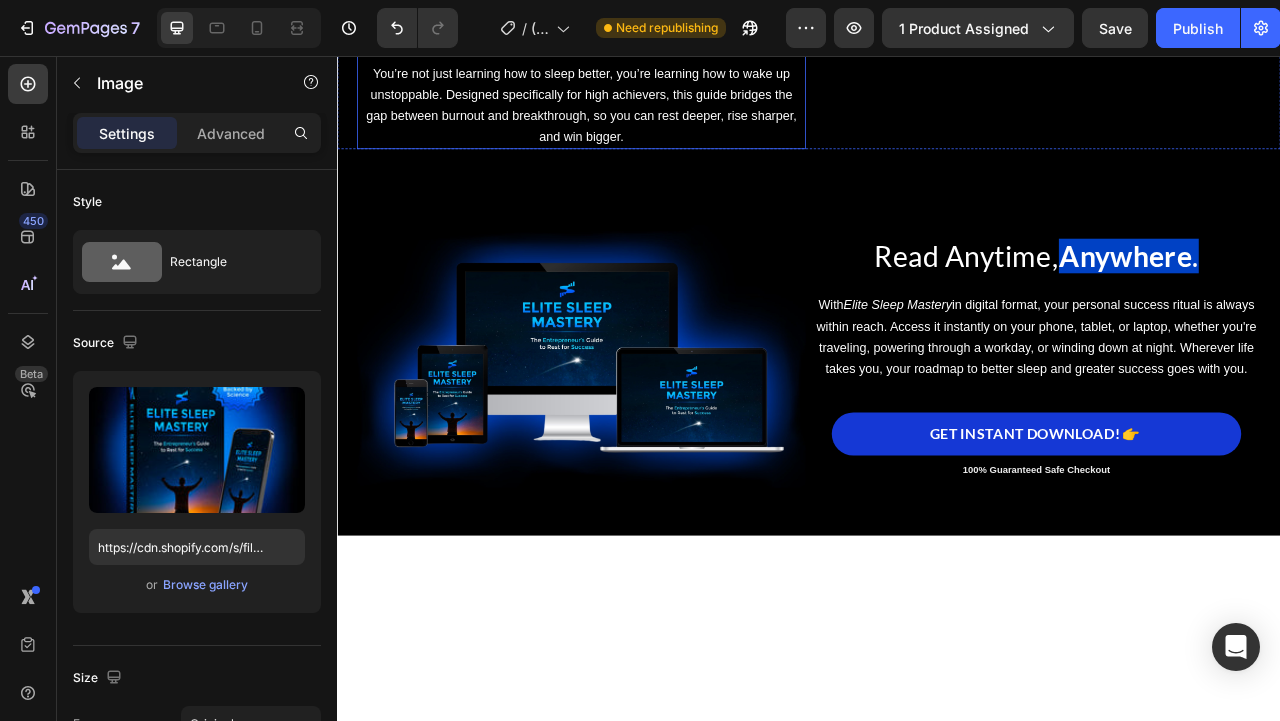 click on "You’re not just learning how to sleep better, you’re learning how to wake up unstoppable. Designed specifically for high achievers, this guide bridges the gap between burnout and breakthrough, so you can rest deeper, rise sharper, and win bigger." at bounding box center [647, 119] 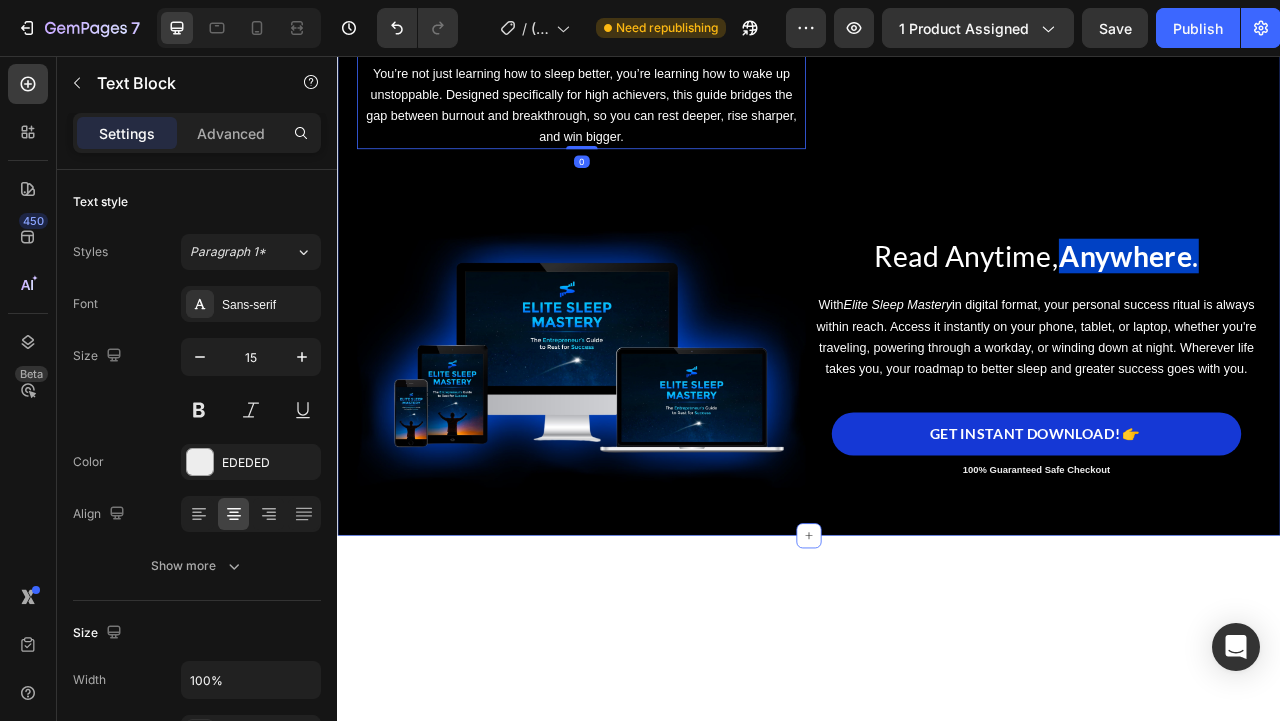 click on "Image MUCH MORE THAN A SIMPLE SLEEP GUIDE... Text Block The Elite Sleep Advantage: Fuel Your Ambition with the Rest it Deserves Text Block Elite Sleep Mastery isn’t just another sleep guide, it’s a high-performance sleep system built for ambitious entrepreneurial minds who refuse to settle. While most products focus on generic sleep tips, Elite Sleep Mastery dives deep into the science-backed routines, recovery protocols, and mental mastery rituals used by elite performers, CEOs, and top-tier executives. You’re not just learning how to sleep better, you’re learning how to wake up unstoppable. Designed specifically for high achievers, this guide bridges the gap between burnout and breakthrough, so you can rest deeper, rise sharper, and win bigger. Text Block 0 Image Row Image Read Anytime, Anywhere . Text Block With Elite Sleep Mastery Text Block Image GET INSTANT DOWNLOAD! 👉 Add to Cart 100% Guaranteed Safe Checkout Text block Product Row" at bounding box center (937, 150) 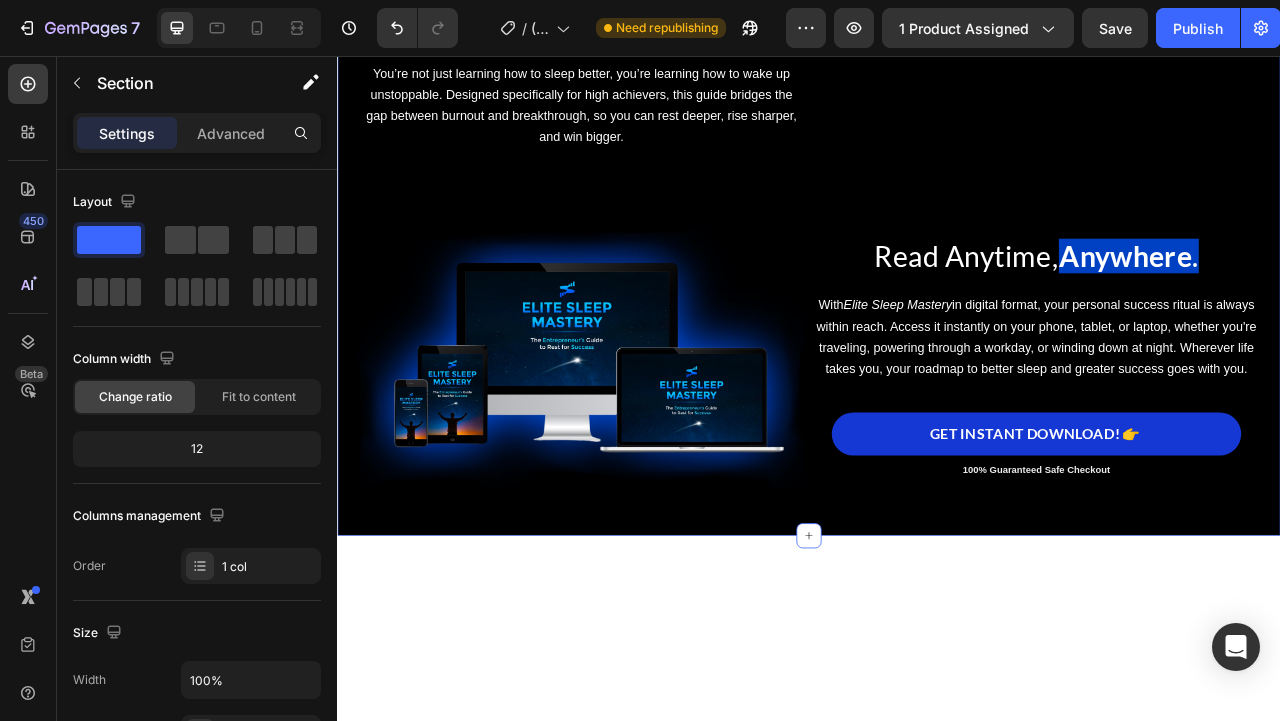 scroll, scrollTop: 8455, scrollLeft: 0, axis: vertical 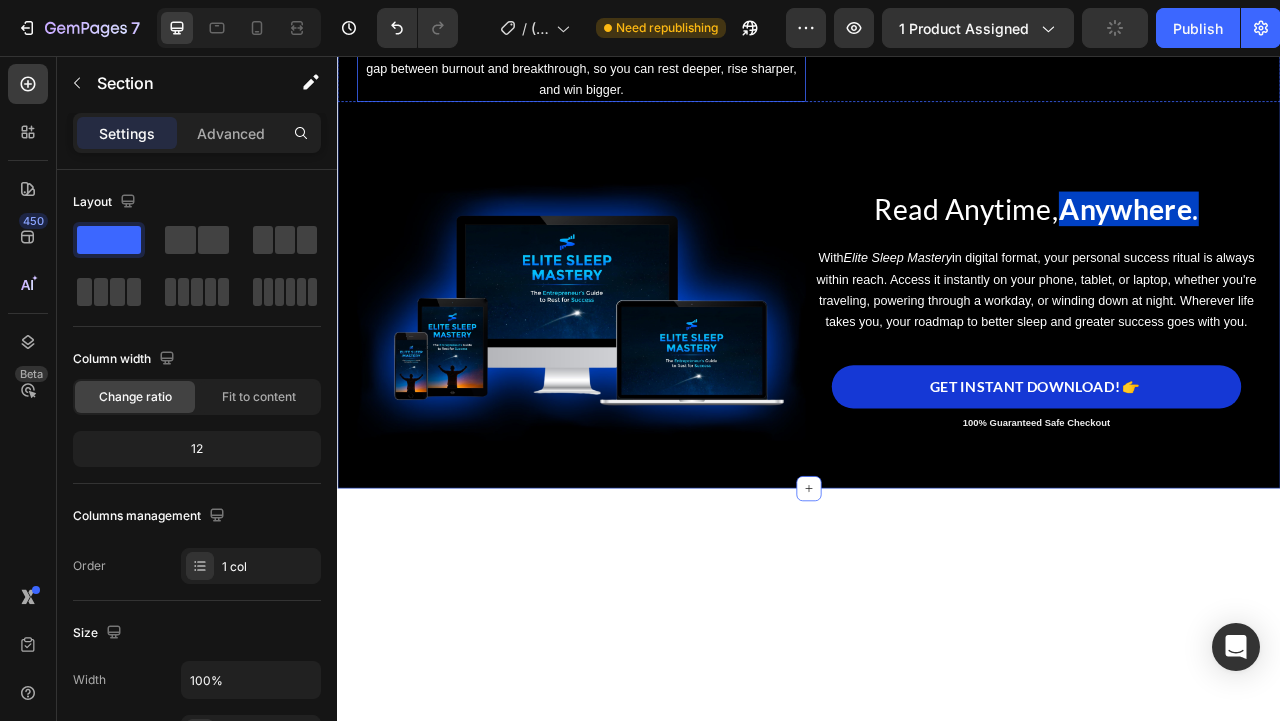 click on "You’re not just learning how to sleep better, you’re learning how to wake up unstoppable. Designed specifically for high achievers, this guide bridges the gap between burnout and breakthrough, so you can rest deeper, rise sharper, and win bigger." at bounding box center (648, 59) 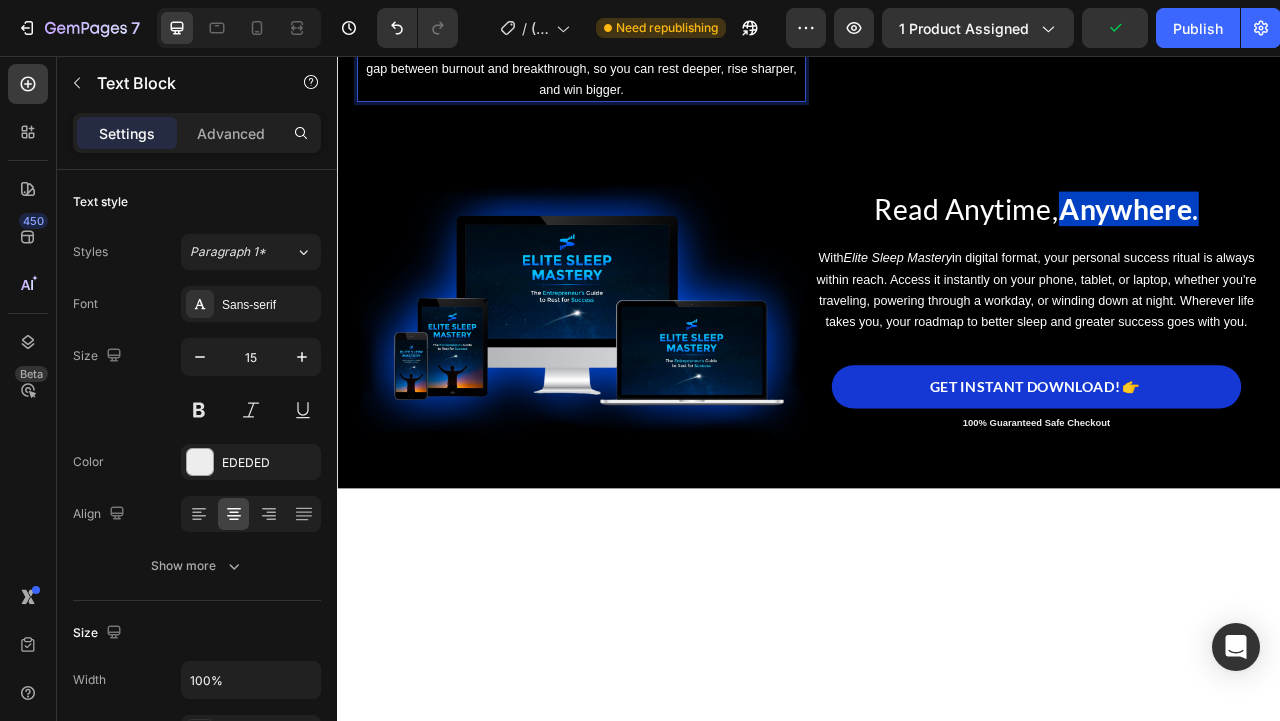 click on "You’re not just learning how to sleep better, you’re learning how to wake up unstoppable. Designed specifically for high achievers, this guide bridges the gap between burnout and breakthrough, so you can rest deeper, rise sharper, and win bigger." at bounding box center [648, 59] 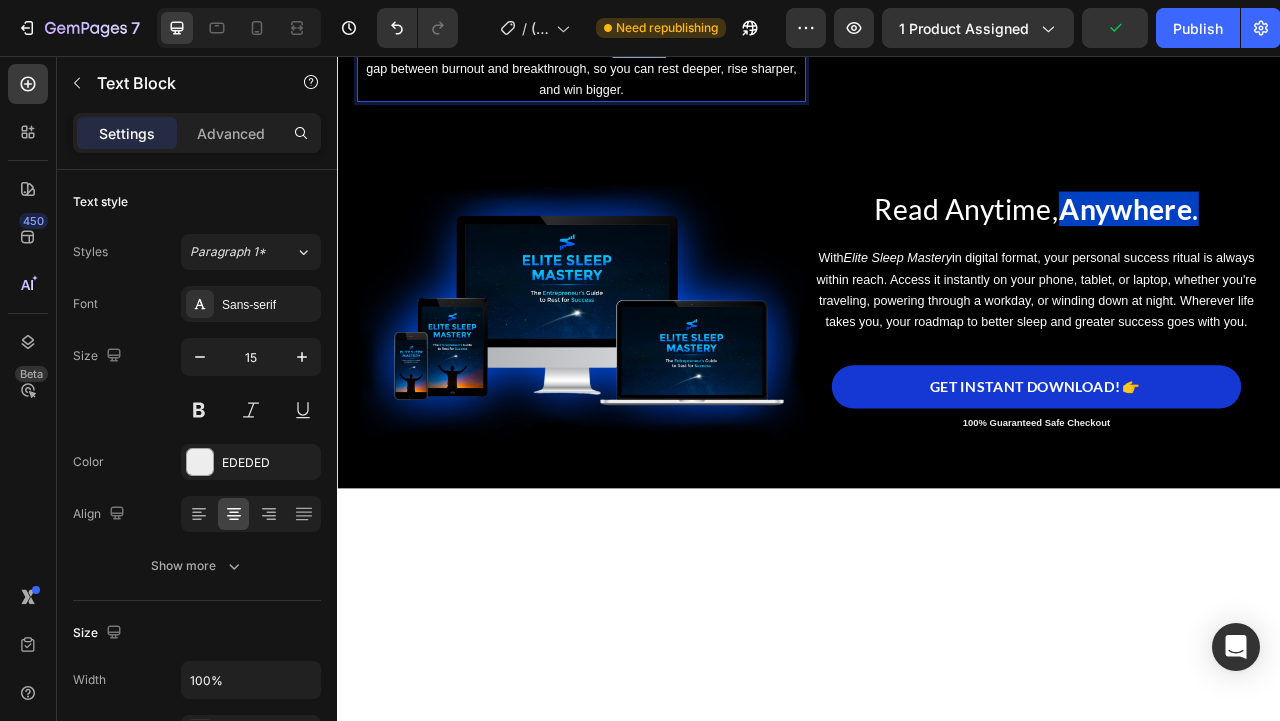 click on "You’re not just learning how to sleep better, you’re learning how to wake up unstoppable. Designed specifically for high achievers, this guide bridges the gap between burnout and breakthrough, so you can rest deeper, rise sharper, and win bigger." at bounding box center (648, 59) 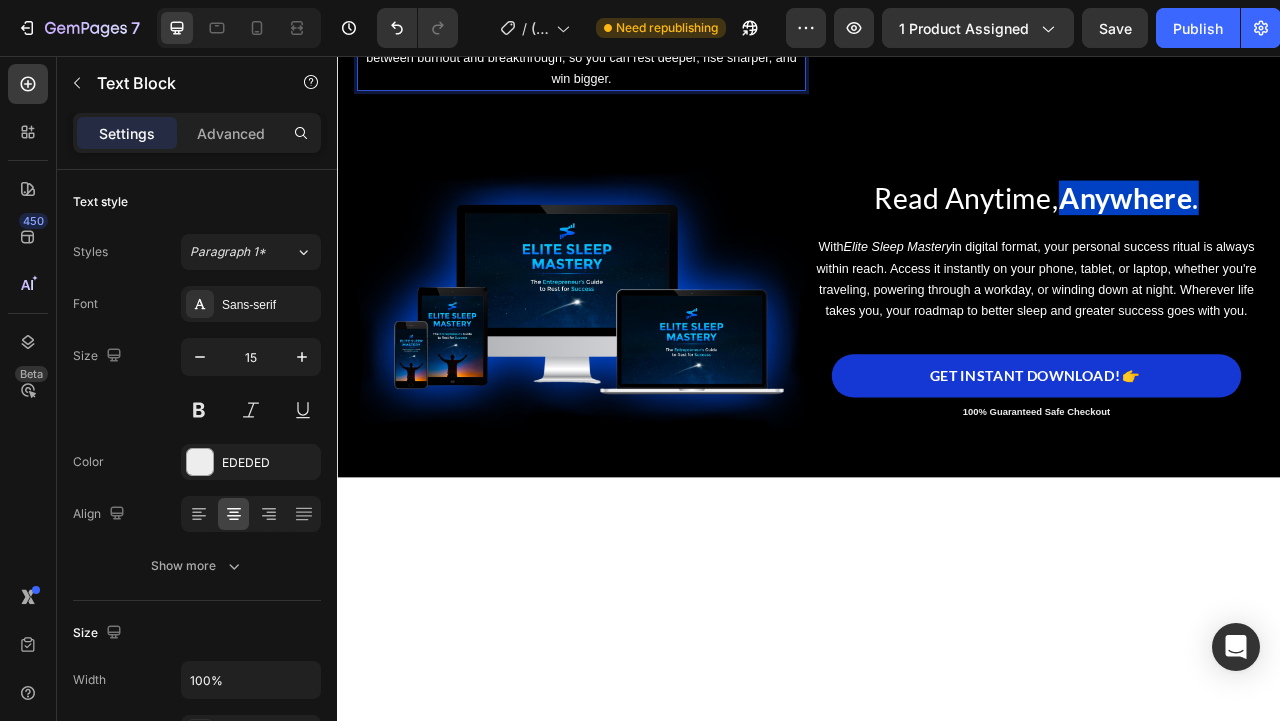 scroll, scrollTop: 8455, scrollLeft: 0, axis: vertical 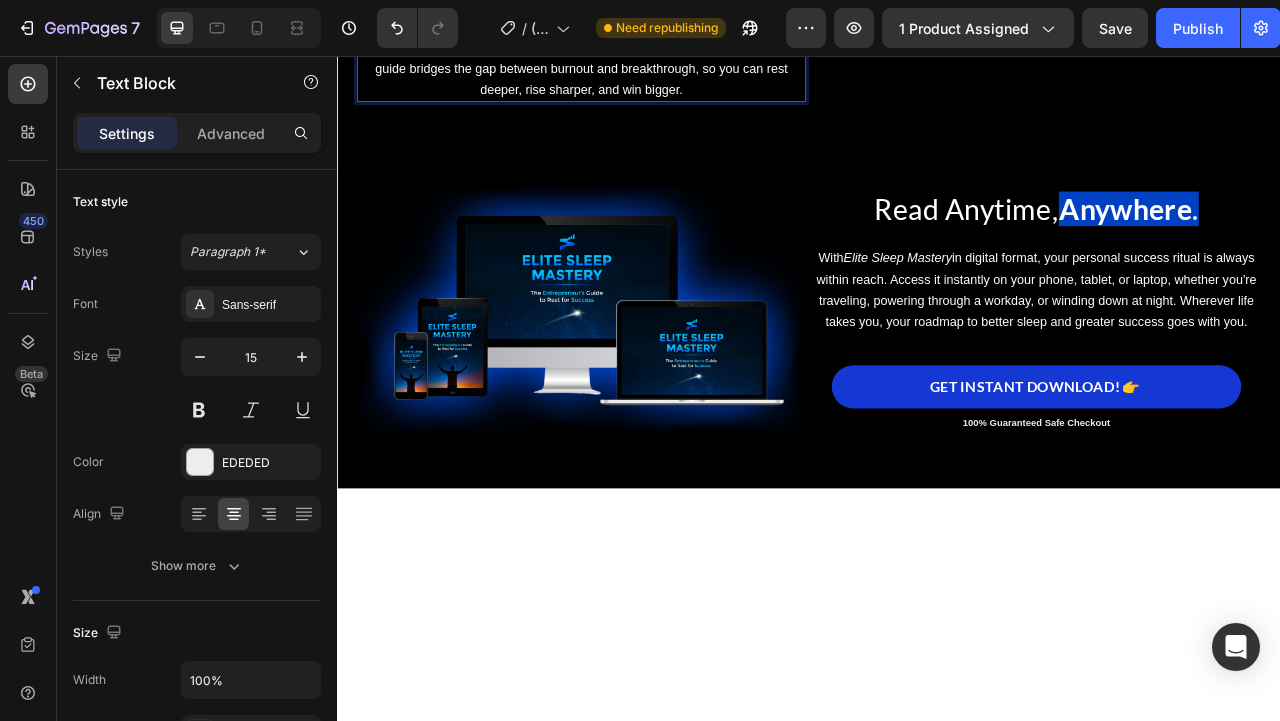 click on "You’re not just learning how to sleep better, you’re learning how to wake up unstoppable. Designed specifically for entrepreneurs and side-hustlers, this guide bridges the gap between burnout and breakthrough, so you can rest deeper, rise sharper, and win bigger." at bounding box center (647, 59) 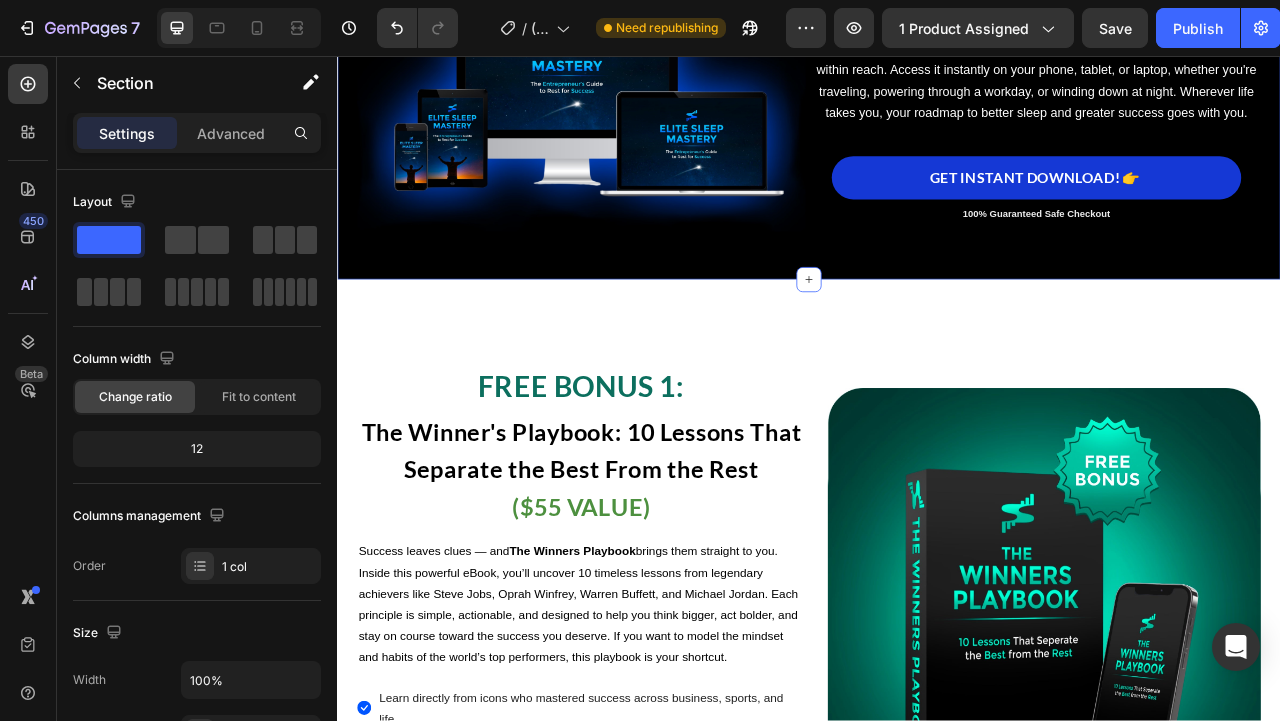 scroll, scrollTop: 8874, scrollLeft: 0, axis: vertical 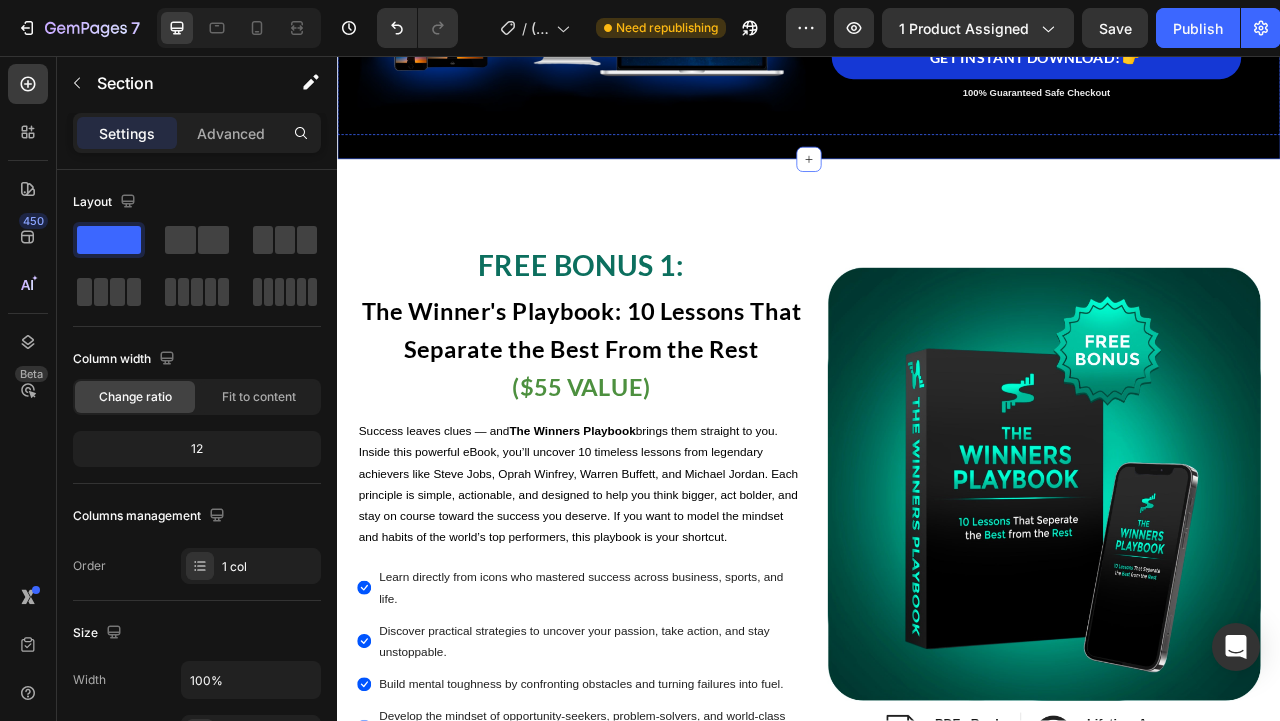 click on "With  Elite Sleep Mastery  in digital format, your personal success ritual is always within reach. Access it instantly on your phone, tablet, or laptop, whether you're traveling, powering through a workday, or winding down at night. Wherever life takes you, your roadmap to better sleep and greater success goes with you." at bounding box center [1226, -65] 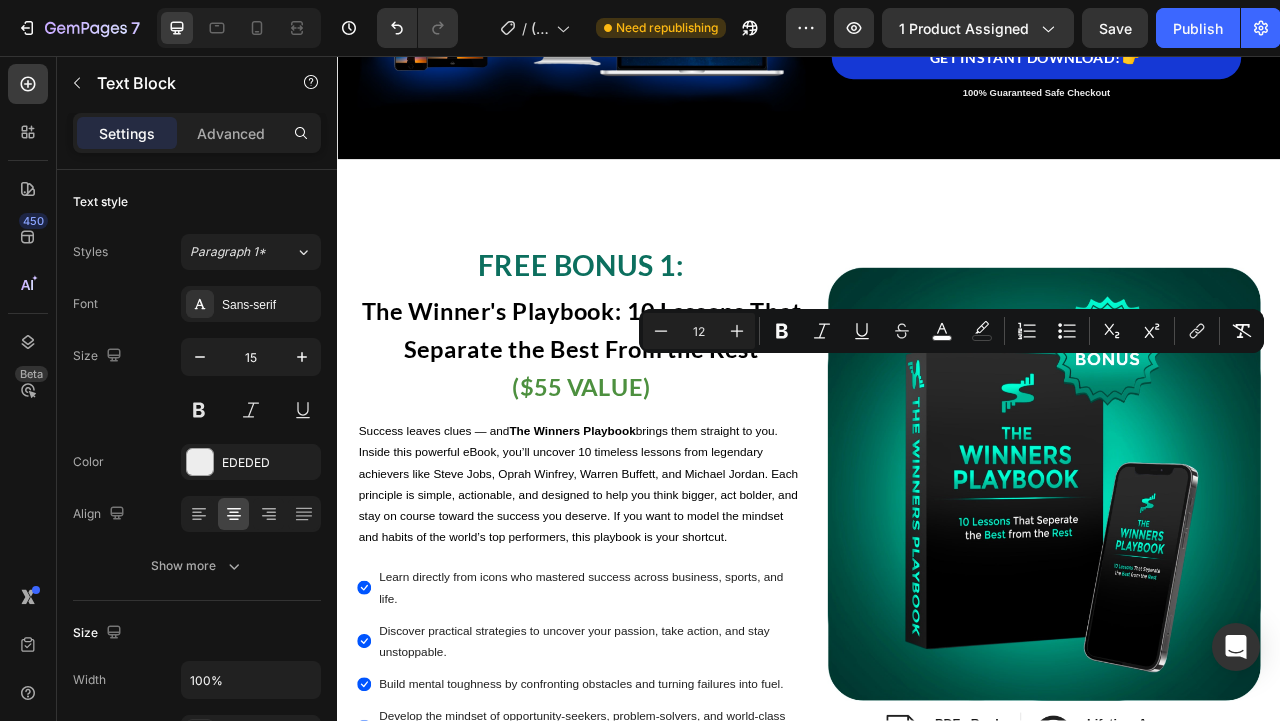 click on "With  Elite Sleep Mastery  in digital format, your personal success ritual is always within reach. Access it instantly on your phone, tablet, or laptop, whether you're traveling, powering through a workday, or winding down at night. Wherever life takes you, your roadmap to better sleep and greater success goes with you." at bounding box center [1227, -65] 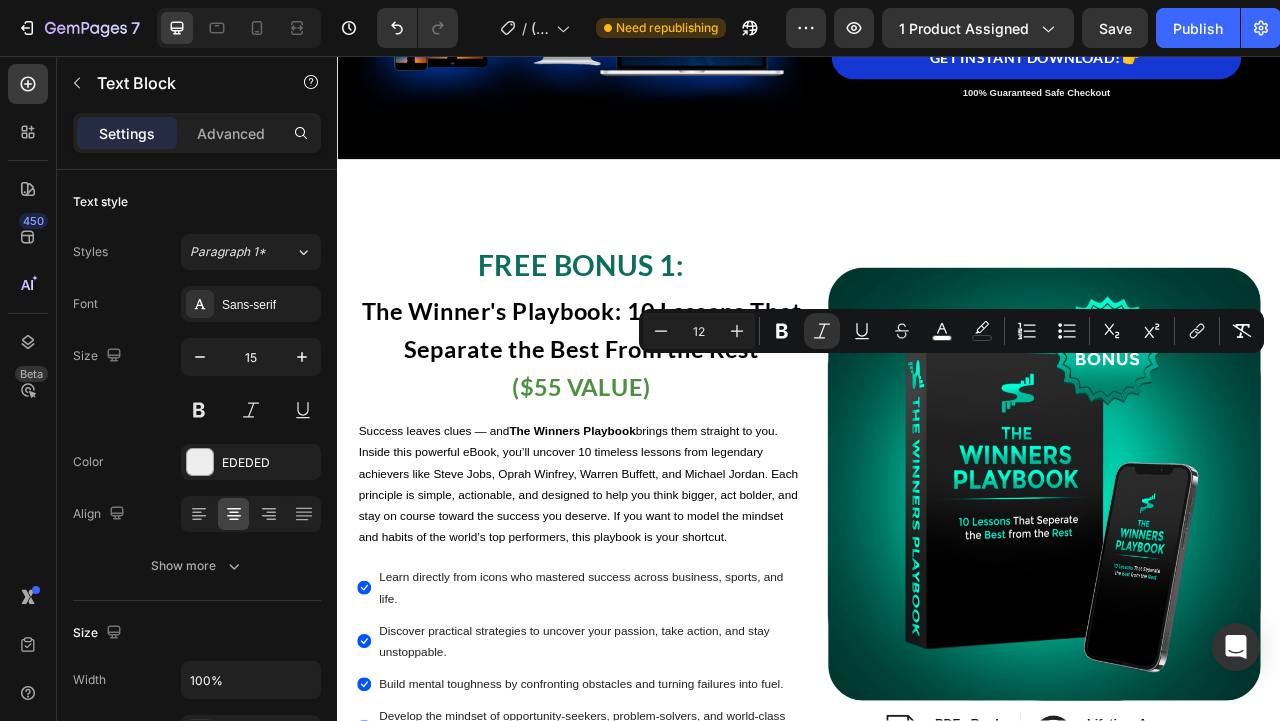 drag, startPoint x: 1232, startPoint y: 449, endPoint x: 984, endPoint y: 444, distance: 248.0504 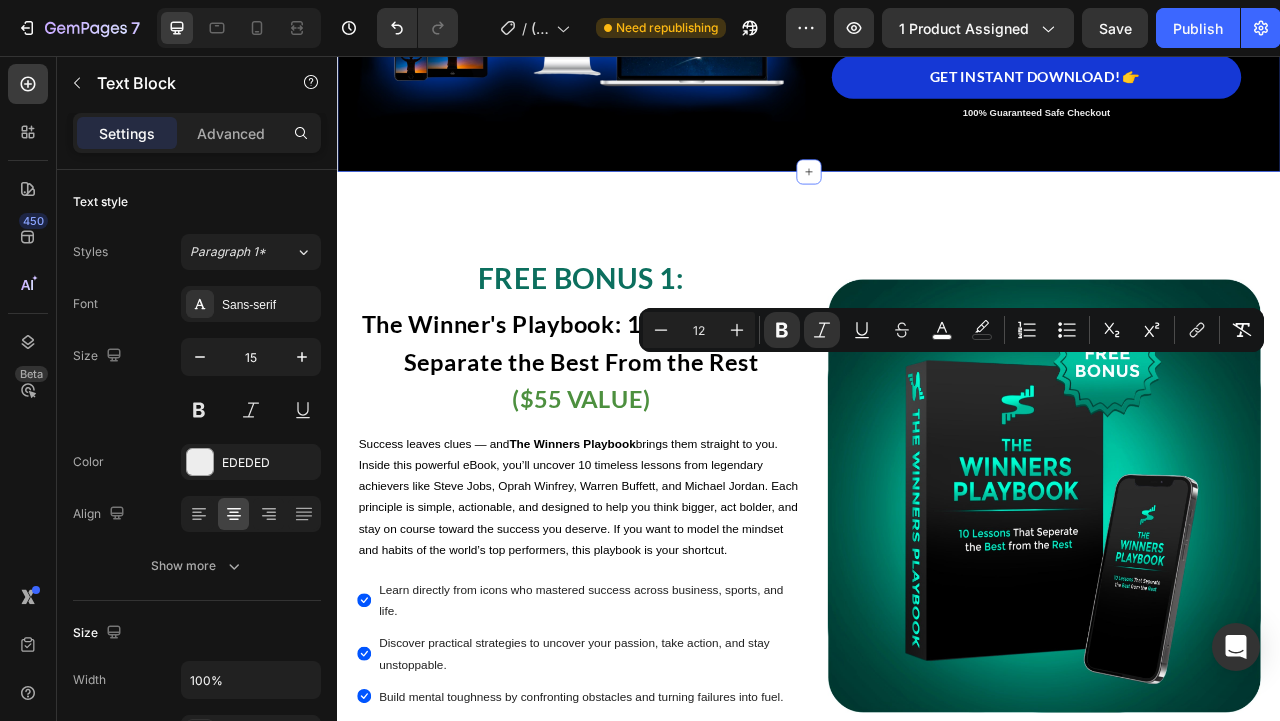 click on "Image MUCH MORE THAN A SIMPLE SLEEP GUIDE... Text Block The Elite Sleep Advantage:   Fuel Your   Ambition with the Rest it Deserves Text Block Elite Sleep Mastery  isn’t just another sleep guide, it’s a high-performance sleep system built for ambitious entrepreneurial minds who refuse to settle. While most products focus on generic sleep tips,  Elite Sleep Mastery  dives deep into the science-backed routines, recovery protocols, and mental mastery rituals used by elite performers, CEOs, and top-tier executives. You’re not just learning how to sleep better, you’re learning how to wake up unstoppable. Designed specifically for entrepreneurs and side-hustlers, this guide bridges the gap between burnout and breakthrough, so you can rest deeper, rise sharper, and win bigger. Text Block Image Row Image Read Anytime,  Anywhere . Text Block With  Elite Sleep Mastery  in digital format Text Block   0 Image GET INSTANT DOWNLOAD! 👉 Add to Cart 100% Guaranteed Safe Checkout Text block Product Row" at bounding box center [937, -317] 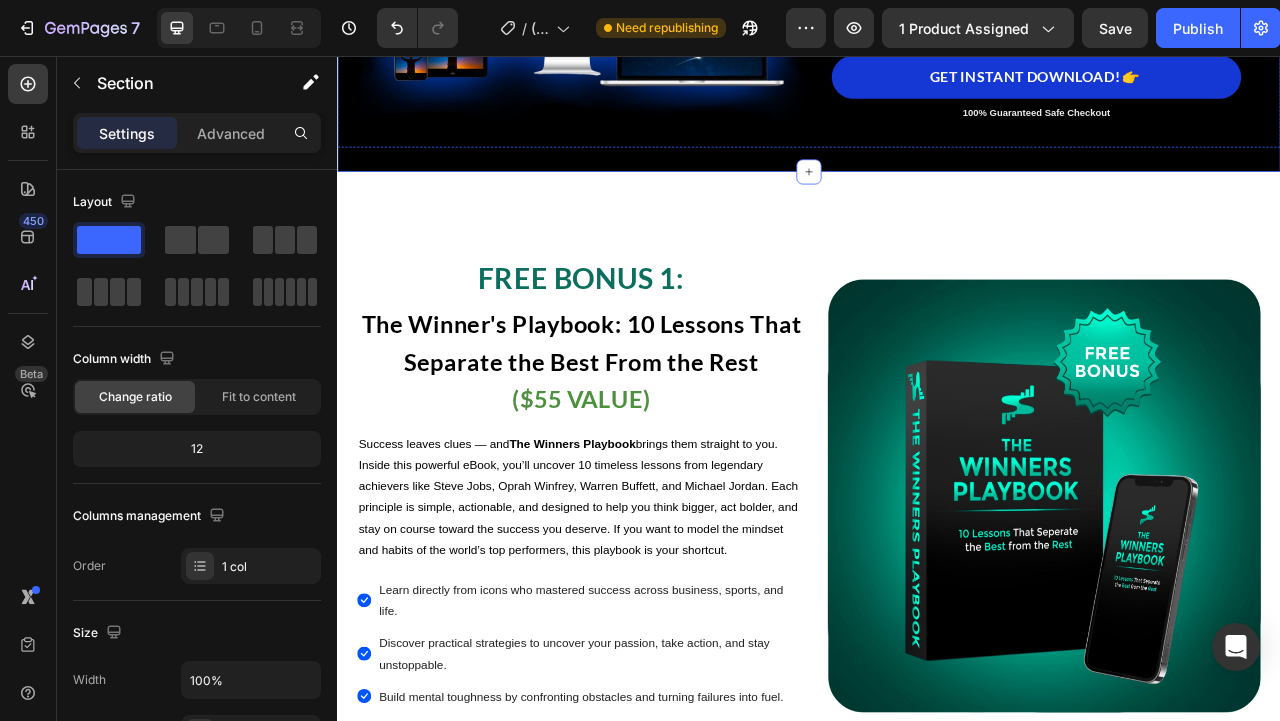 scroll, scrollTop: 9149, scrollLeft: 0, axis: vertical 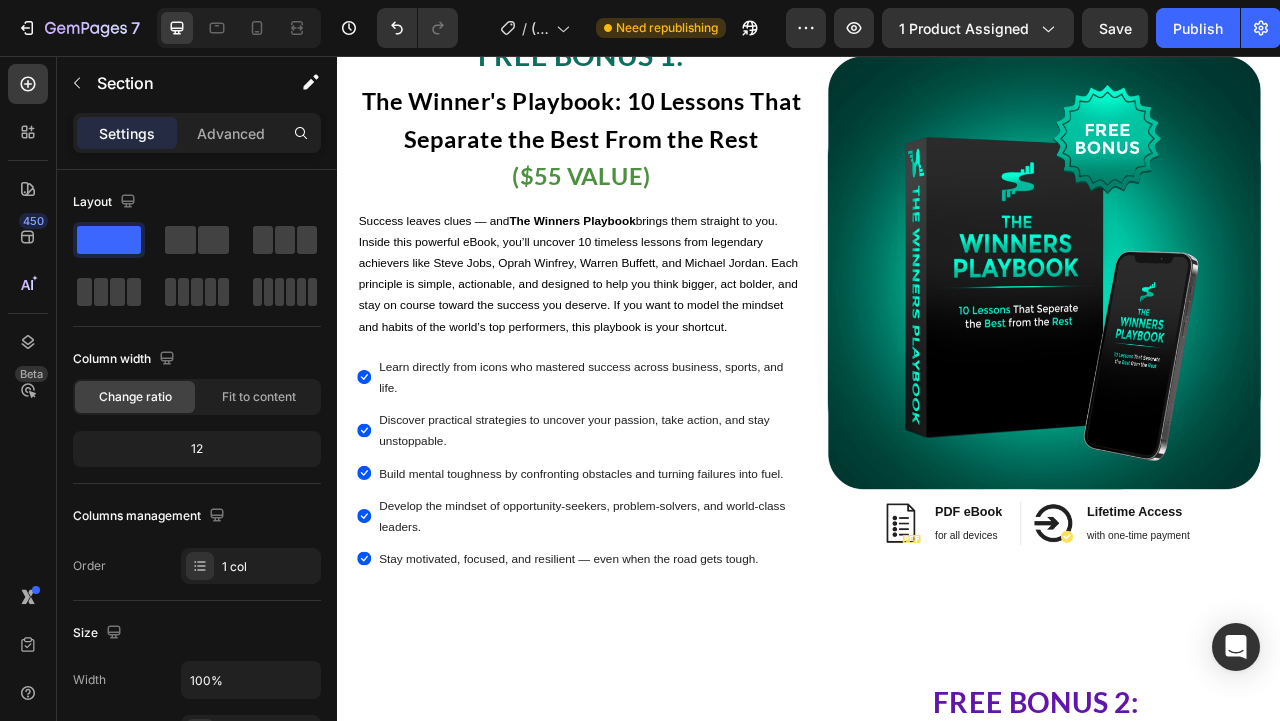 click on "Image FREE BONUS 1: Text Block The Winner's Playbook: 10 Lessons That Separate the Best From the Rest ($55 VALUE) Text Block Success leaves clues — and The Winners Playbook brings them straight to you. Inside this powerful eBook, you’ll uncover 10 timeless lessons from legendary achievers like [NAME], [NAME], [NAME], and [NAME]. Each principle is simple, actionable, and designed to help you think bigger, act bolder, and stay on course toward the success you deserve. If you want to model the mindset and habits of the world’s top performers, this playbook is your shortcut. Text Block
Icon Learn directly from icons who mastered success across business, sports, and life. Text block
Icon Discover practical strategies to uncover your passion, take action, and stay unstoppable. Text block
Icon Build mental toughness by confronting obstacles and turning failures into fuel. Text block
Icon Text block
Icon" at bounding box center (937, 368) 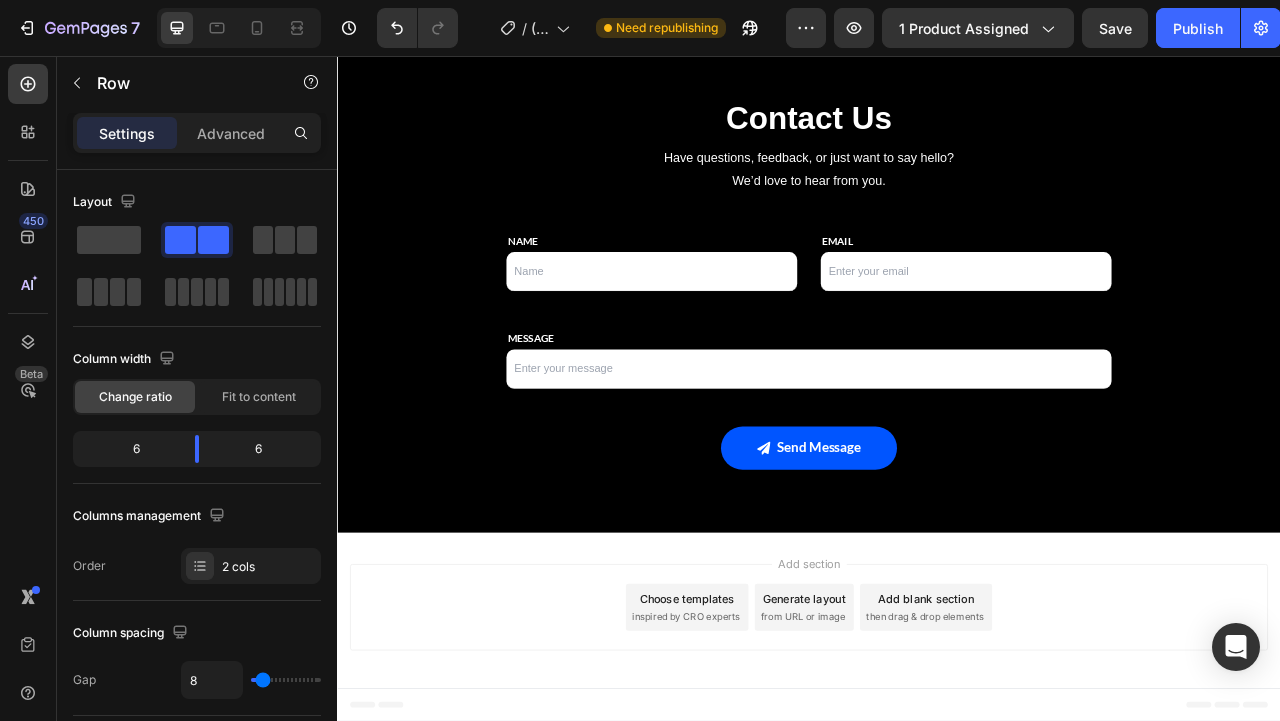 scroll, scrollTop: 1414, scrollLeft: 0, axis: vertical 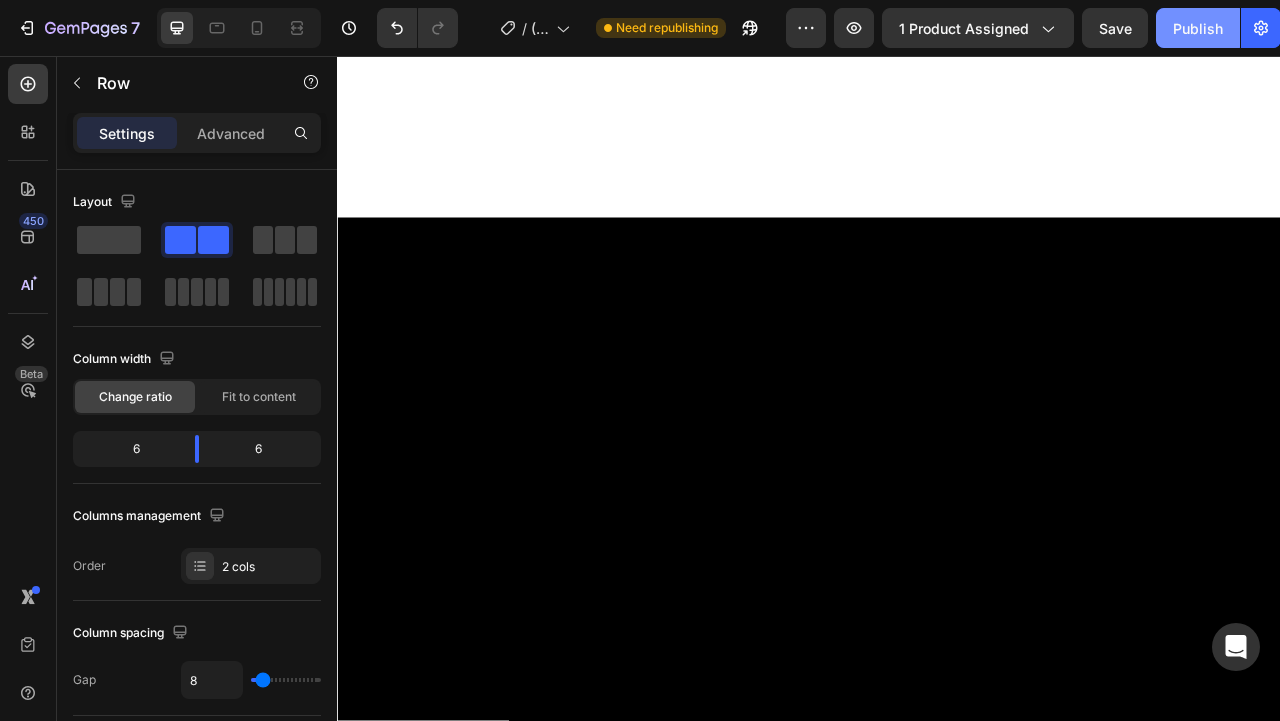 click on "Publish" at bounding box center [1198, 28] 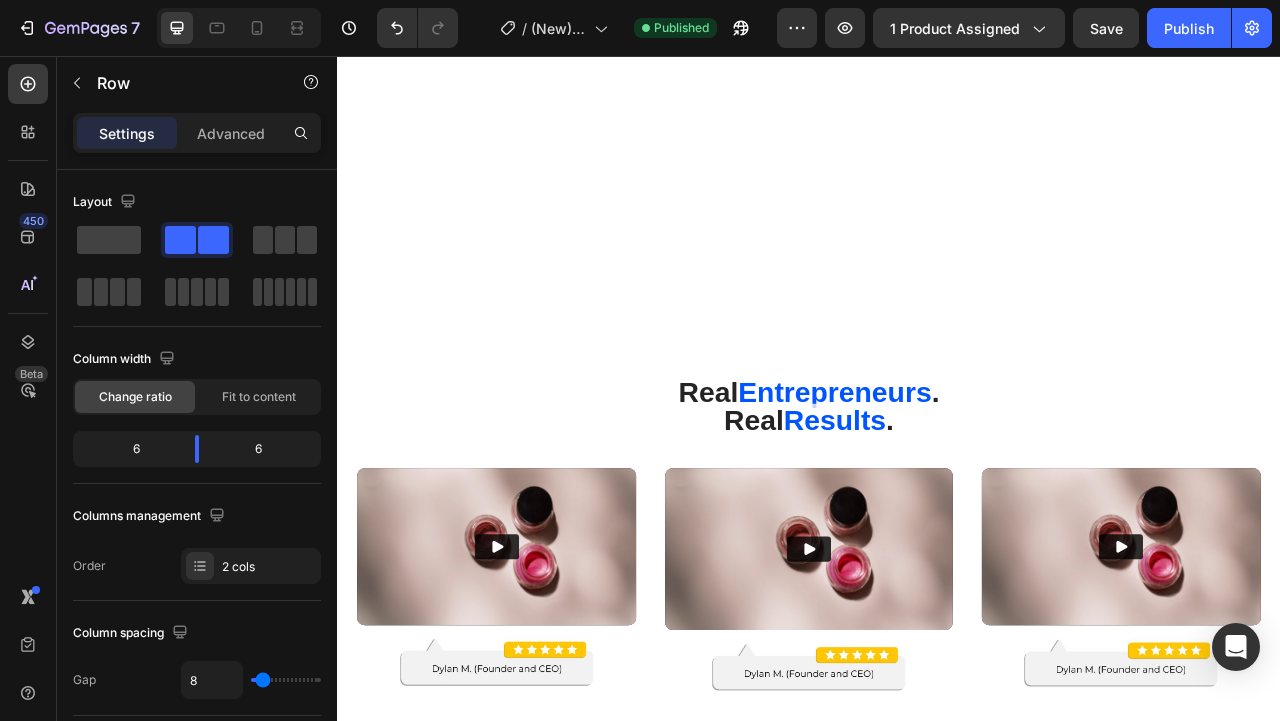 scroll, scrollTop: 7354, scrollLeft: 0, axis: vertical 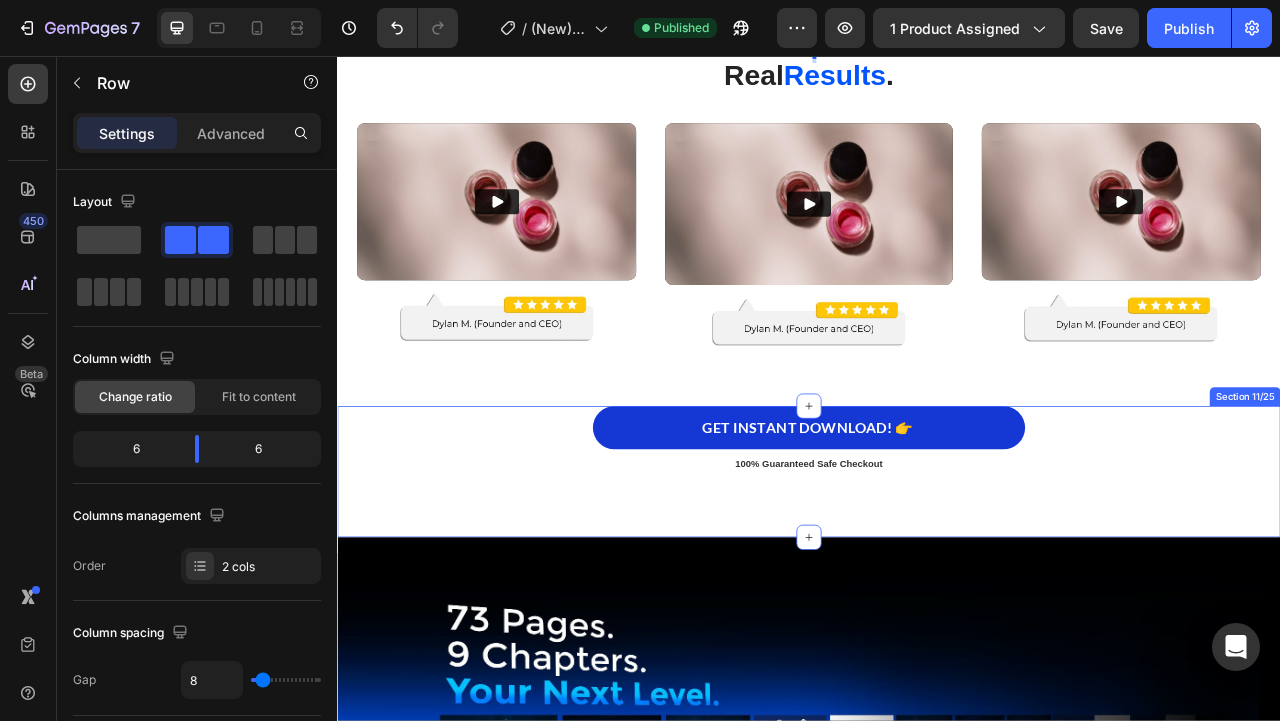 click on "GET INSTANT DOWNLOAD! 👉 Add to Cart 100% Guaranteed Safe Checkout Text block Product Section 11/25" at bounding box center [937, 585] 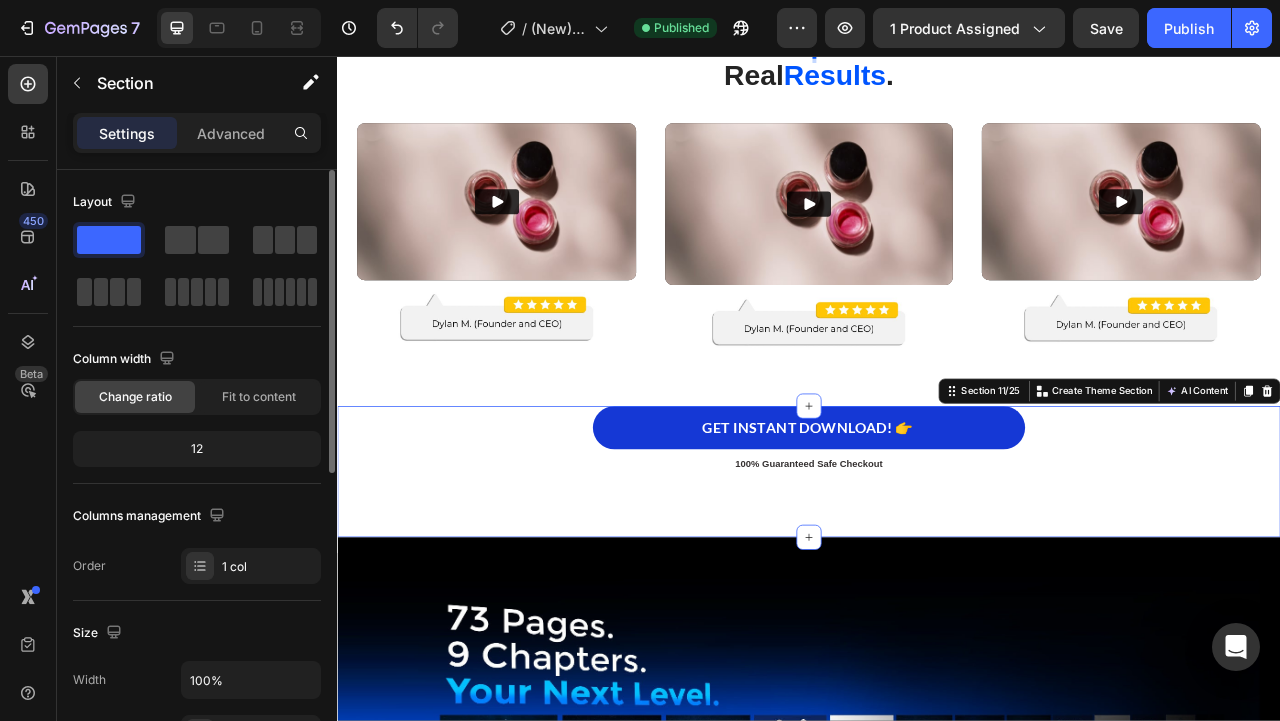 scroll, scrollTop: 392, scrollLeft: 0, axis: vertical 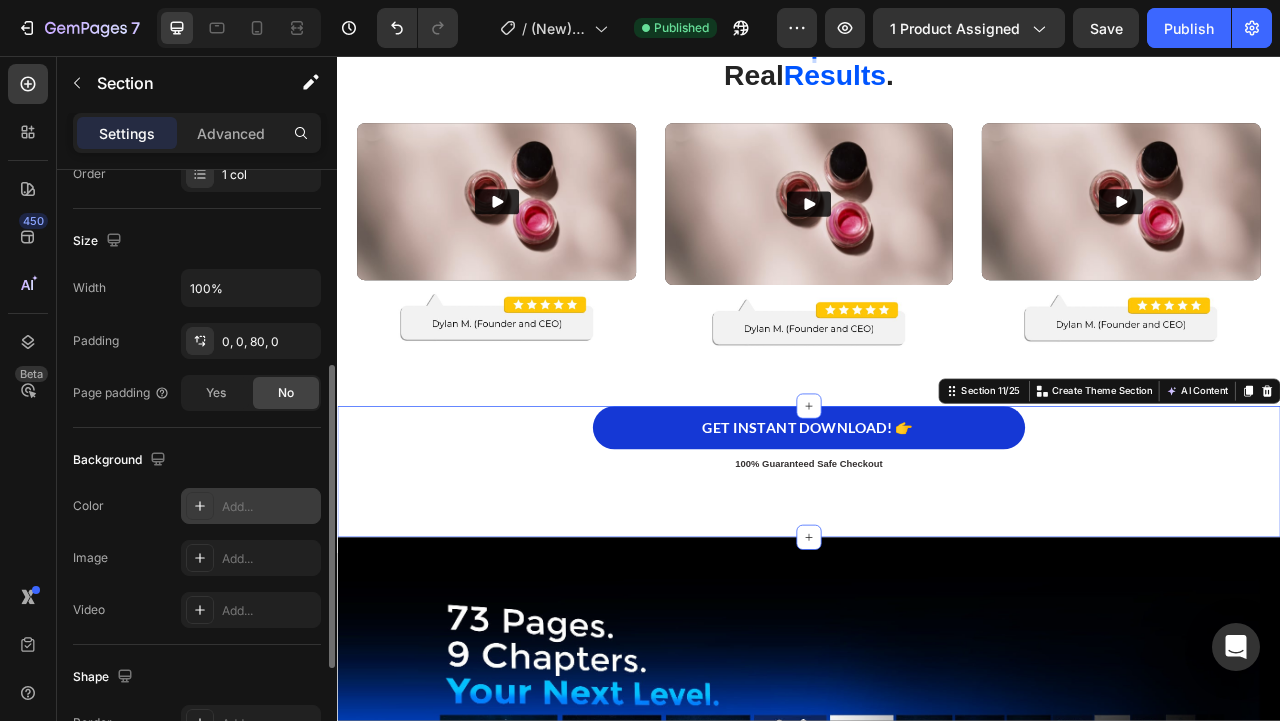 click at bounding box center [200, 506] 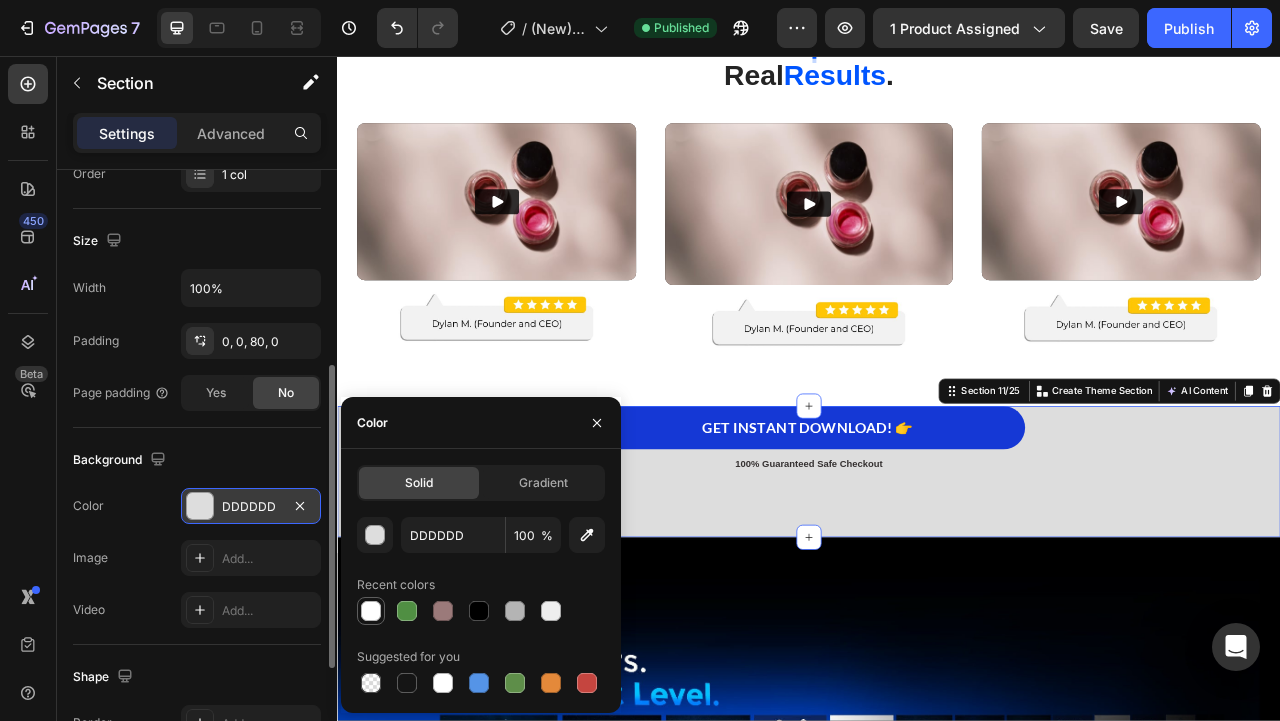 click at bounding box center (371, 611) 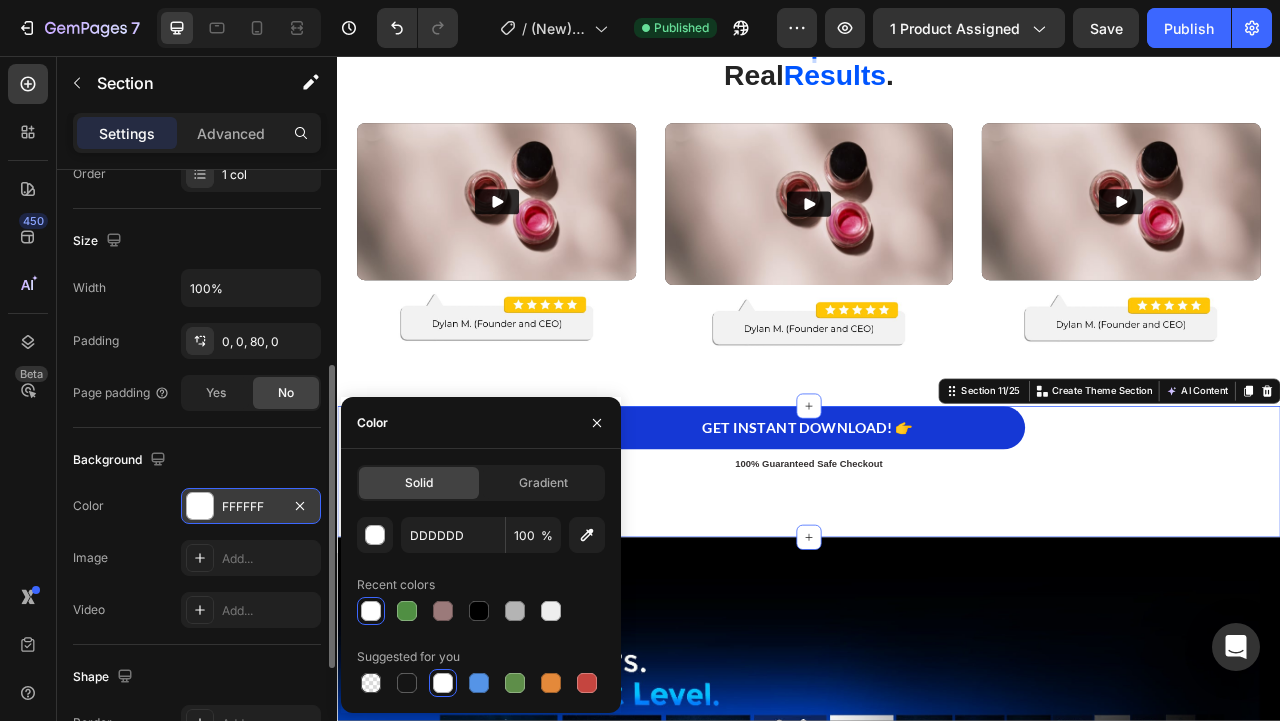 type on "FFFFFF" 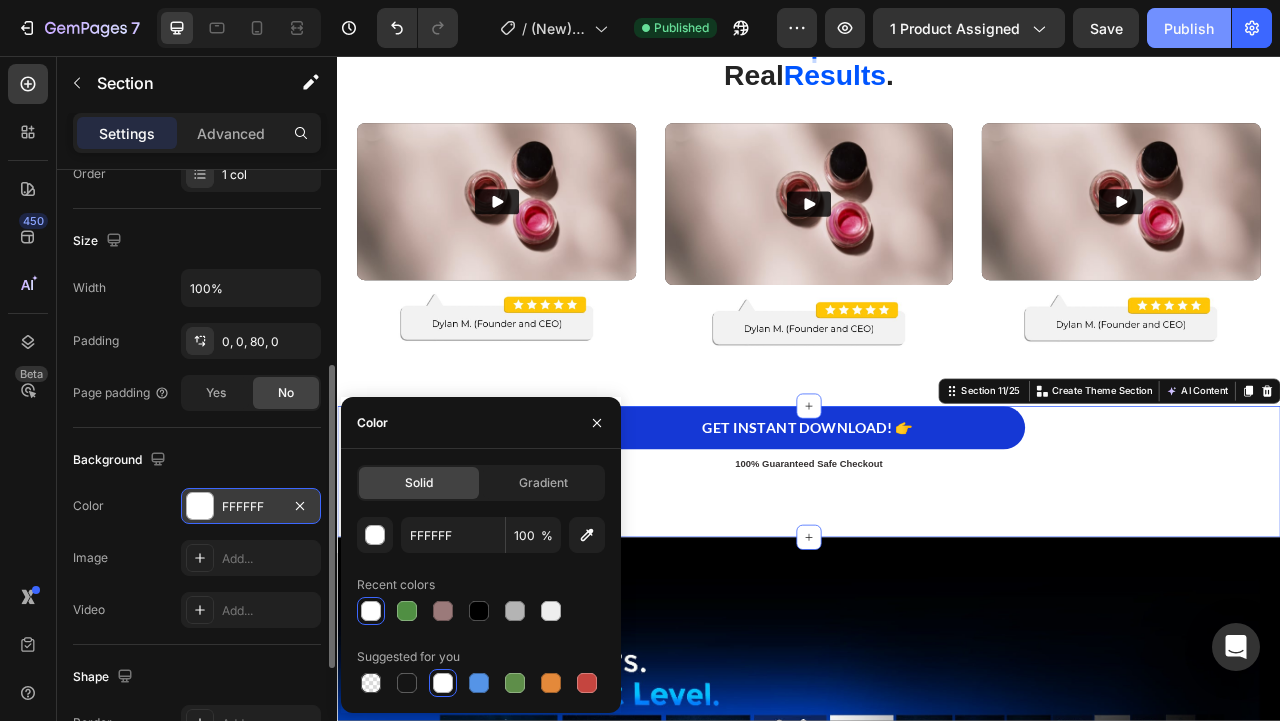 click on "Publish" 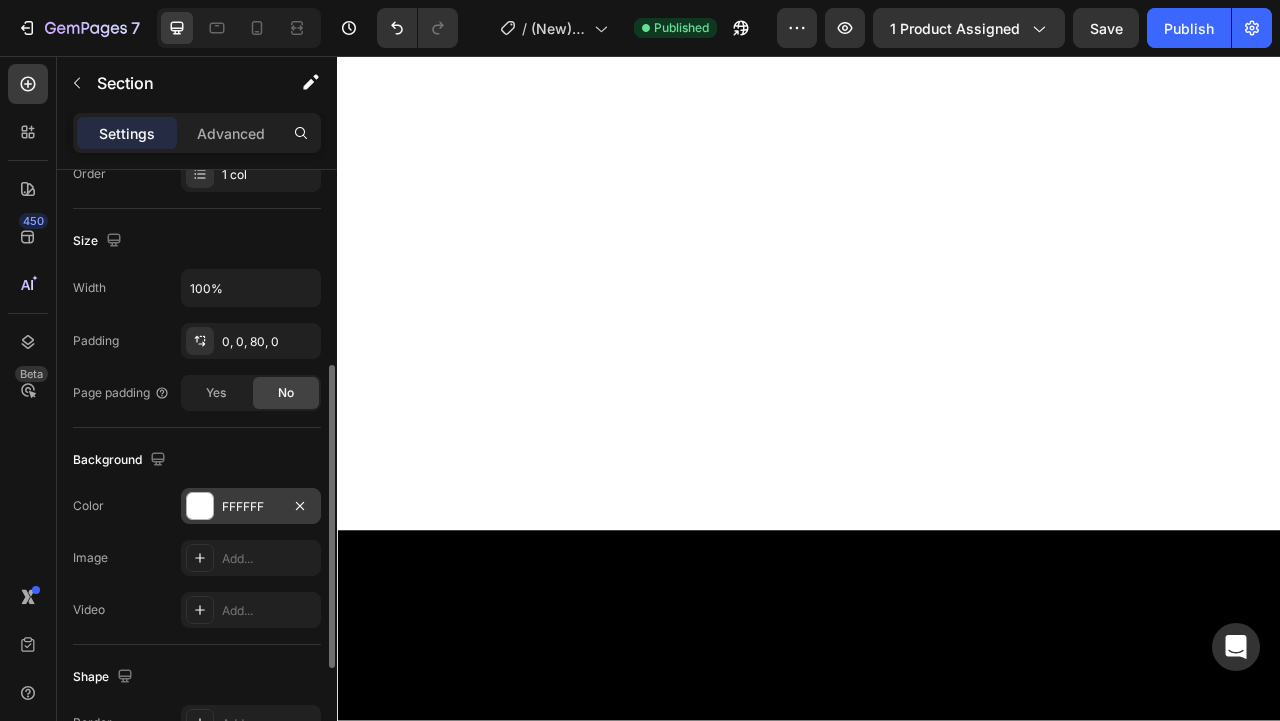 scroll, scrollTop: 4894, scrollLeft: 0, axis: vertical 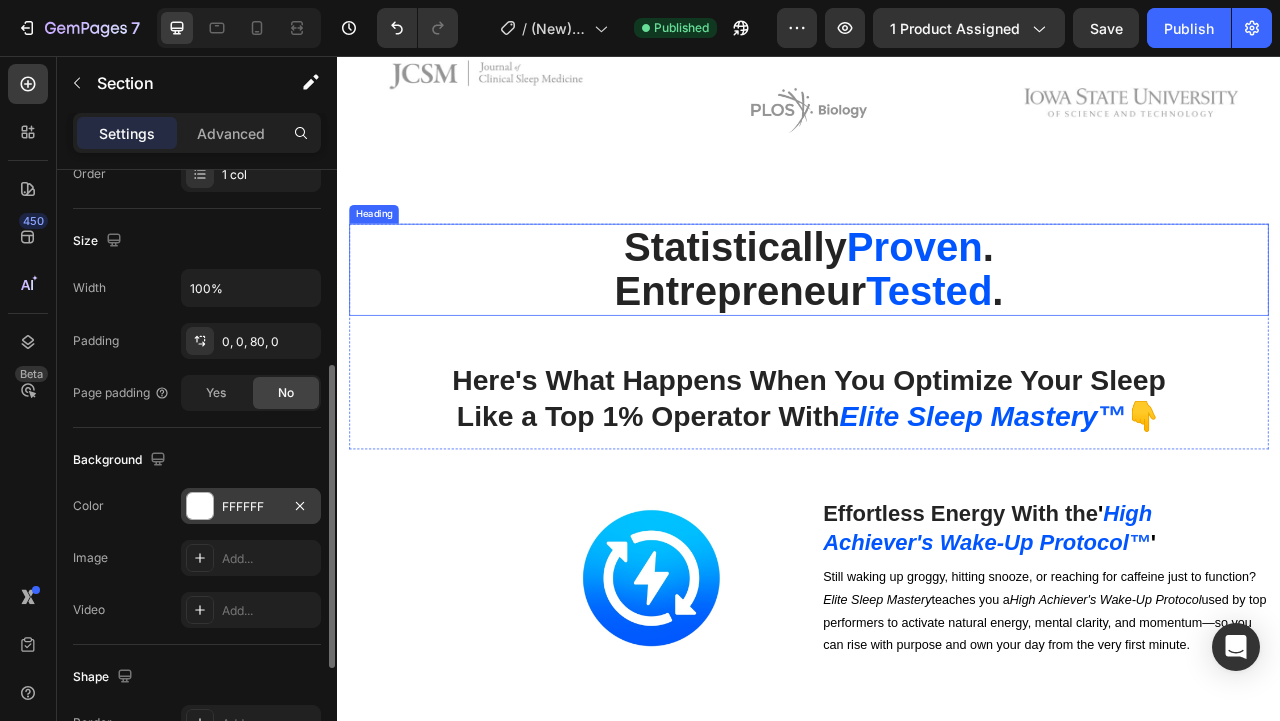 click on "Statistically  Proven . Entrepreneur  Tested ." at bounding box center (937, 328) 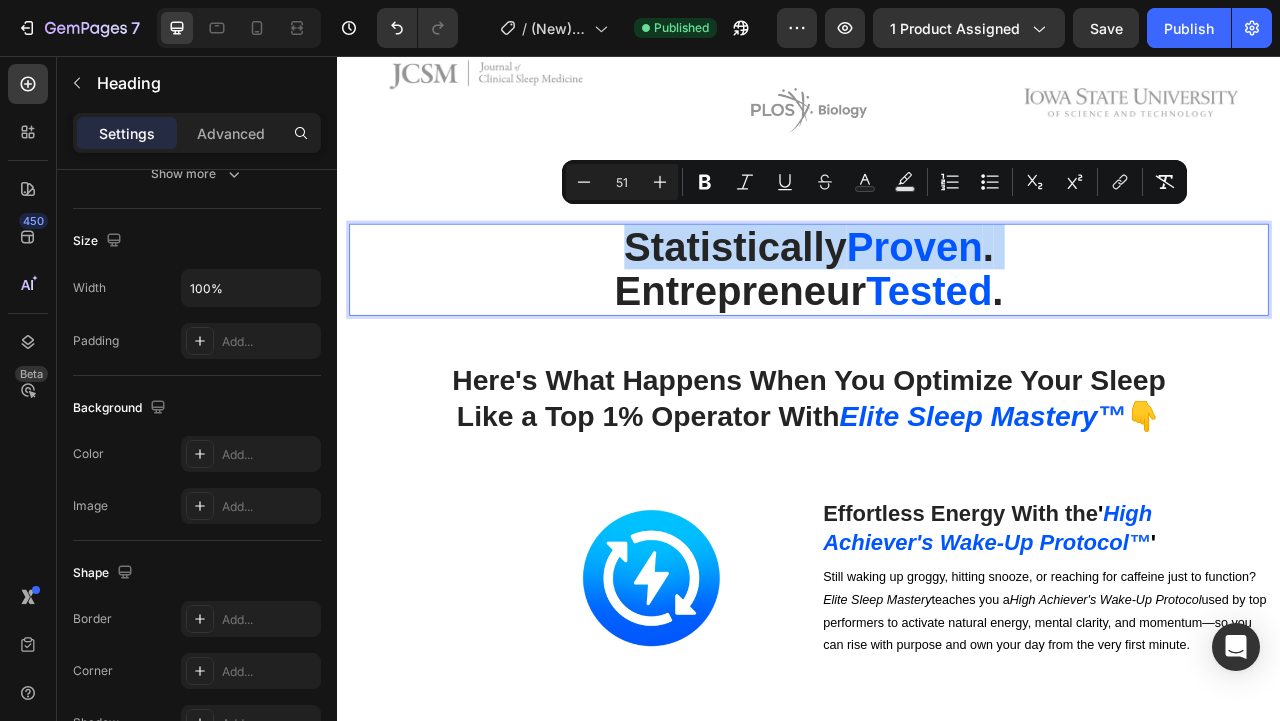 scroll, scrollTop: 0, scrollLeft: 0, axis: both 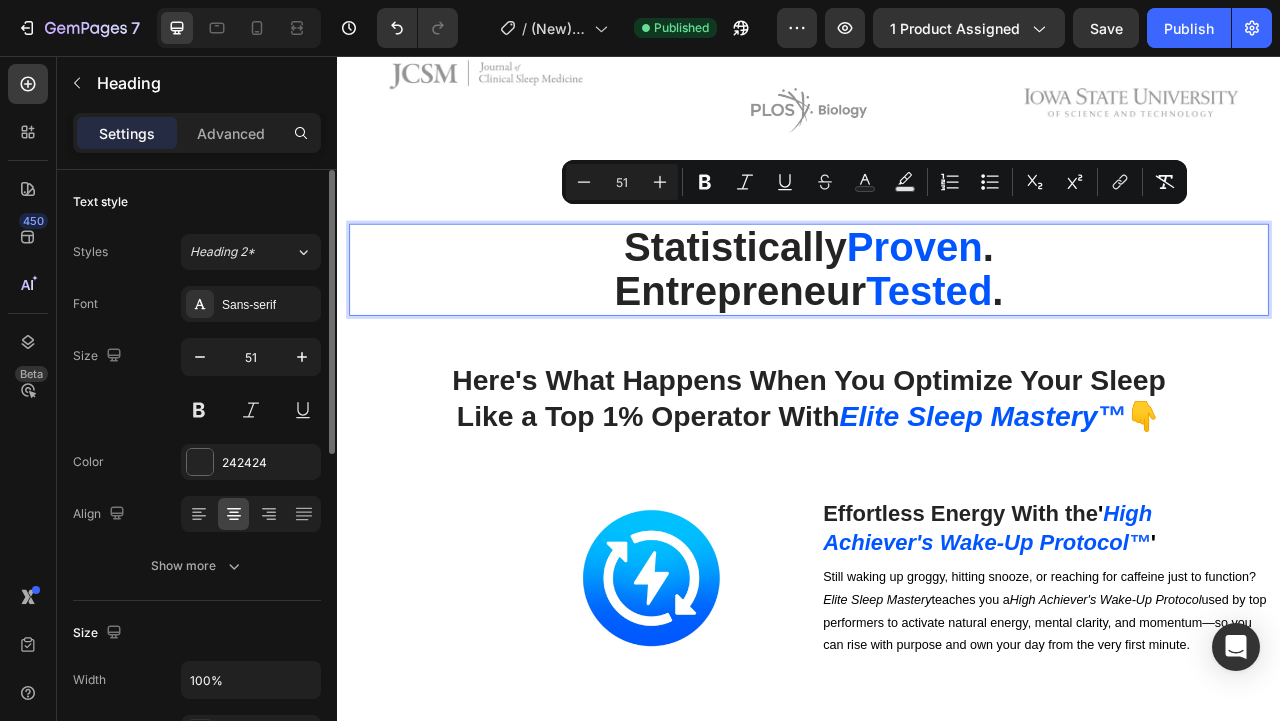click on "Statistically  Proven . Entrepreneur  Tested ." at bounding box center (937, 328) 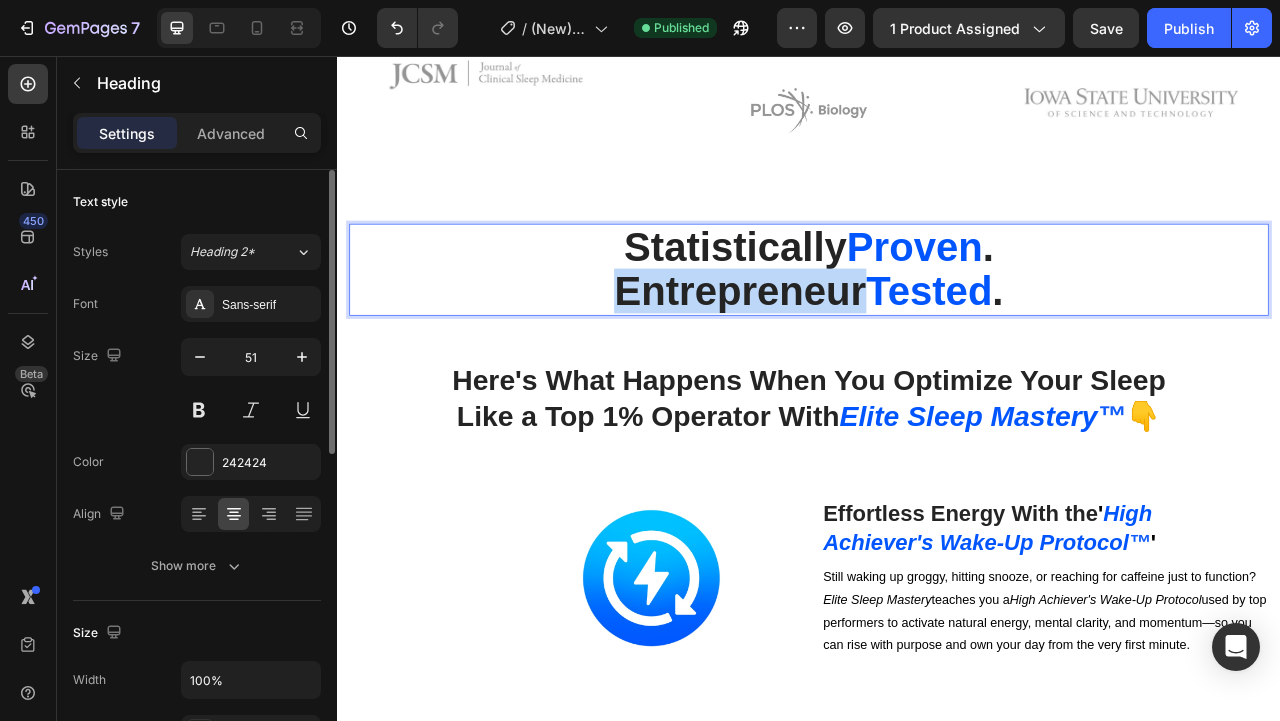 click on "Statistically  Proven . Entrepreneur  Tested ." at bounding box center (937, 328) 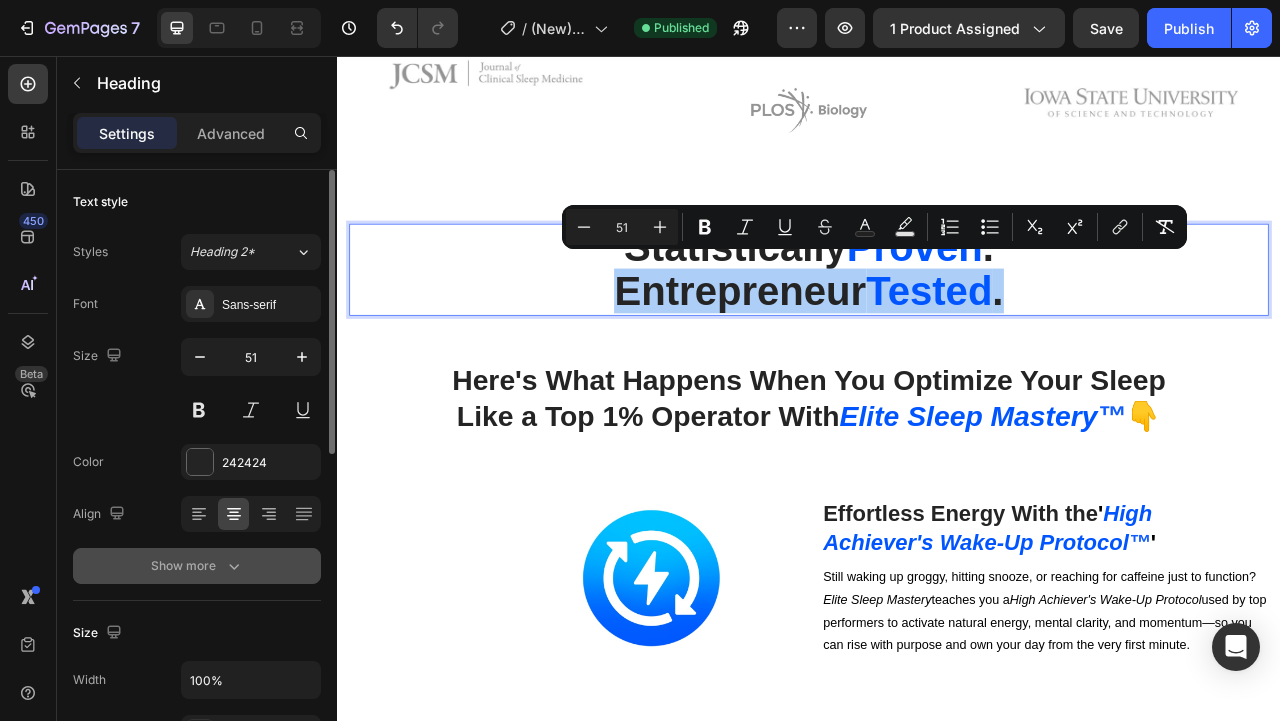 click 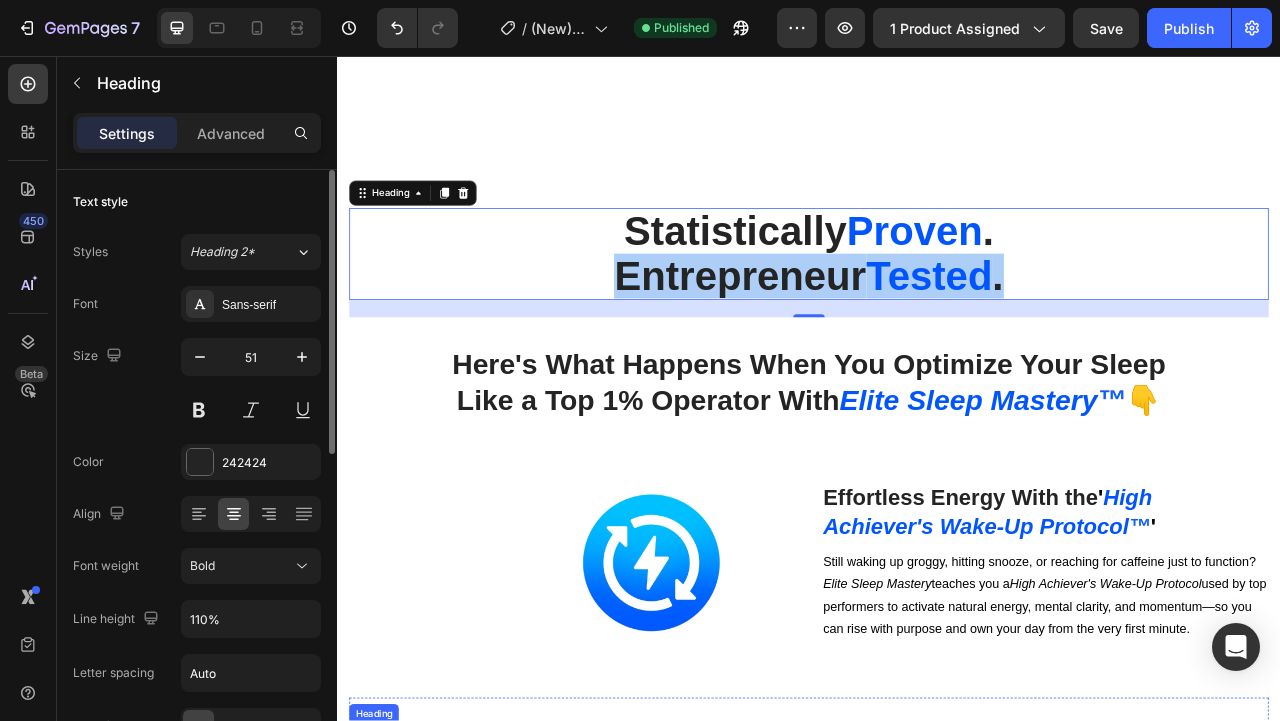 scroll, scrollTop: 5501, scrollLeft: 0, axis: vertical 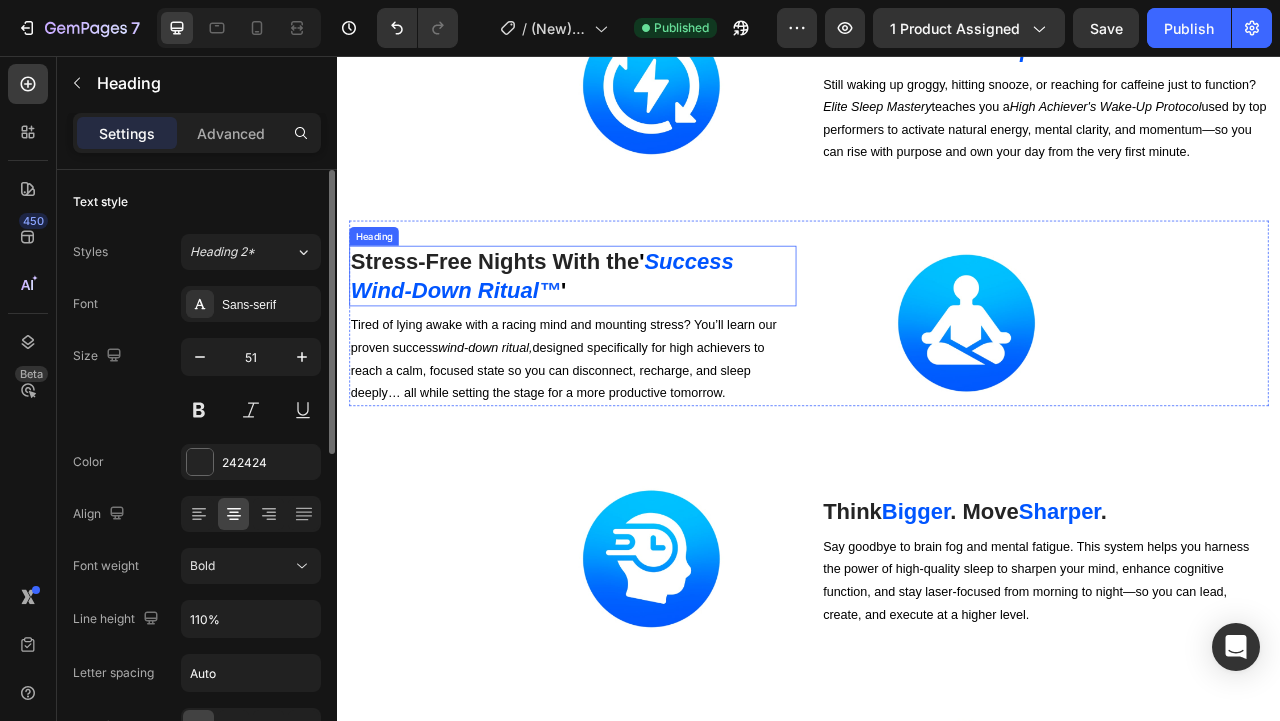 click on "Stress-Free Nights With the  ' Success Wind-Down Ritual ™ '" at bounding box center [636, 336] 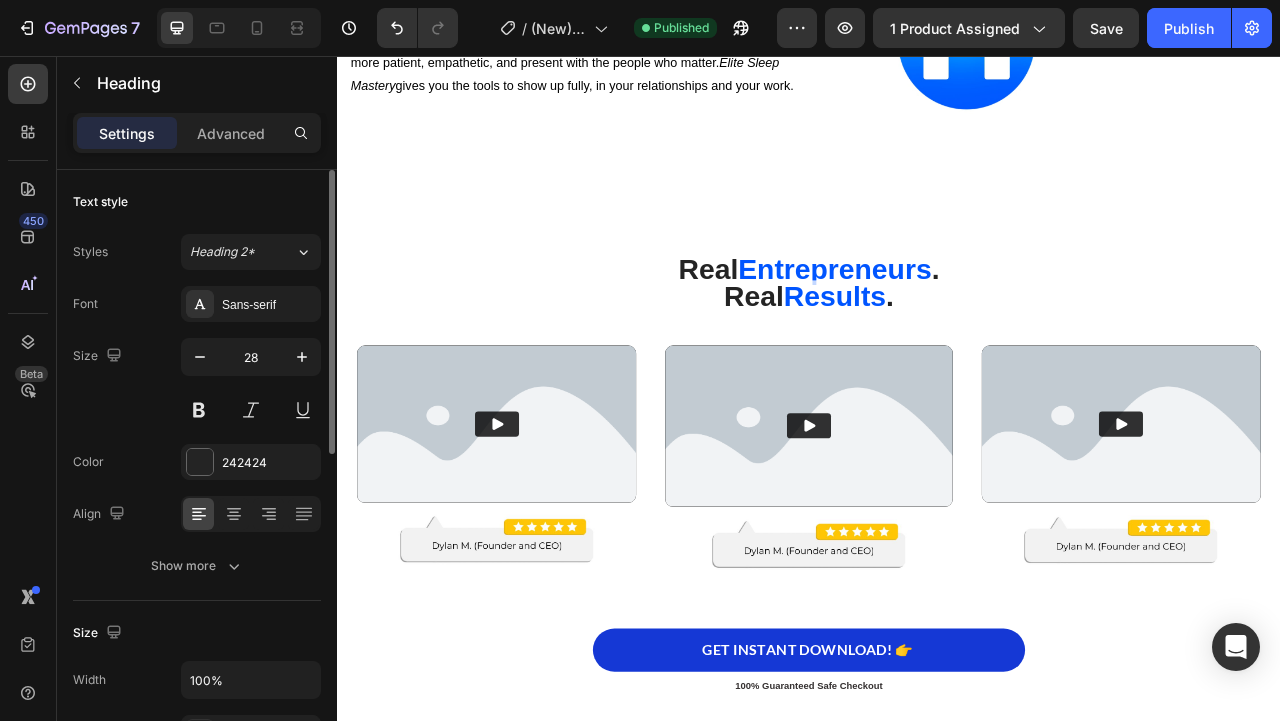 scroll, scrollTop: 7113, scrollLeft: 0, axis: vertical 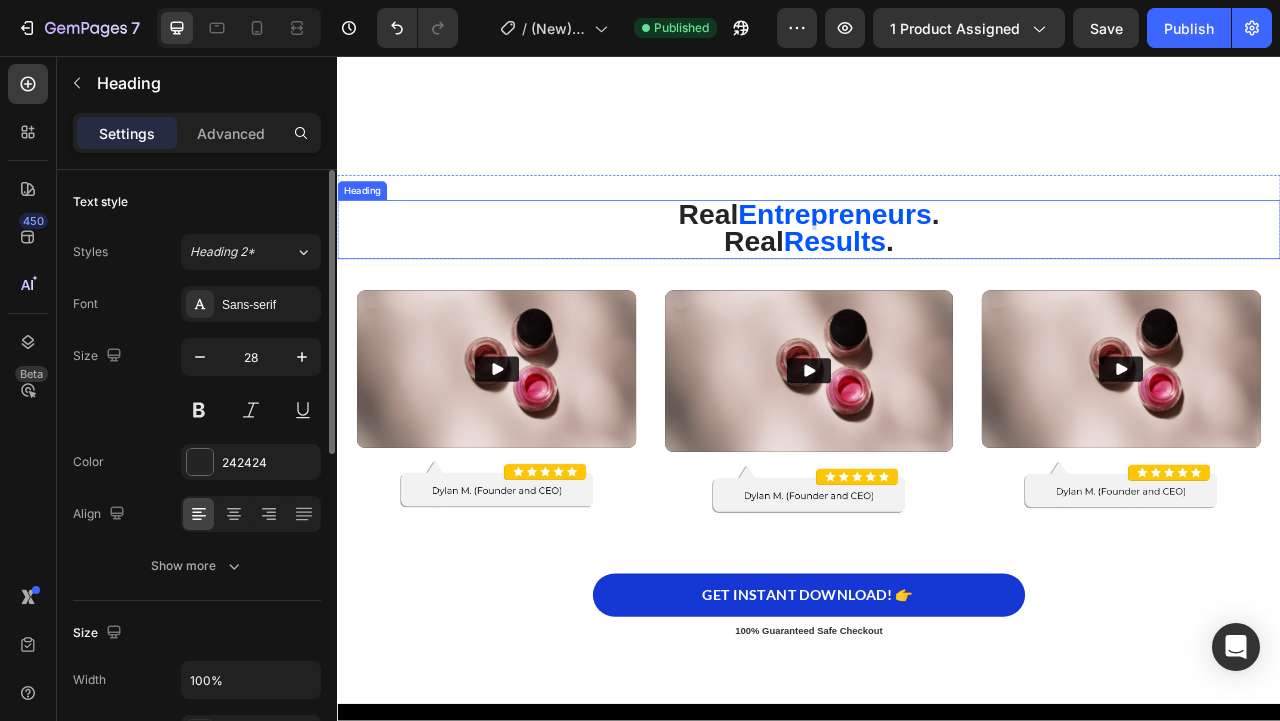 click on "Entrepreneurs" at bounding box center [970, 257] 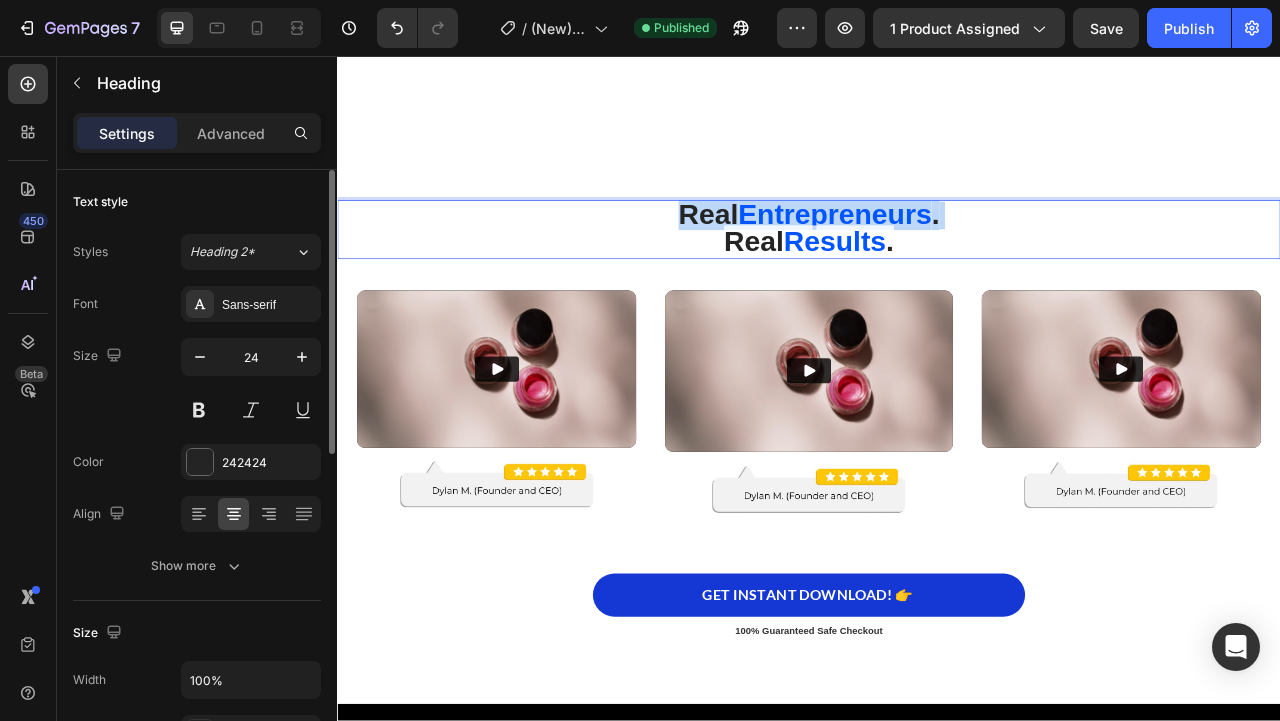 click on "Entrepreneurs" at bounding box center (970, 257) 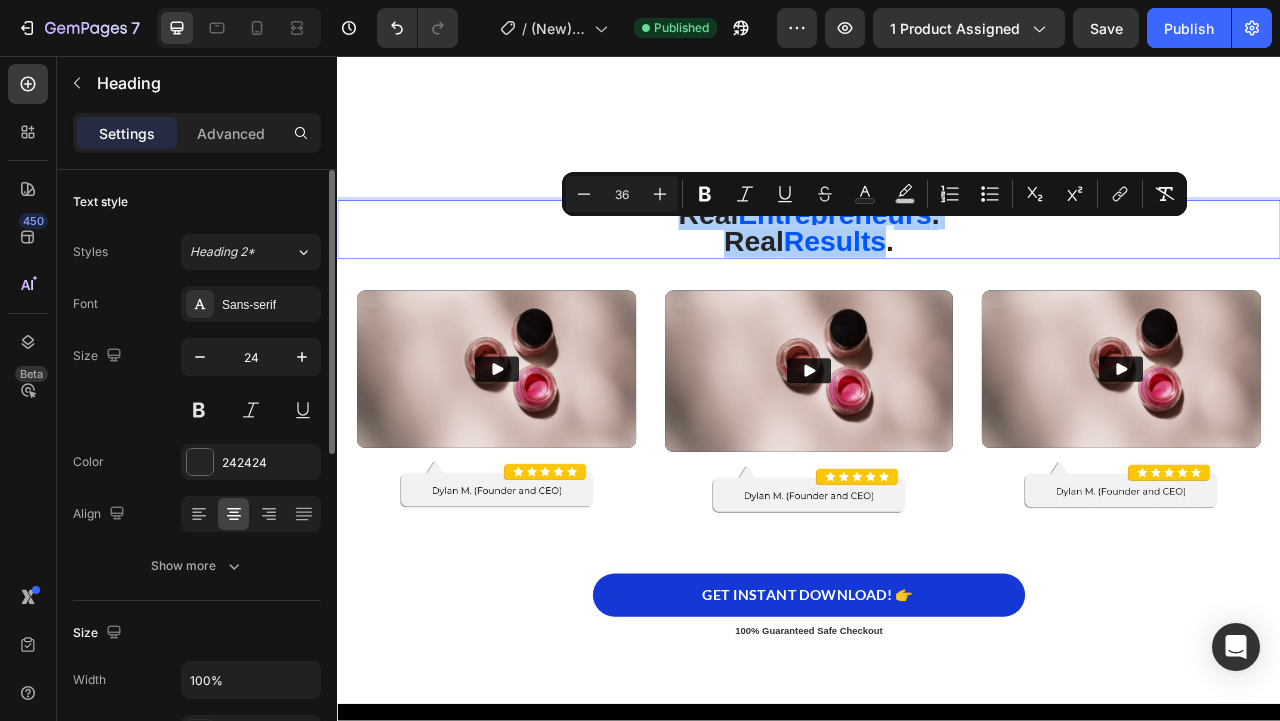 click on "36" at bounding box center (622, 194) 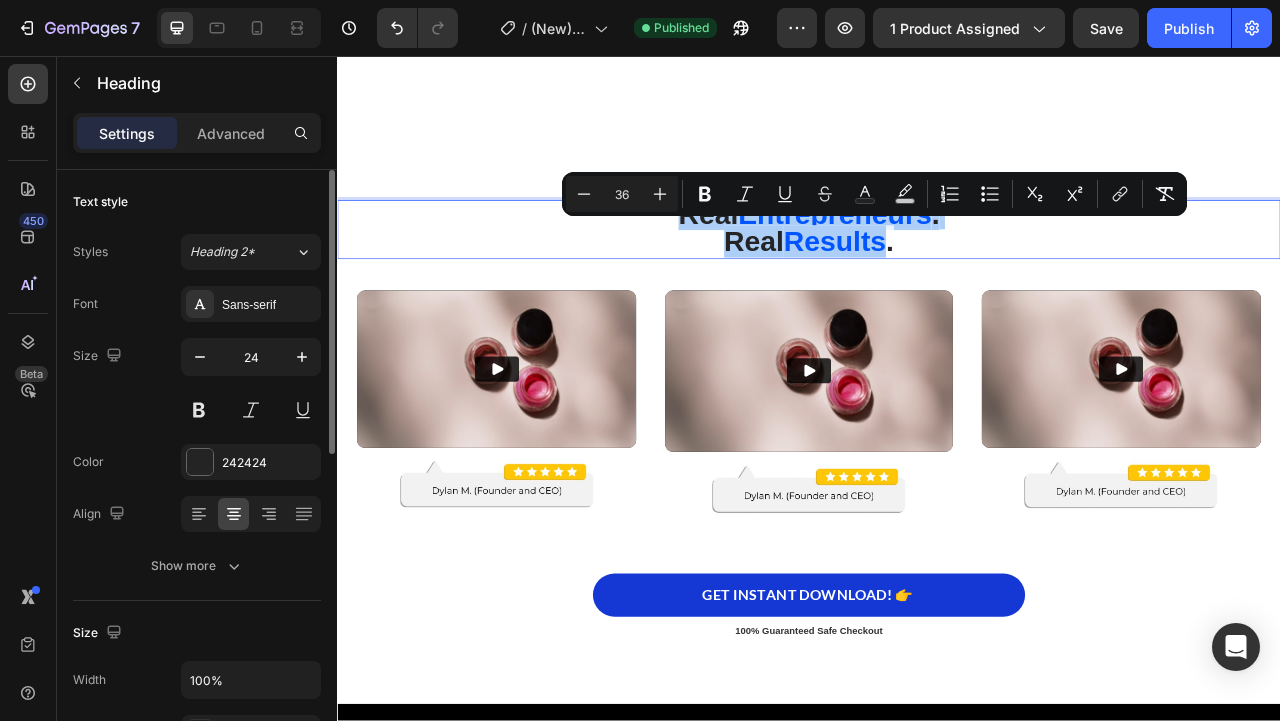 click on "36" at bounding box center [622, 194] 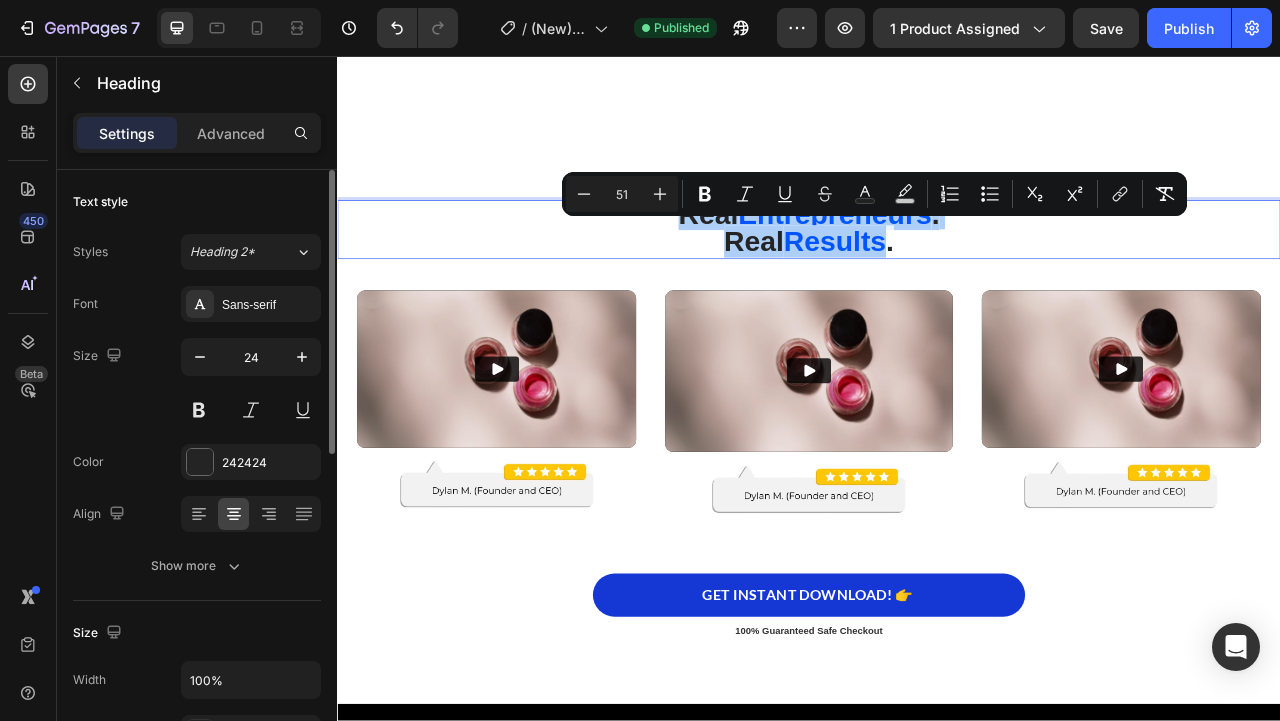 type on "51" 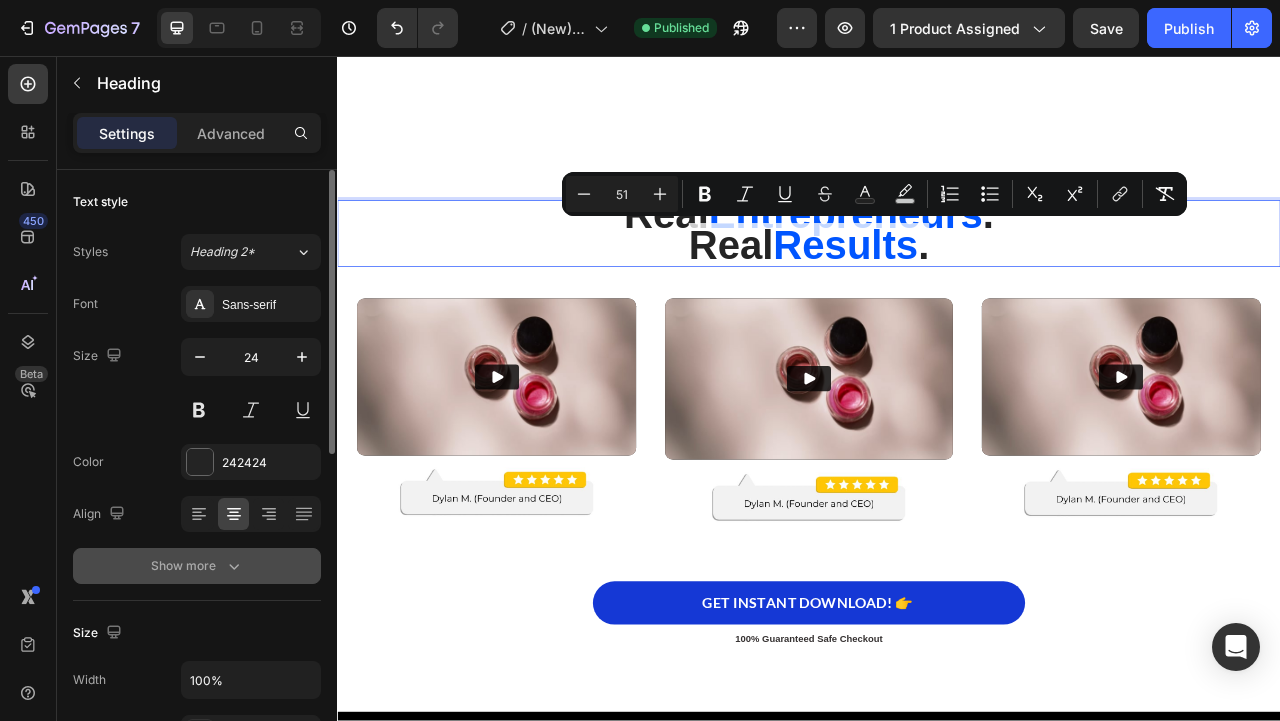 click 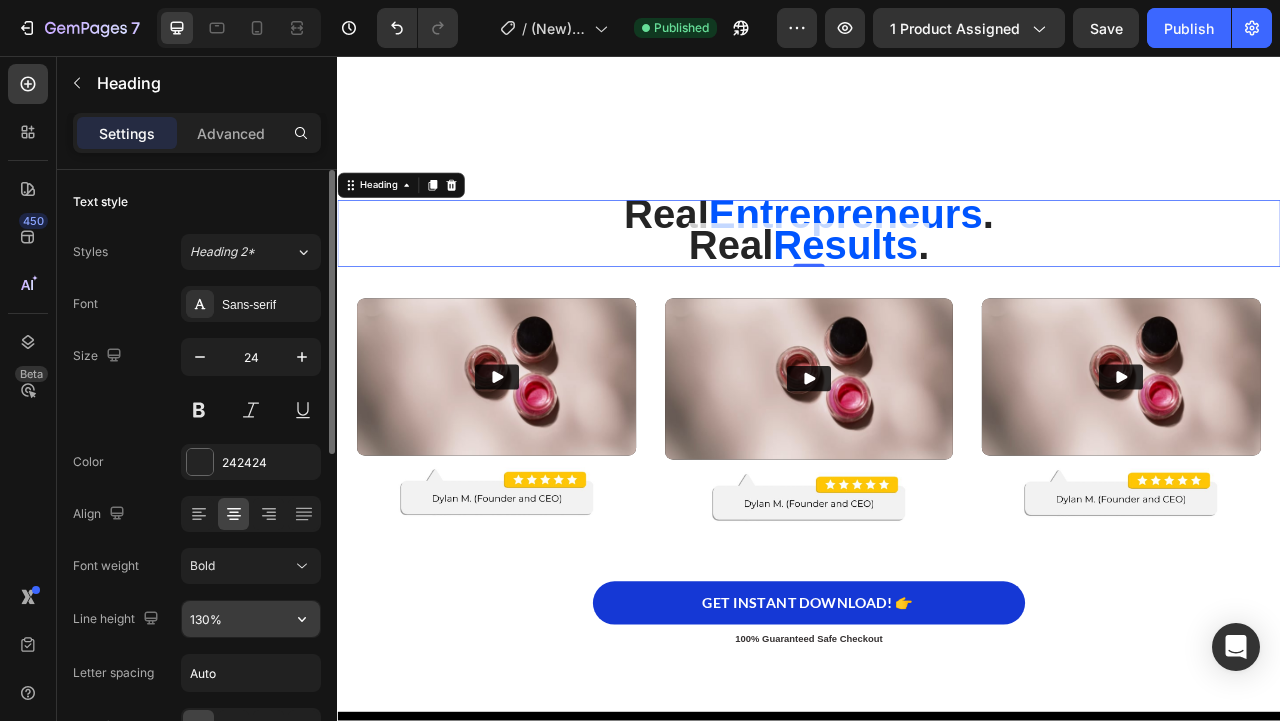 click on "130%" at bounding box center [251, 619] 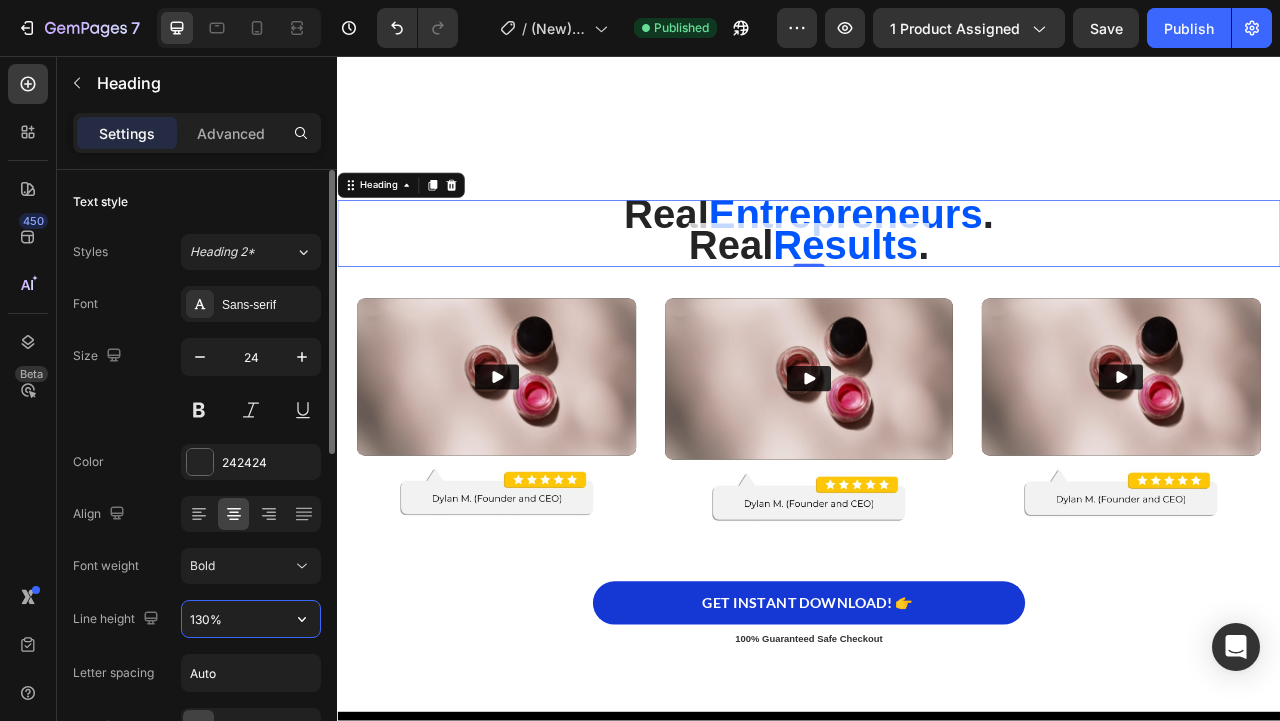 click on "130%" at bounding box center (251, 619) 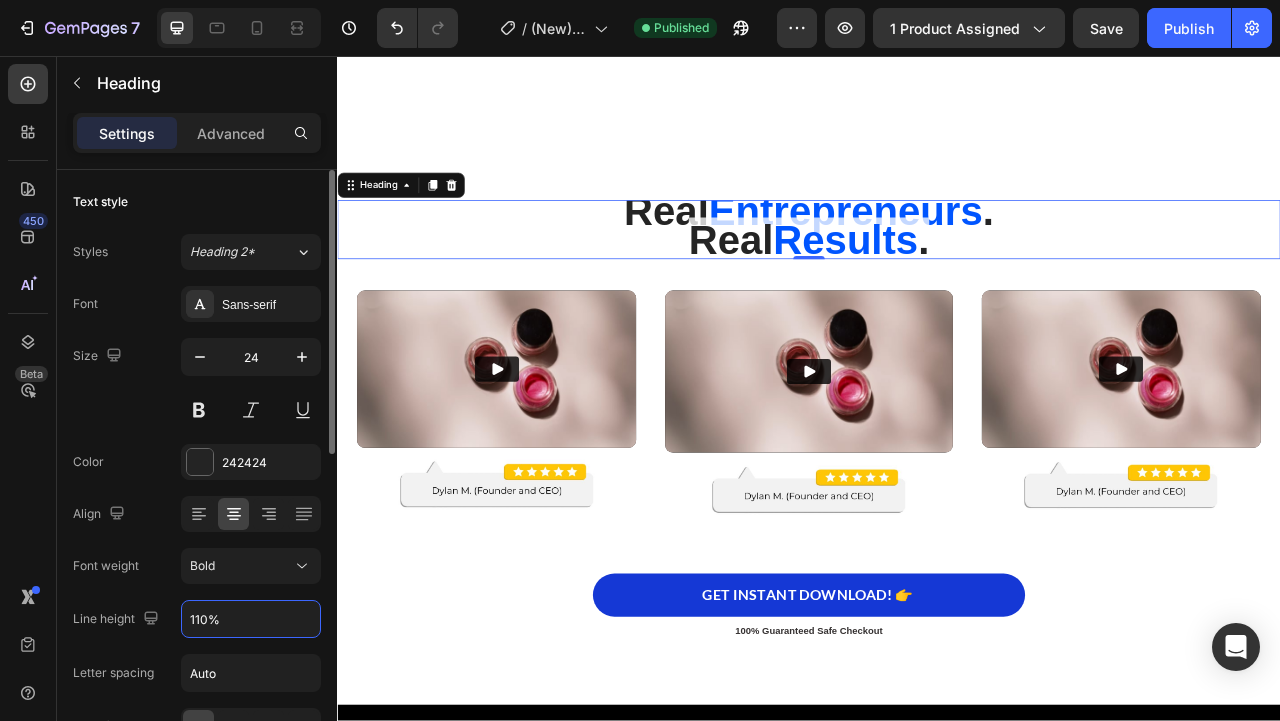scroll, scrollTop: 168, scrollLeft: 0, axis: vertical 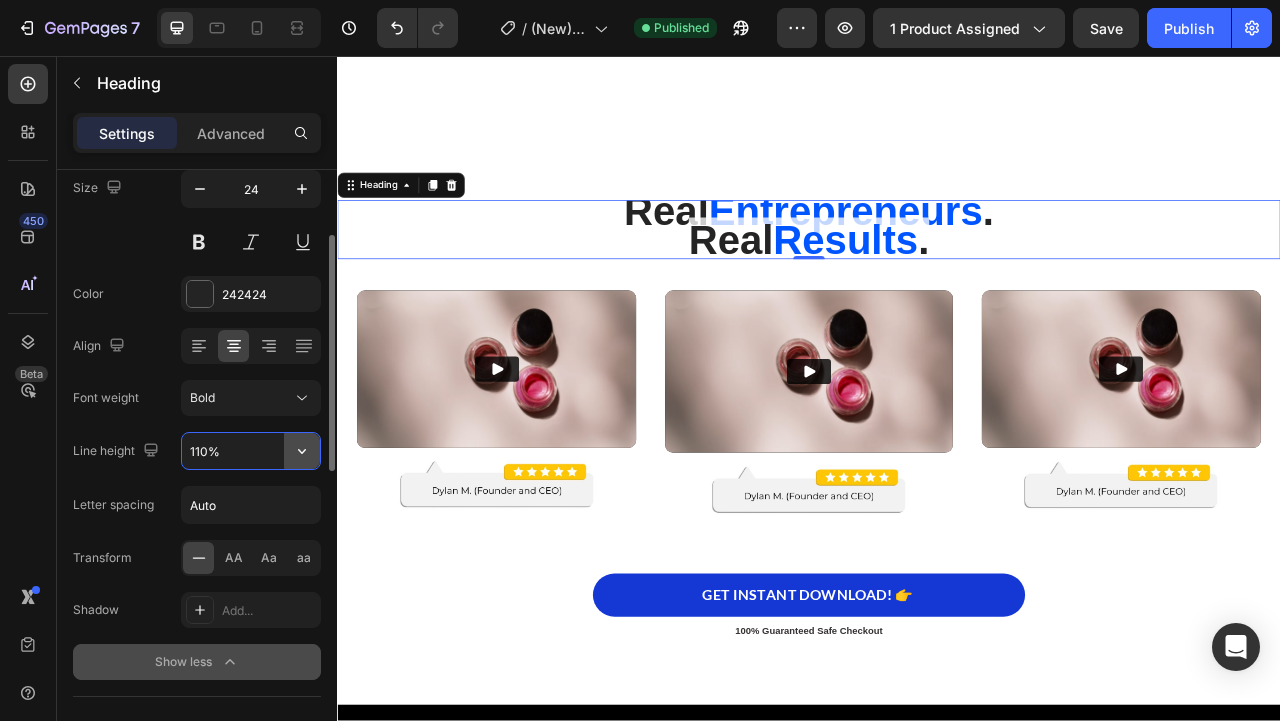 click 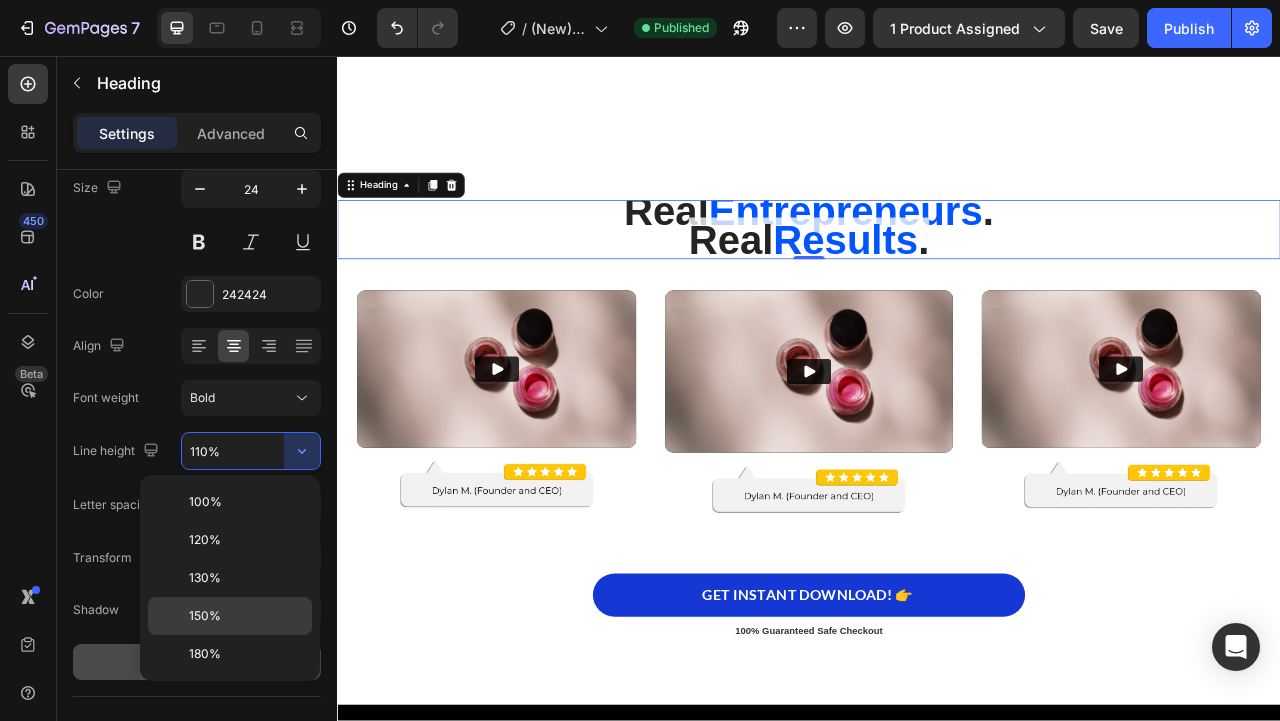 click on "150%" at bounding box center (246, 616) 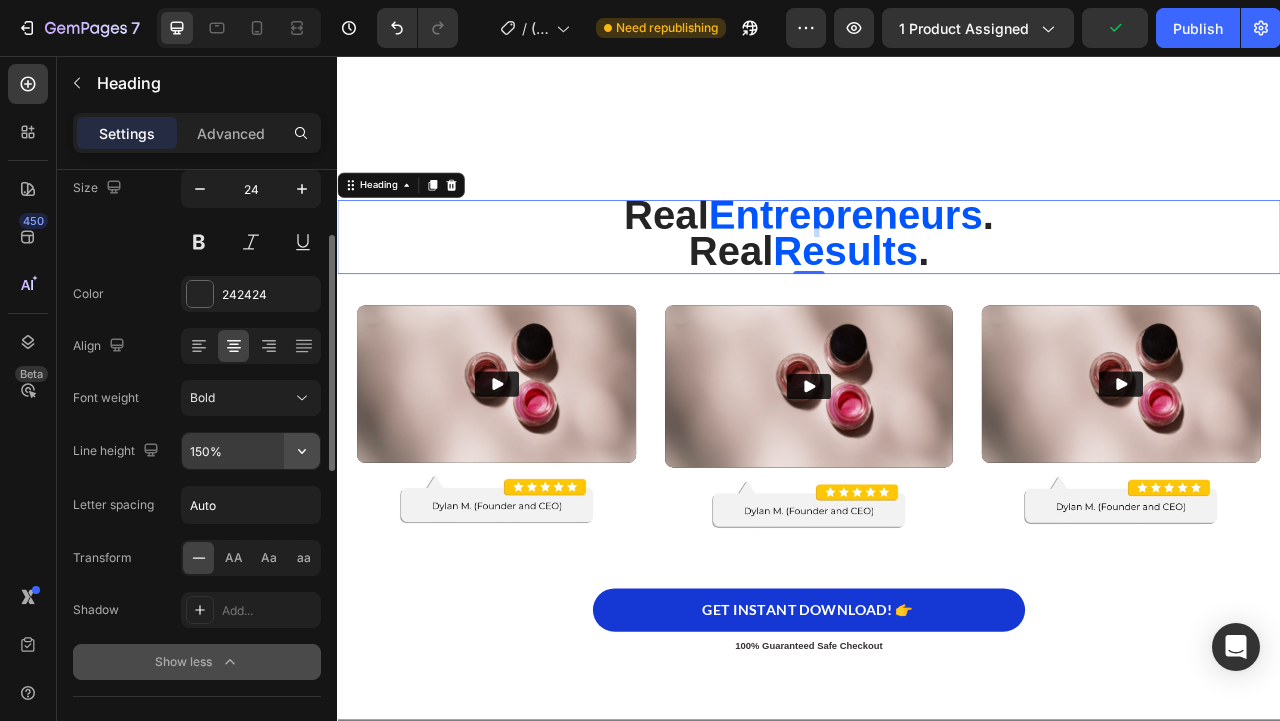 click 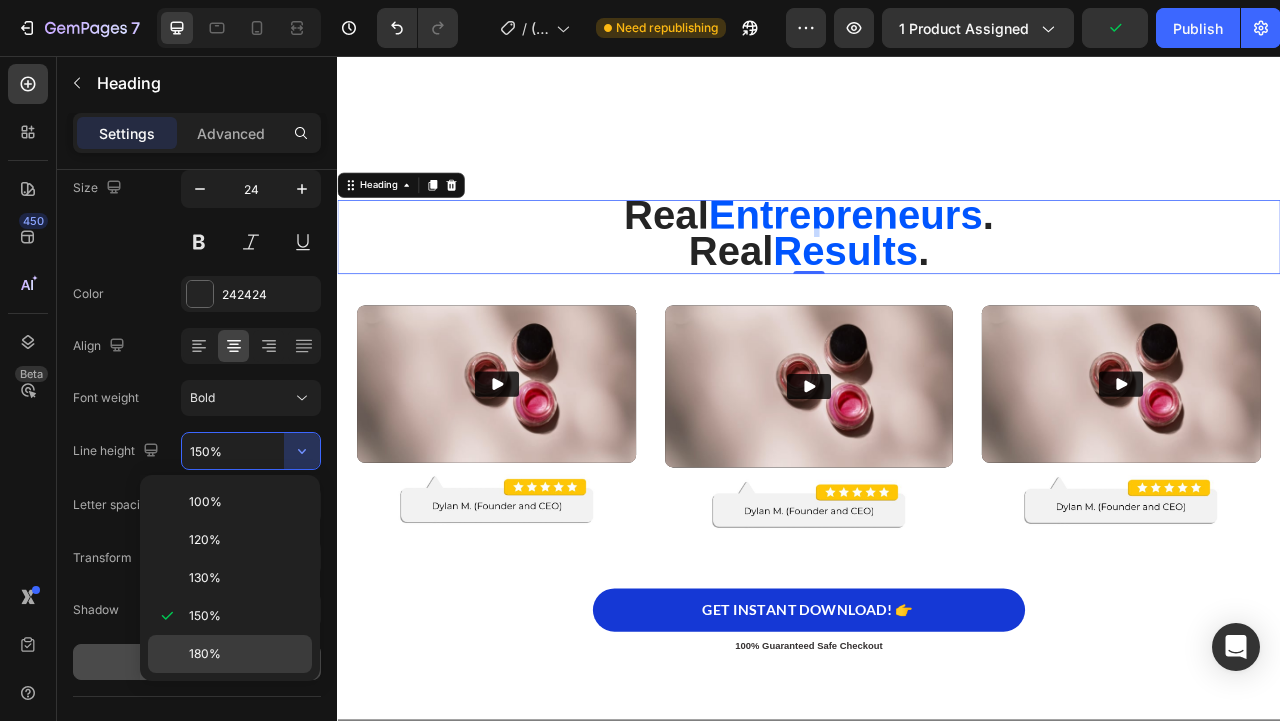 click on "180%" at bounding box center [246, 654] 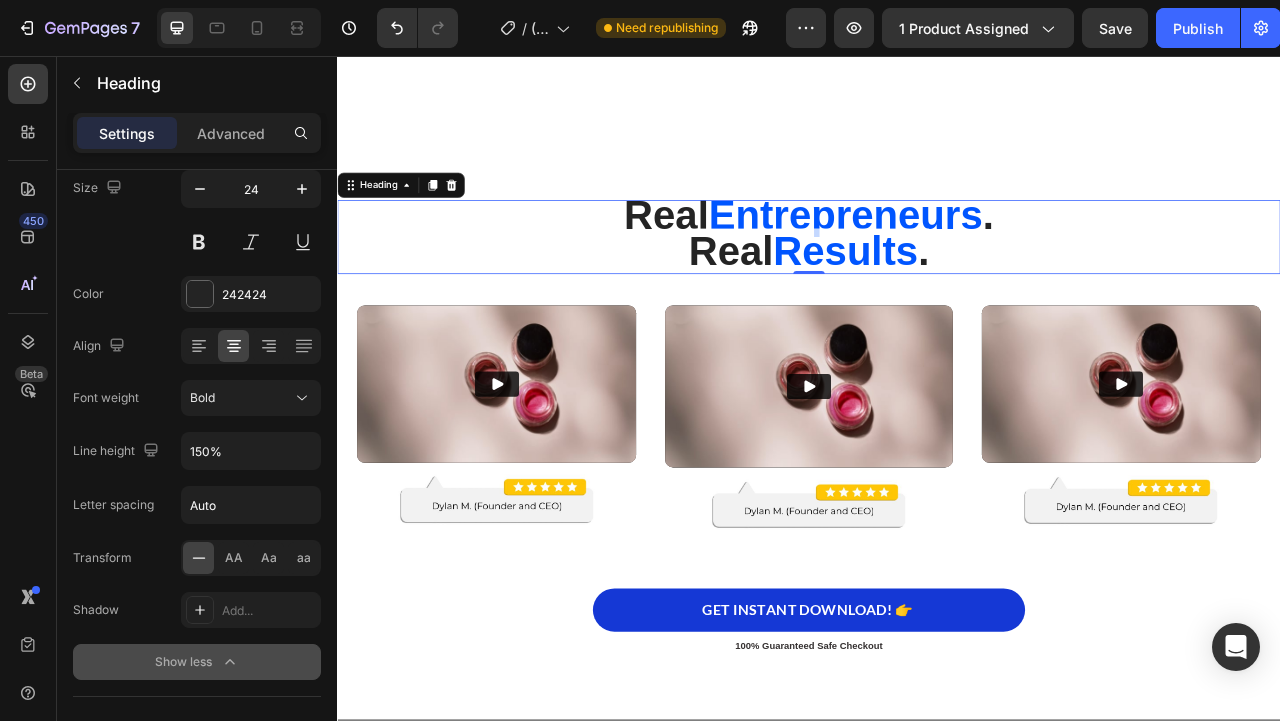 type on "180%" 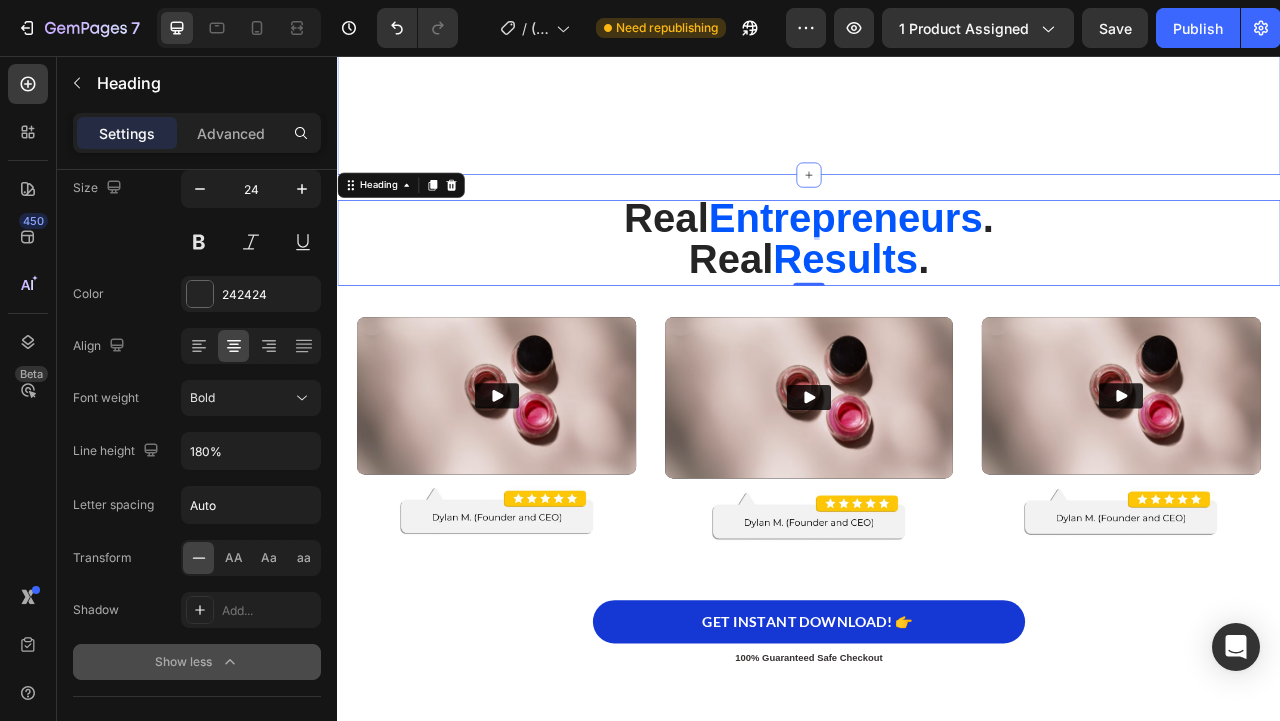 click on "⁠⁠⁠⁠⁠⁠⁠ Real  Entrepreneurs . Real  Results . Heading   0 Section 9/25" at bounding box center (937, 278) 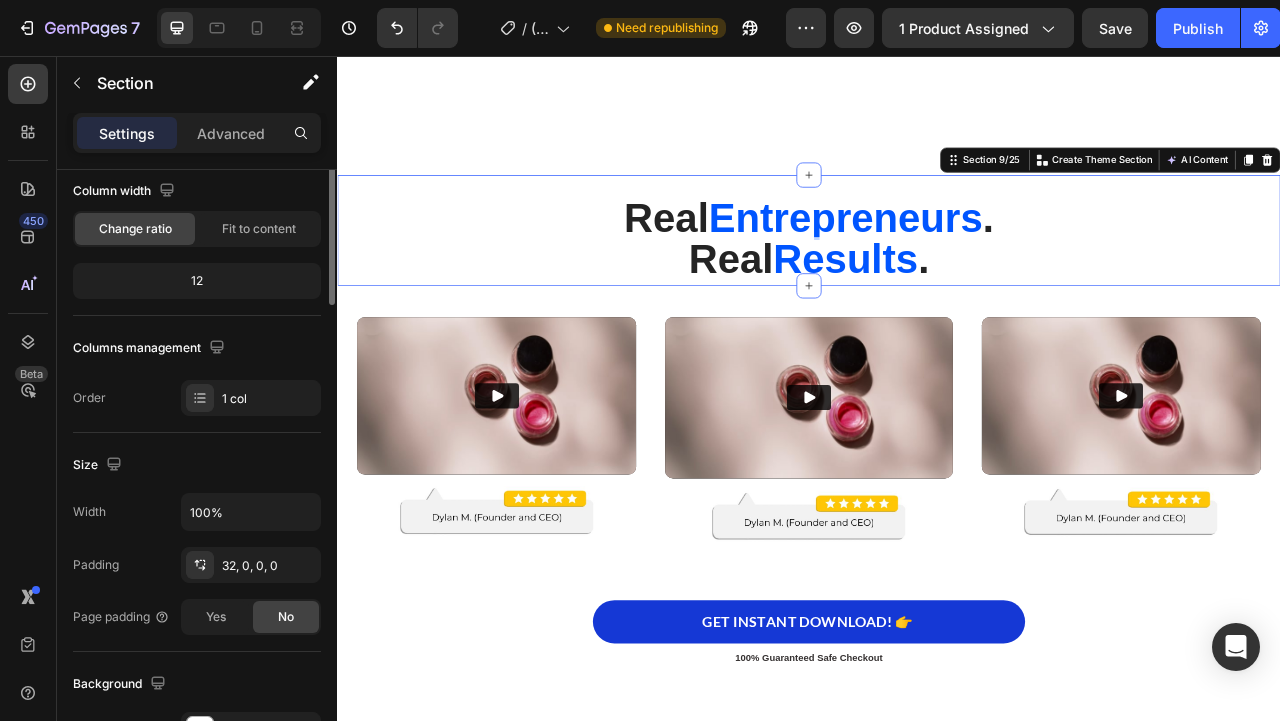 scroll, scrollTop: 0, scrollLeft: 0, axis: both 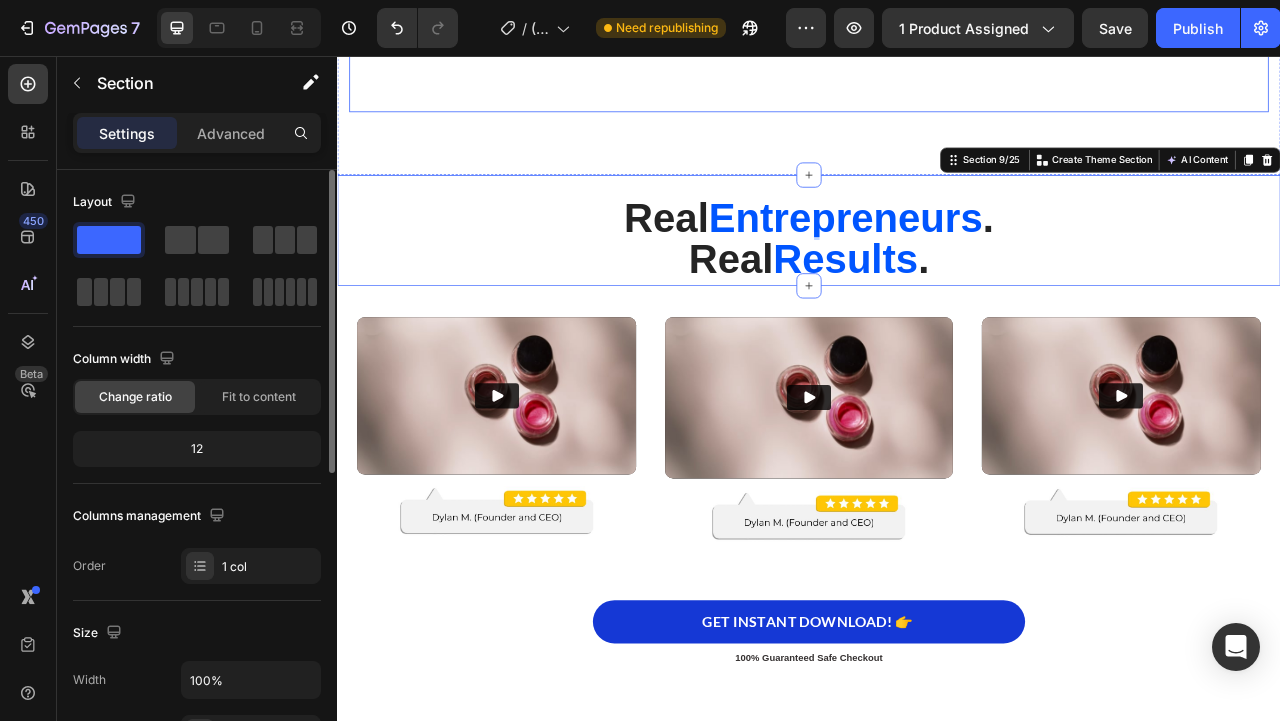 click on "Image Get The Edge  That's Hiding in Plain Sight Heading Sleep isn’t just about energy—it’s about presence. When you’re rested, you’re more patient, empathetic, and present with the people who matter.  Elite Sleep Mastery  gives you the tools to show up fully, in your relationships and your work. Text block Image Row" at bounding box center [937, -14] 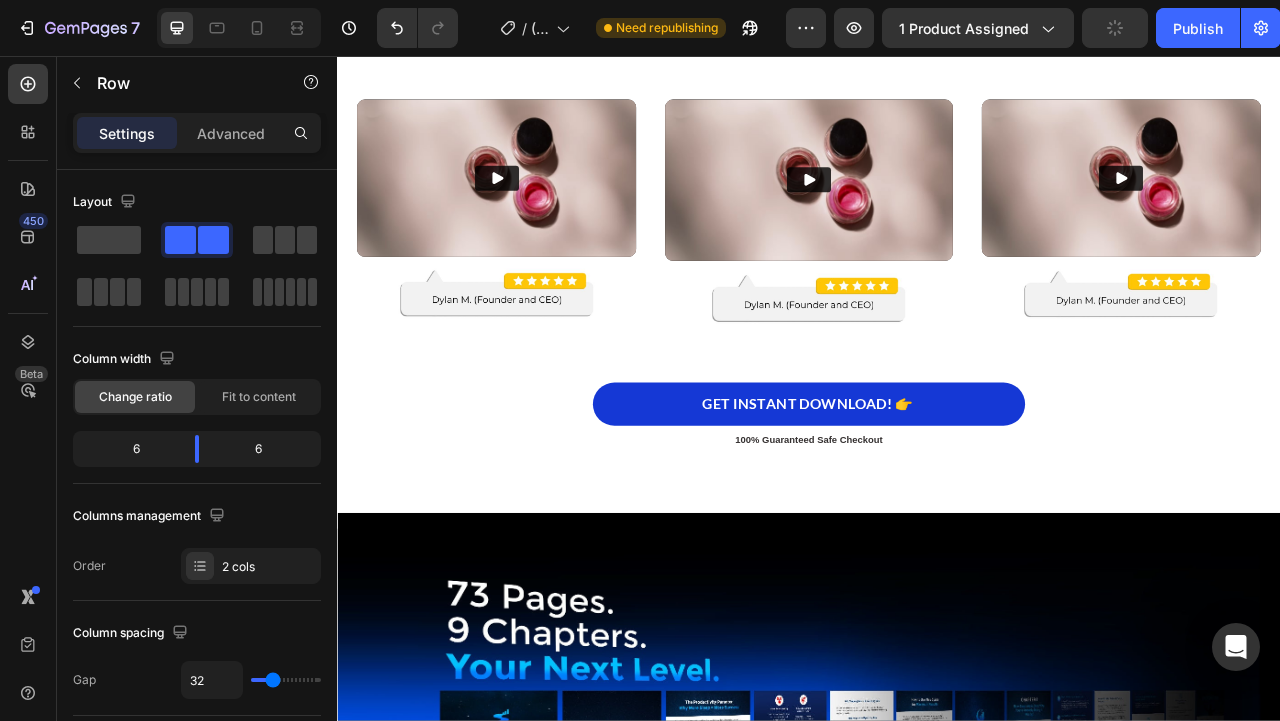 scroll, scrollTop: 7215, scrollLeft: 0, axis: vertical 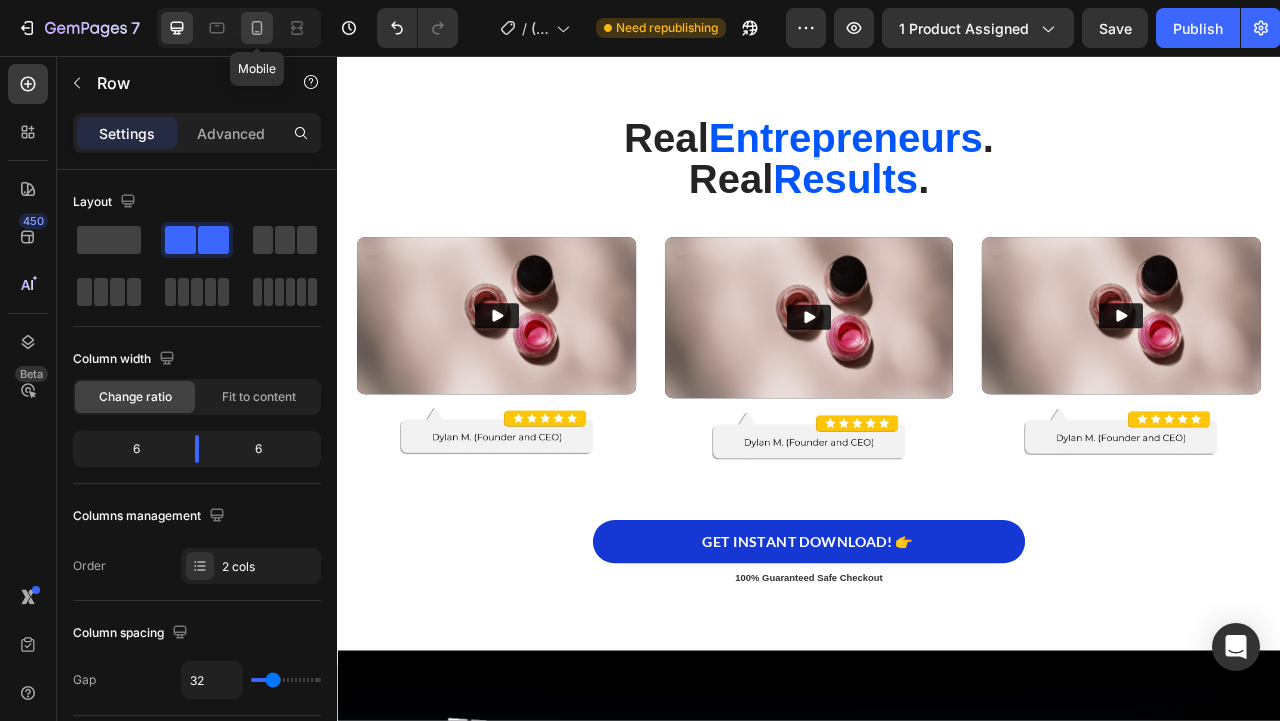 click 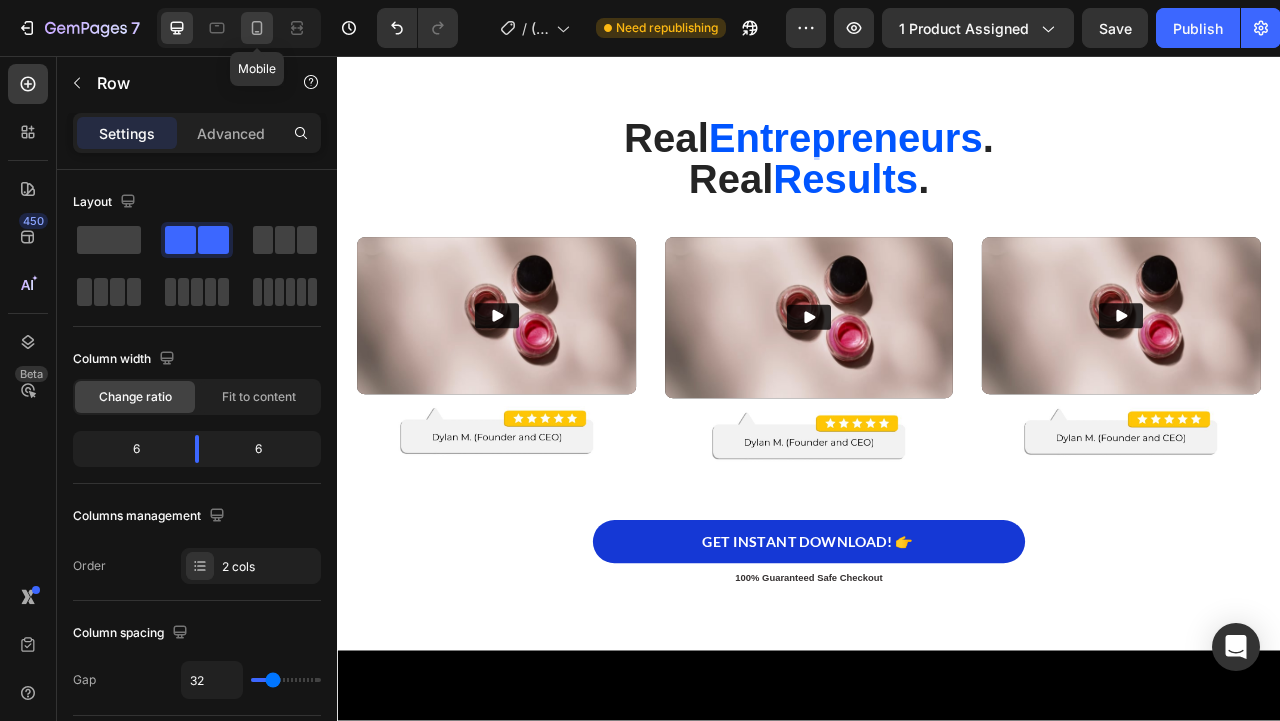 type on "0" 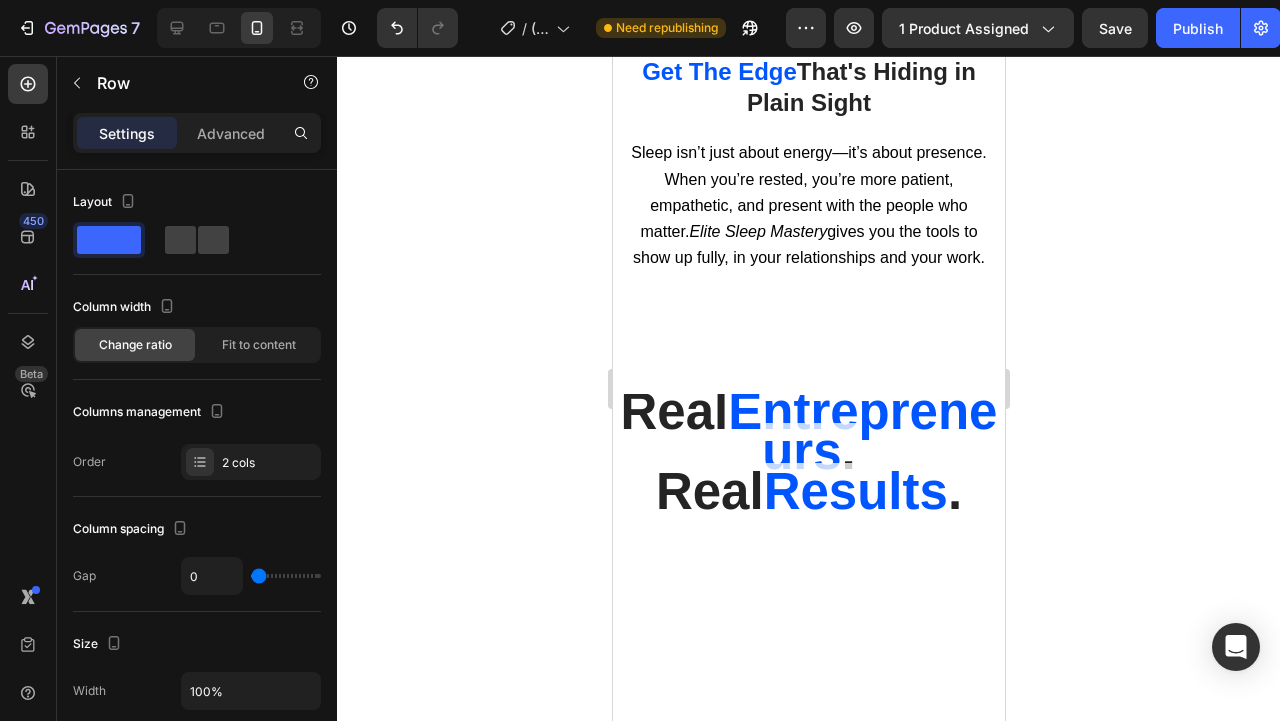 scroll, scrollTop: 8011, scrollLeft: 0, axis: vertical 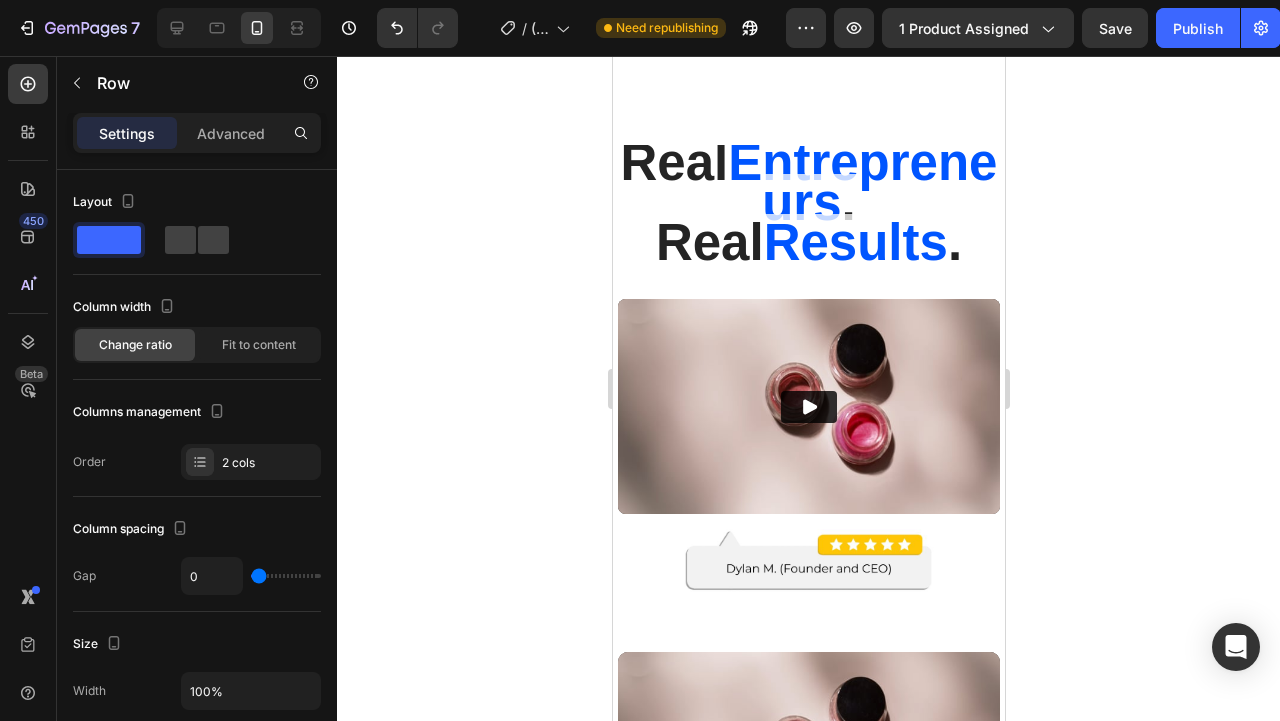 click 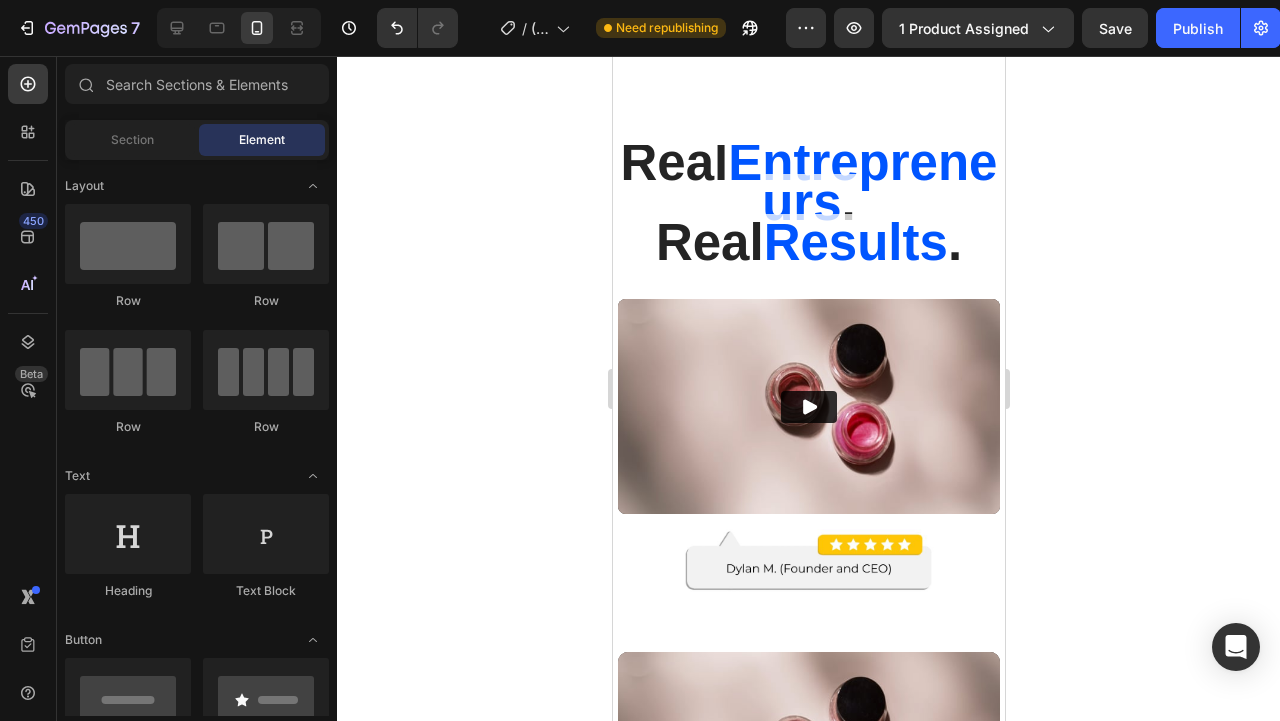 click on "Entrepreneurs" at bounding box center (861, 182) 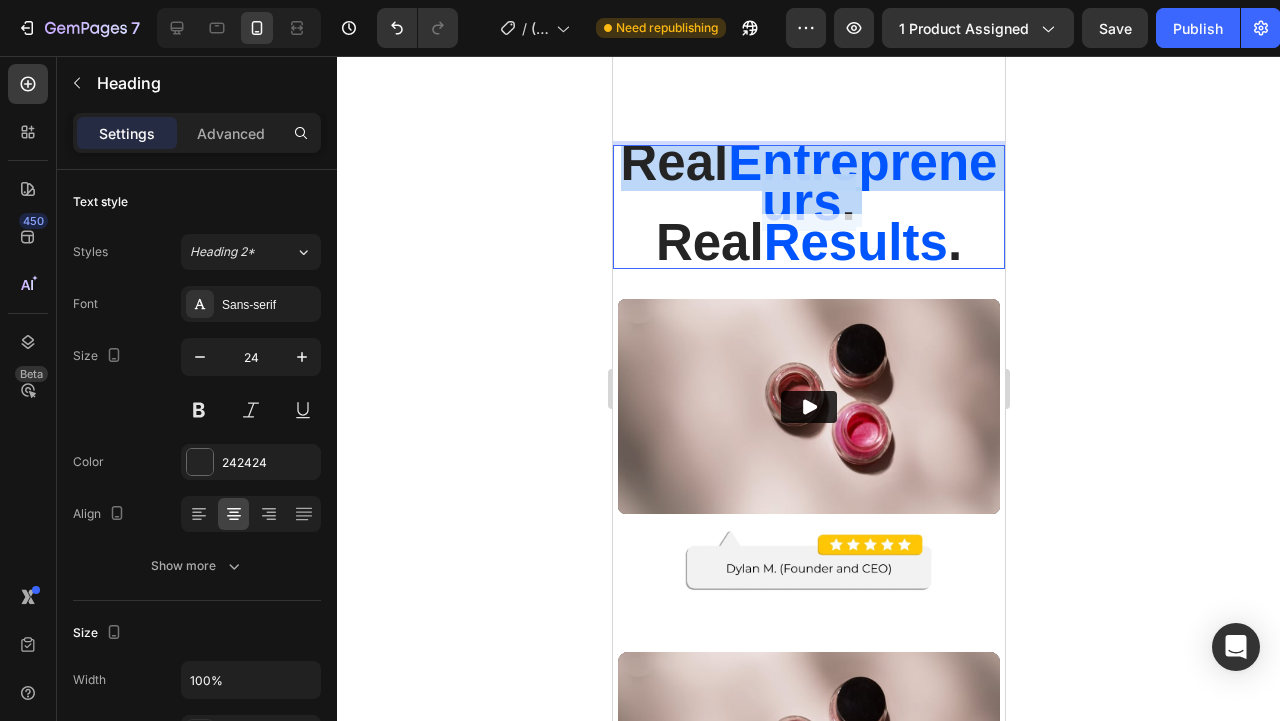 click on "Entrepreneurs" at bounding box center [861, 182] 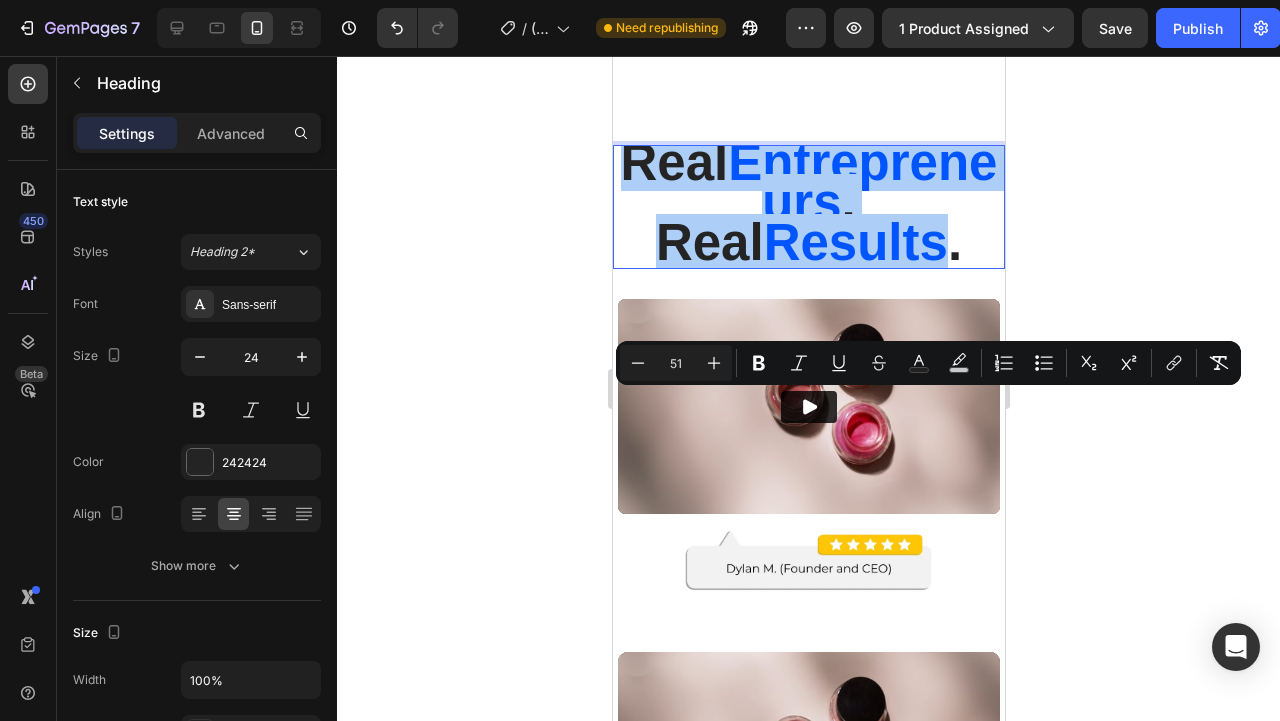 click on "51" at bounding box center [676, 363] 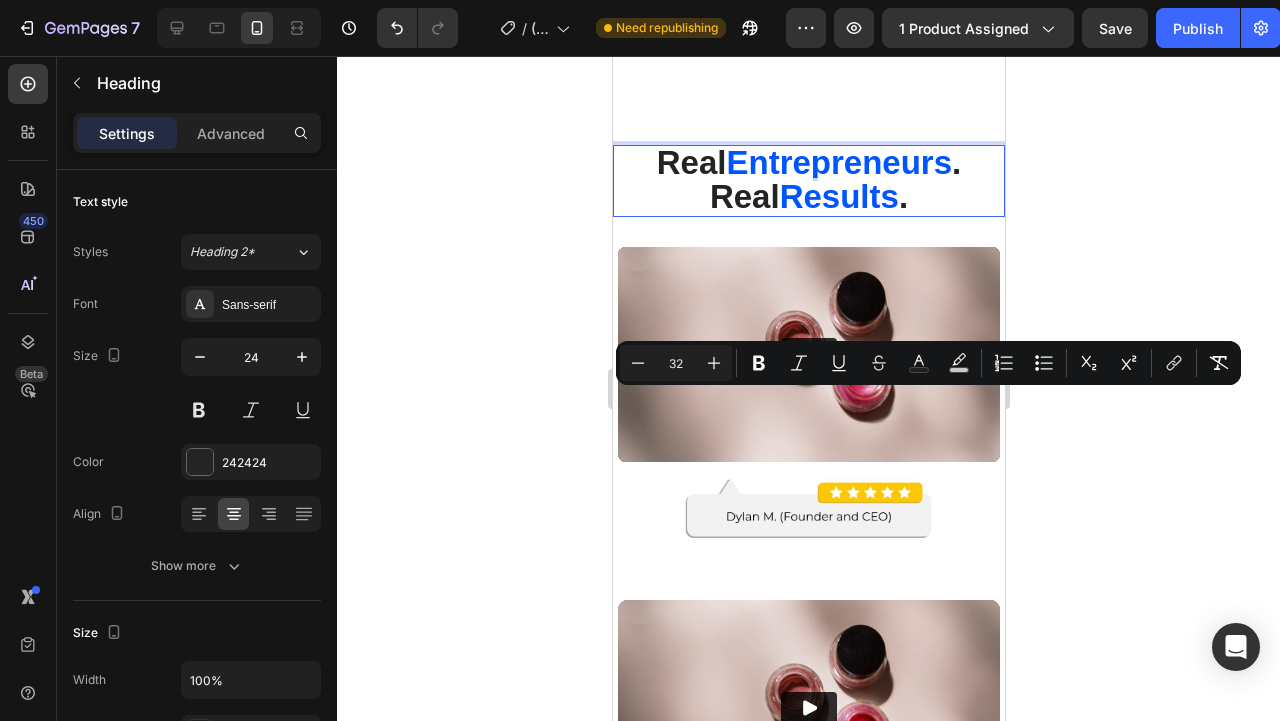 type on "32" 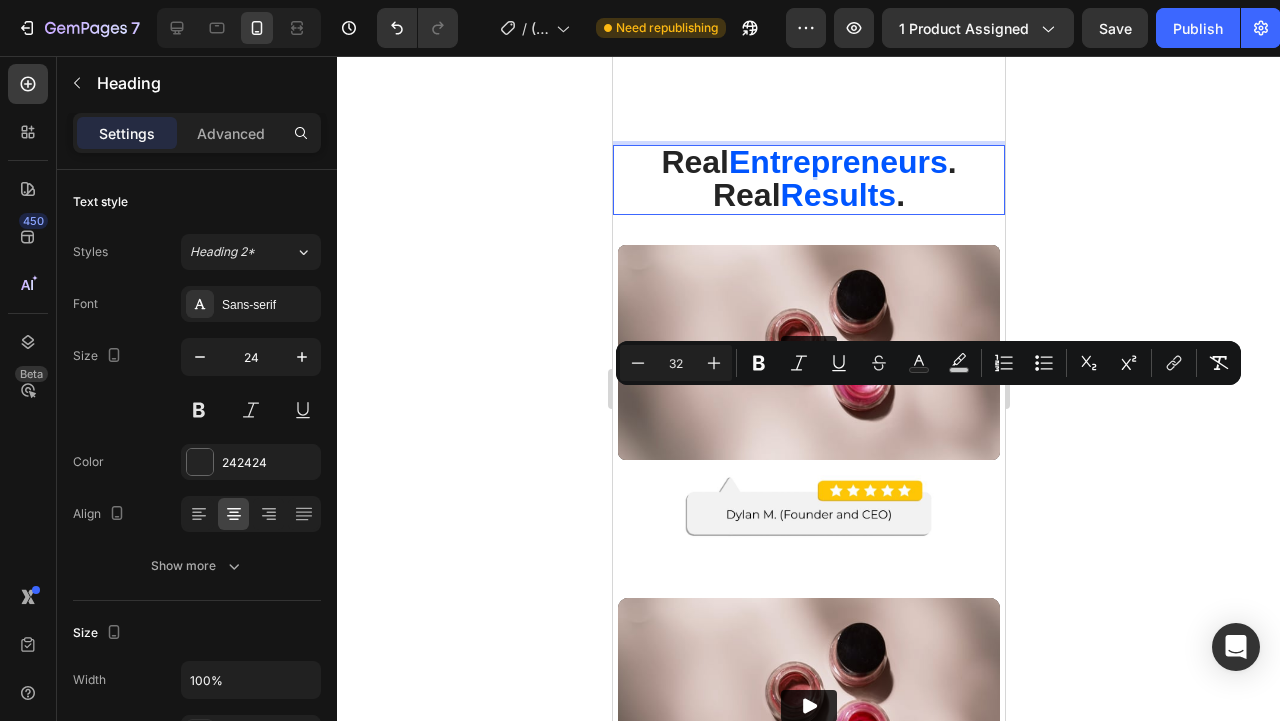click 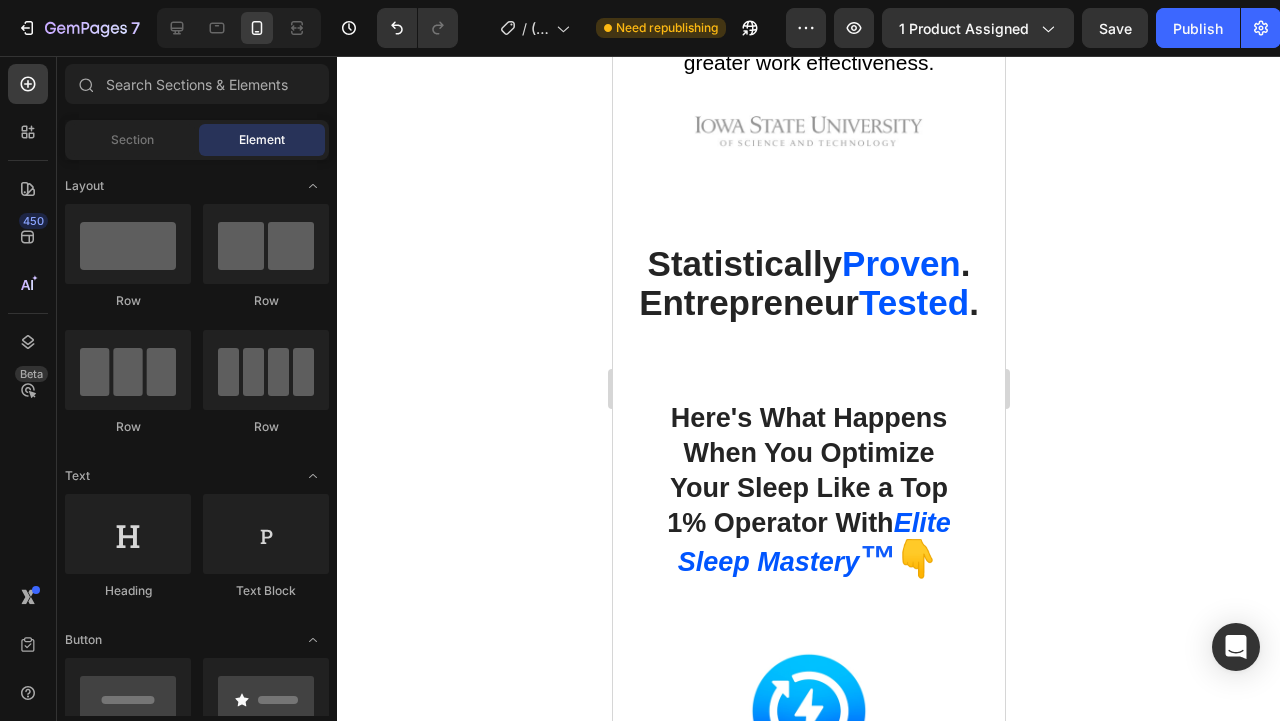 scroll, scrollTop: 5609, scrollLeft: 0, axis: vertical 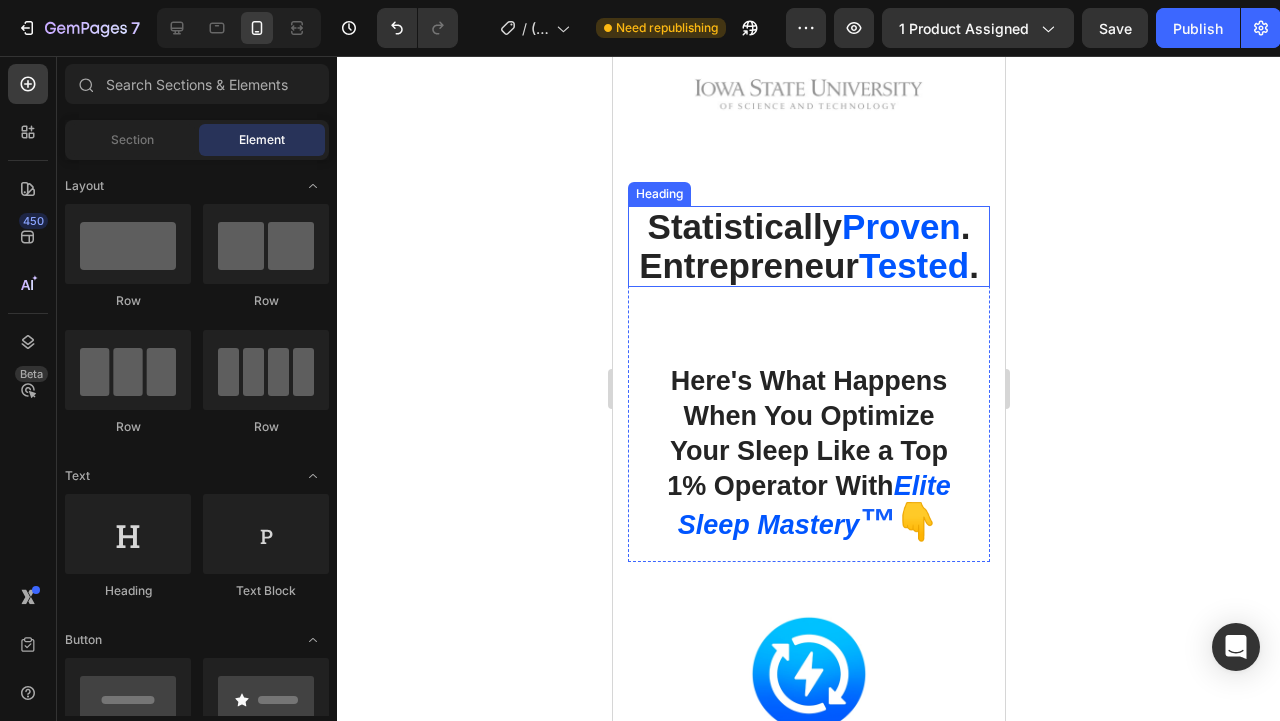 click on "Statistically  Proven . Entrepreneur  Tested ." at bounding box center [808, 246] 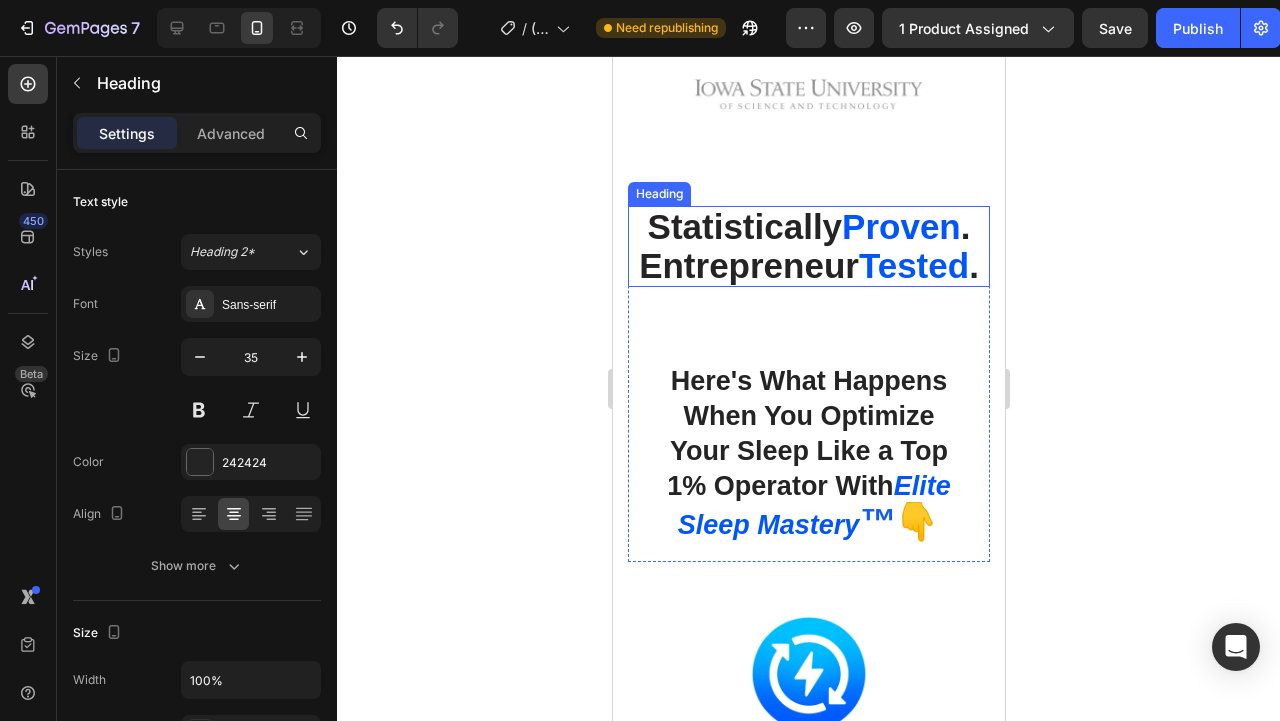 click on "Statistically  Proven . Entrepreneur  Tested ." at bounding box center (808, 246) 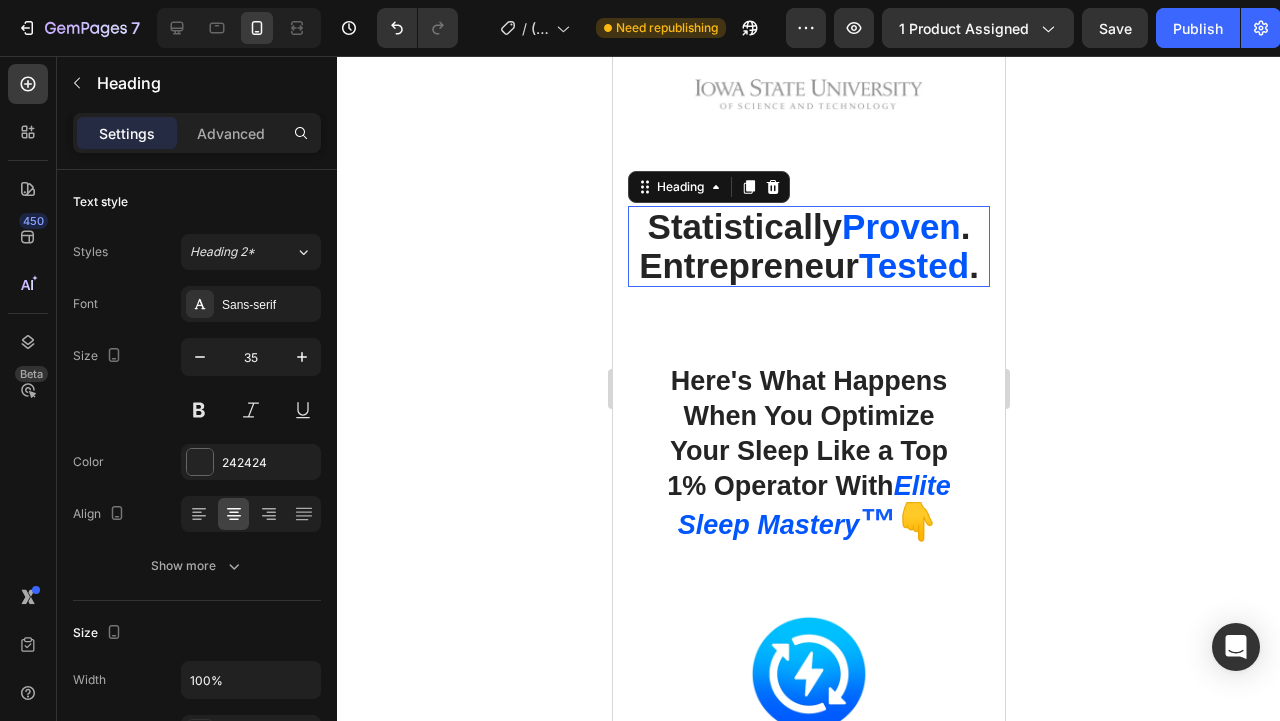click on "Statistically  Proven . Entrepreneur  Tested ." at bounding box center (808, 246) 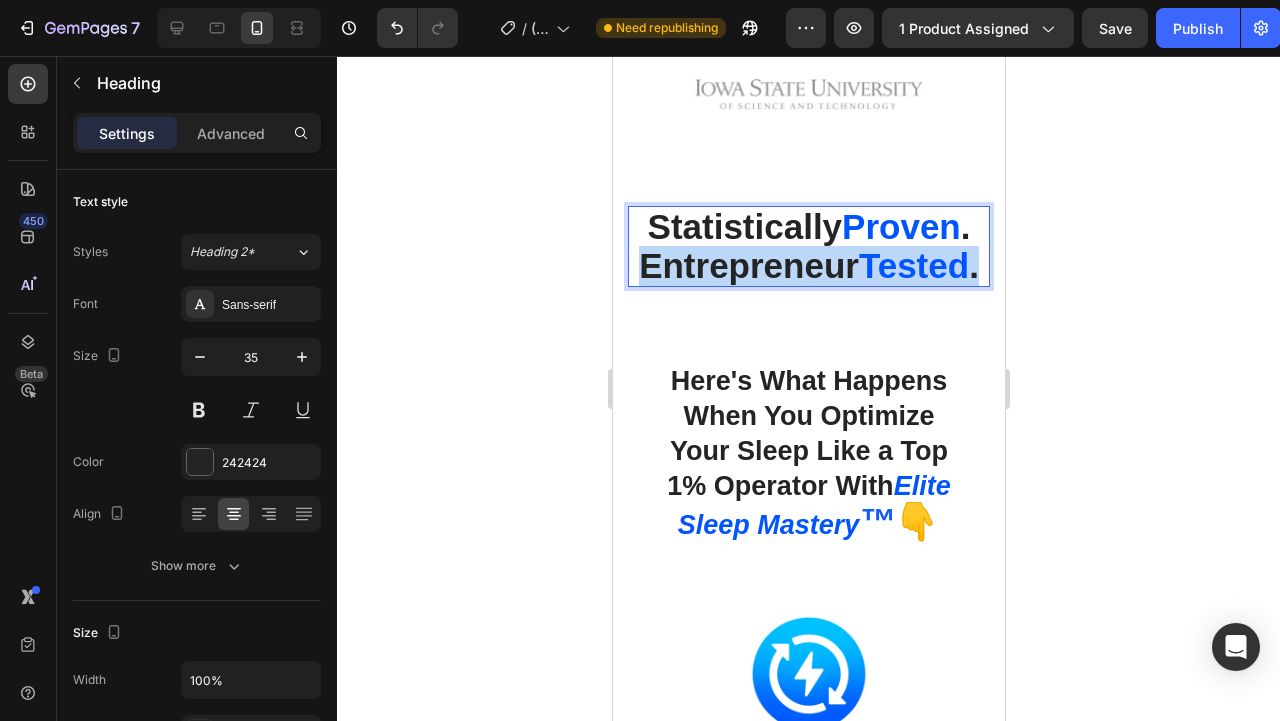 click on "Statistically  Proven . Entrepreneur  Tested ." at bounding box center (808, 246) 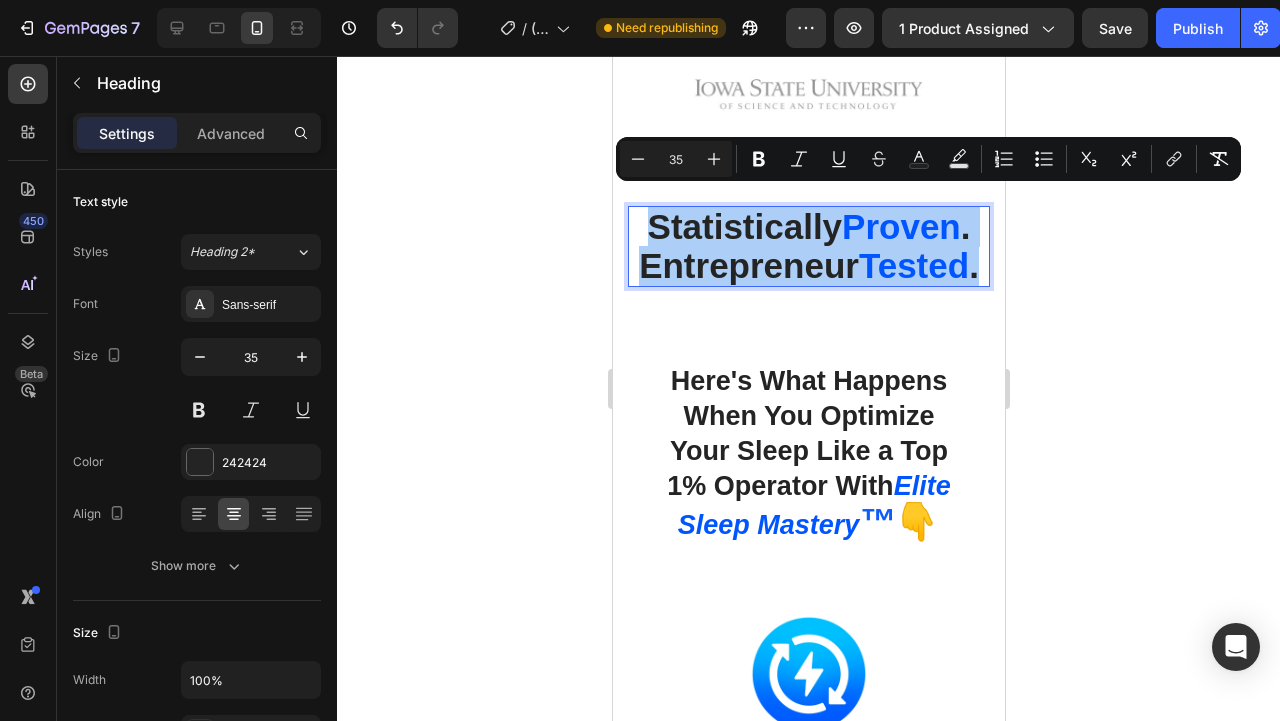 click on "35" at bounding box center [676, 159] 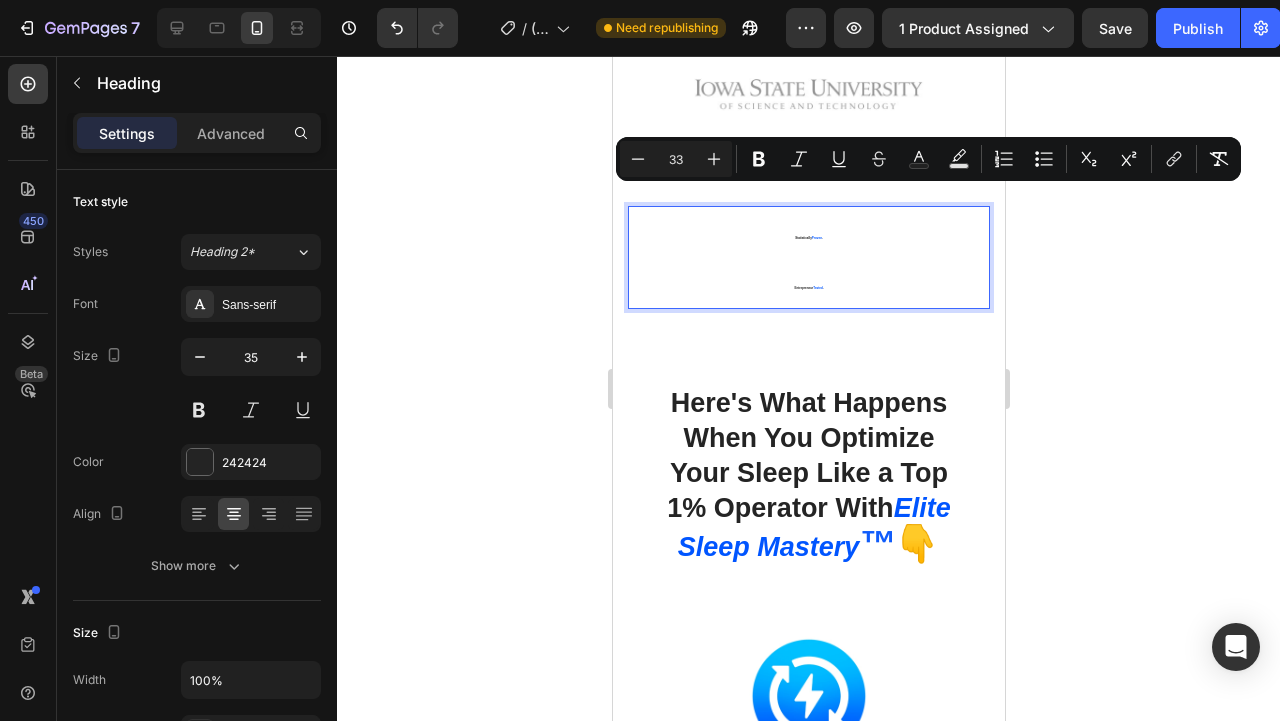type on "33" 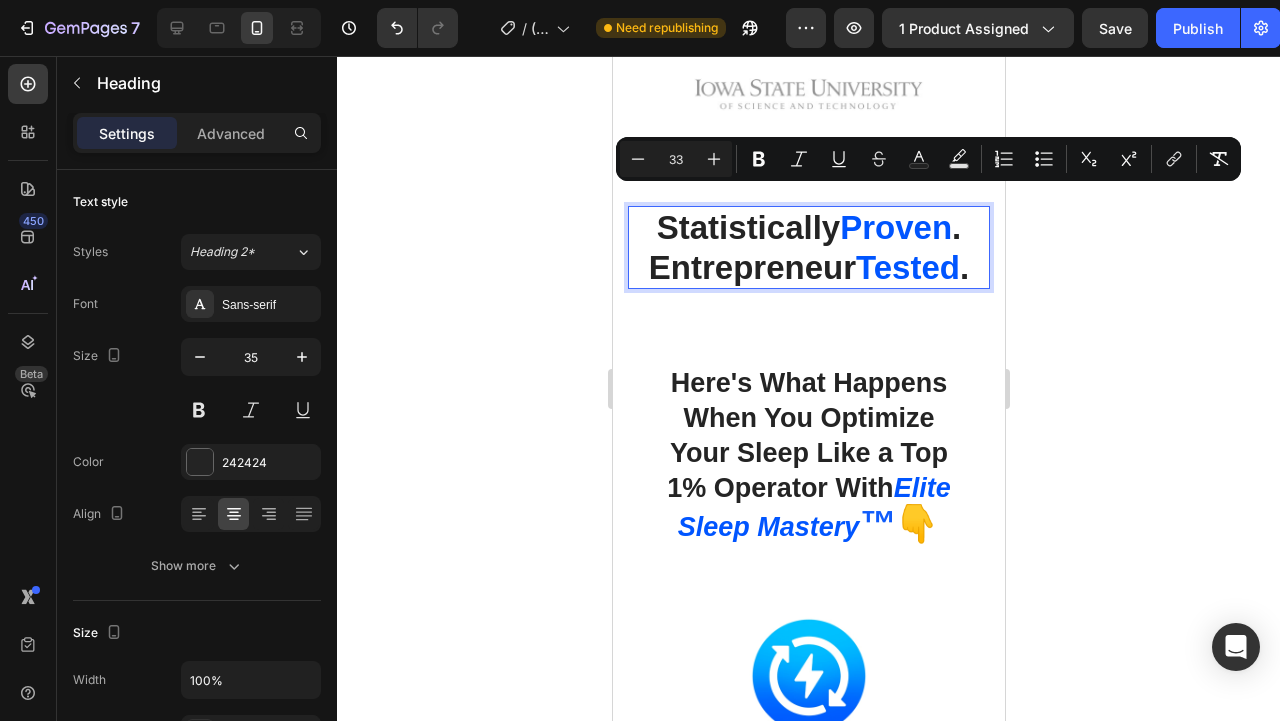 click 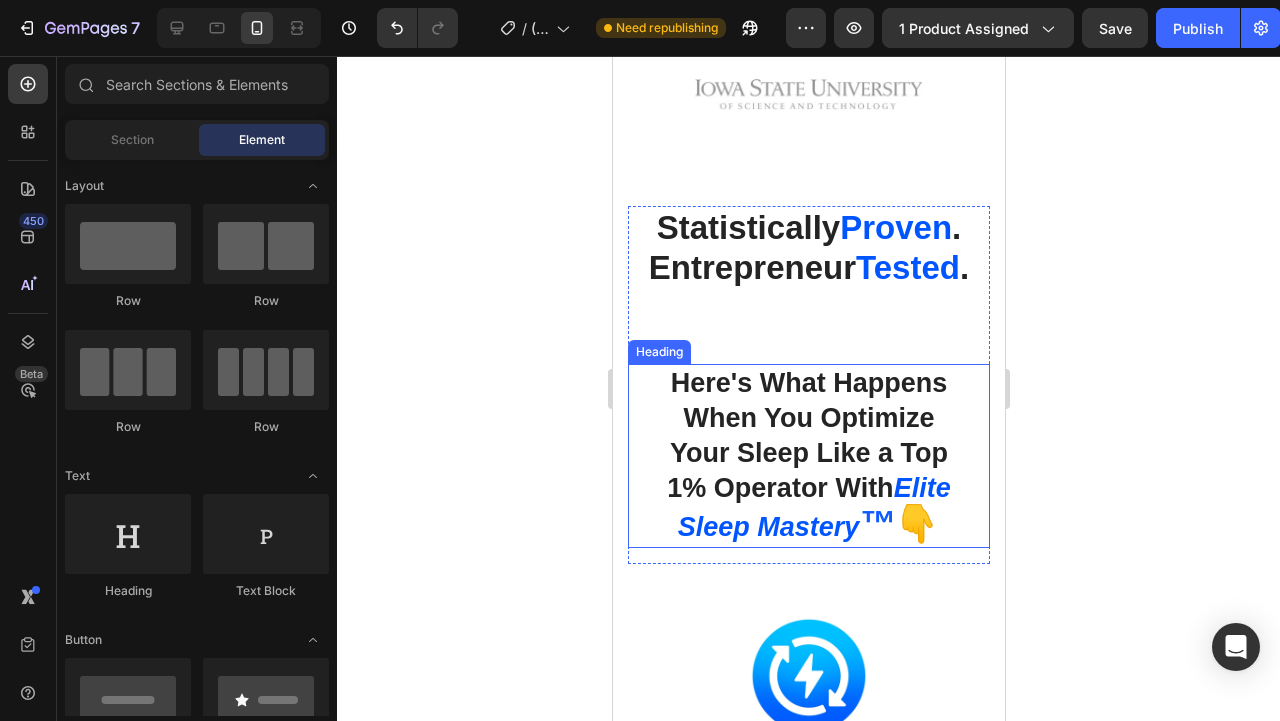 click on "Here's What Happens When You Optimize Your Sleep Like a Top 1% Operator With  Elite Sleep Mastery ™ 👇" at bounding box center [808, 455] 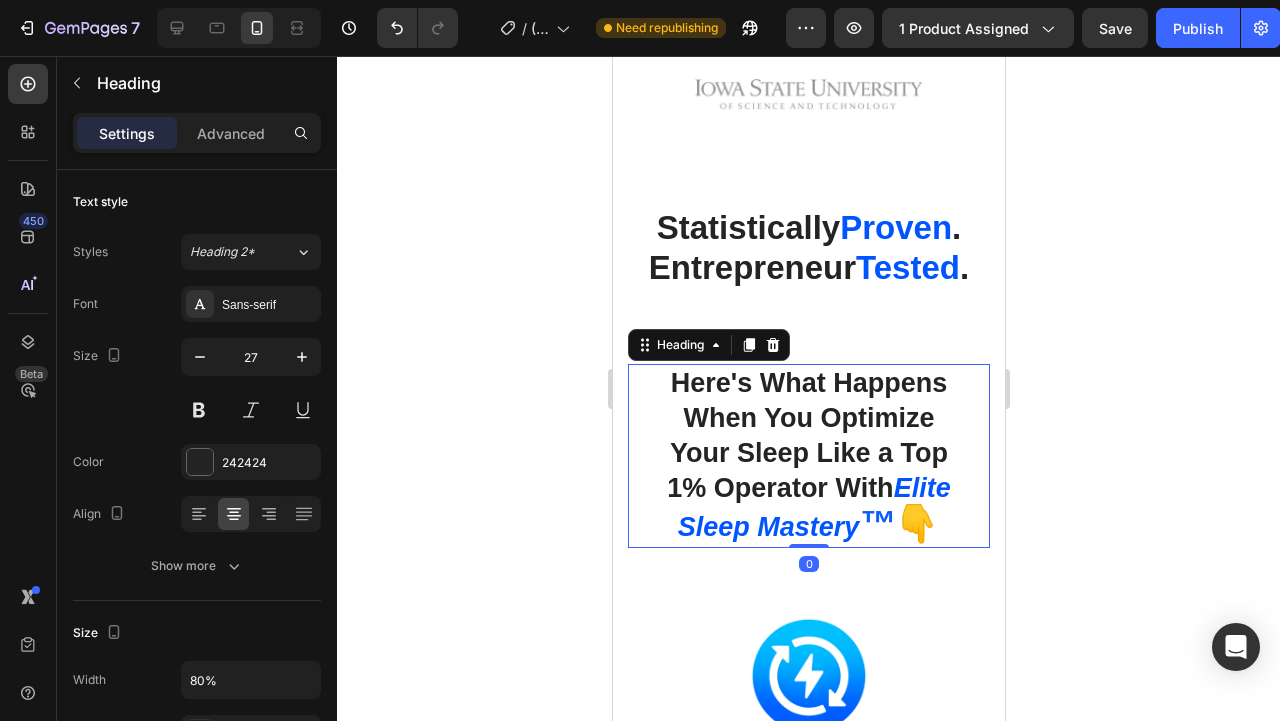 click on "Here's What Happens When You Optimize Your Sleep Like a Top 1% Operator With  Elite Sleep Mastery ™ 👇" at bounding box center [808, 455] 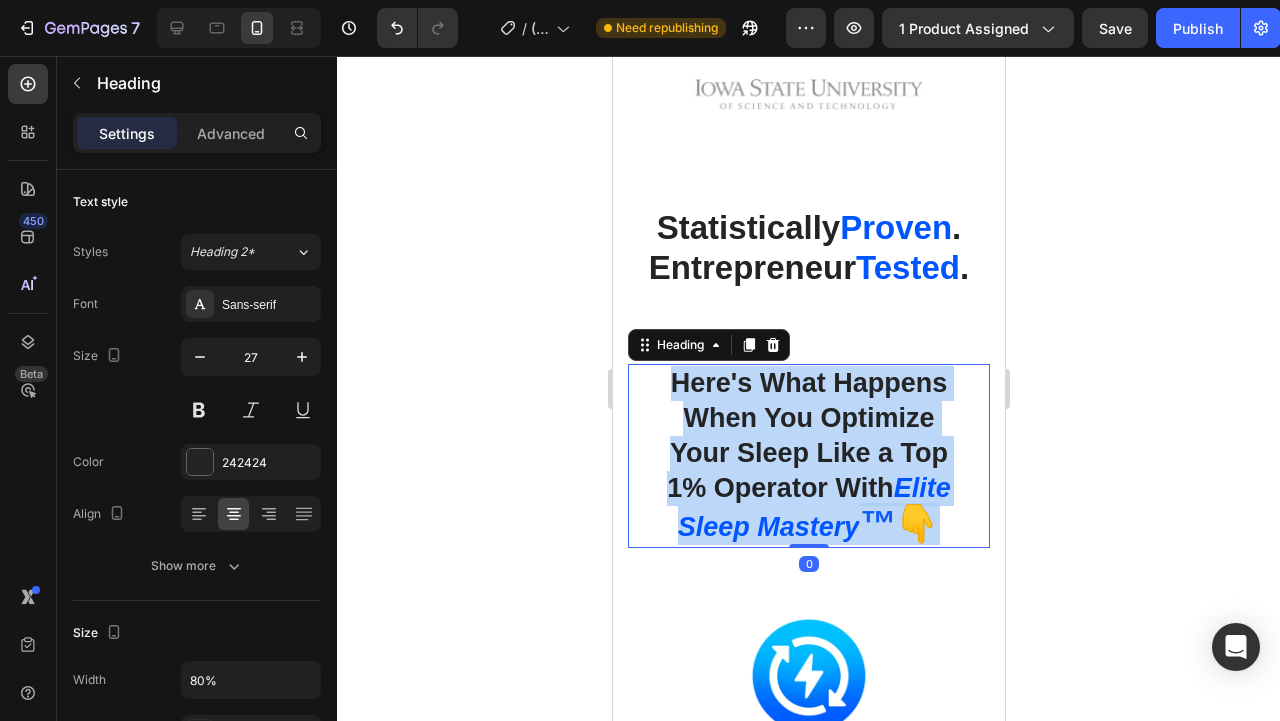 click on "Here's What Happens When You Optimize Your Sleep Like a Top 1% Operator With  Elite Sleep Mastery ™ 👇" at bounding box center (808, 455) 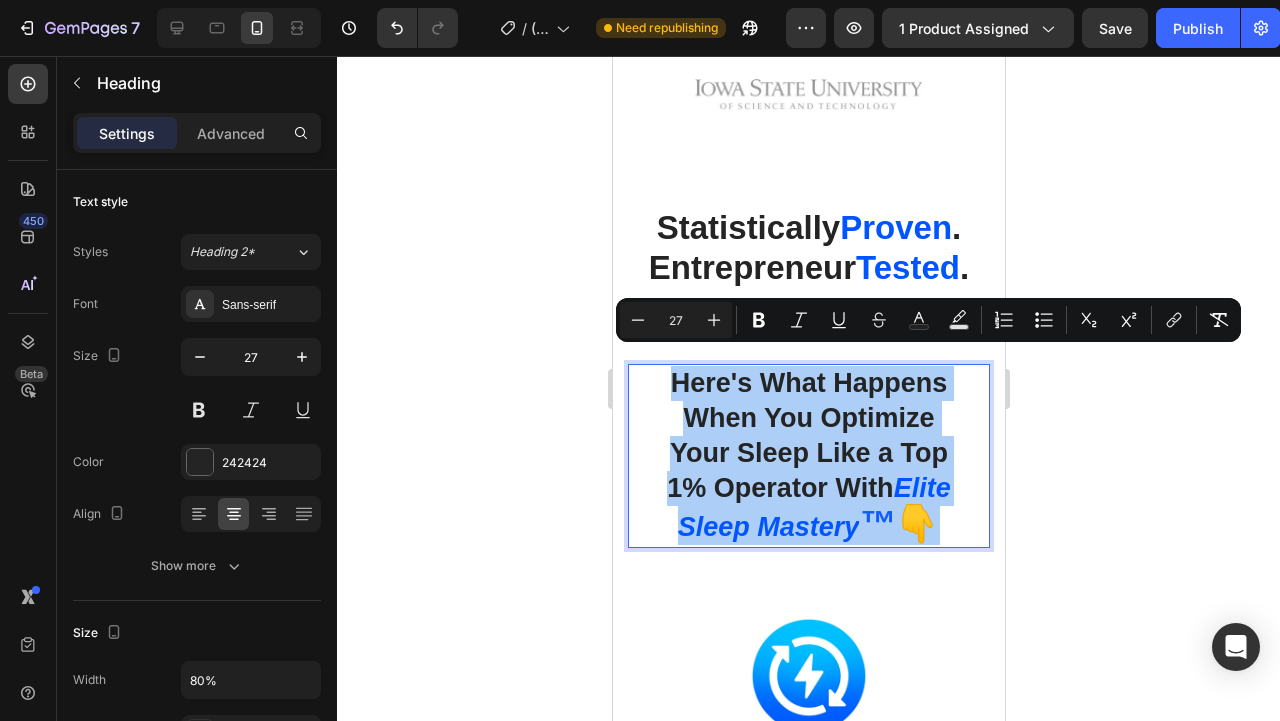 click on "27" at bounding box center [676, 320] 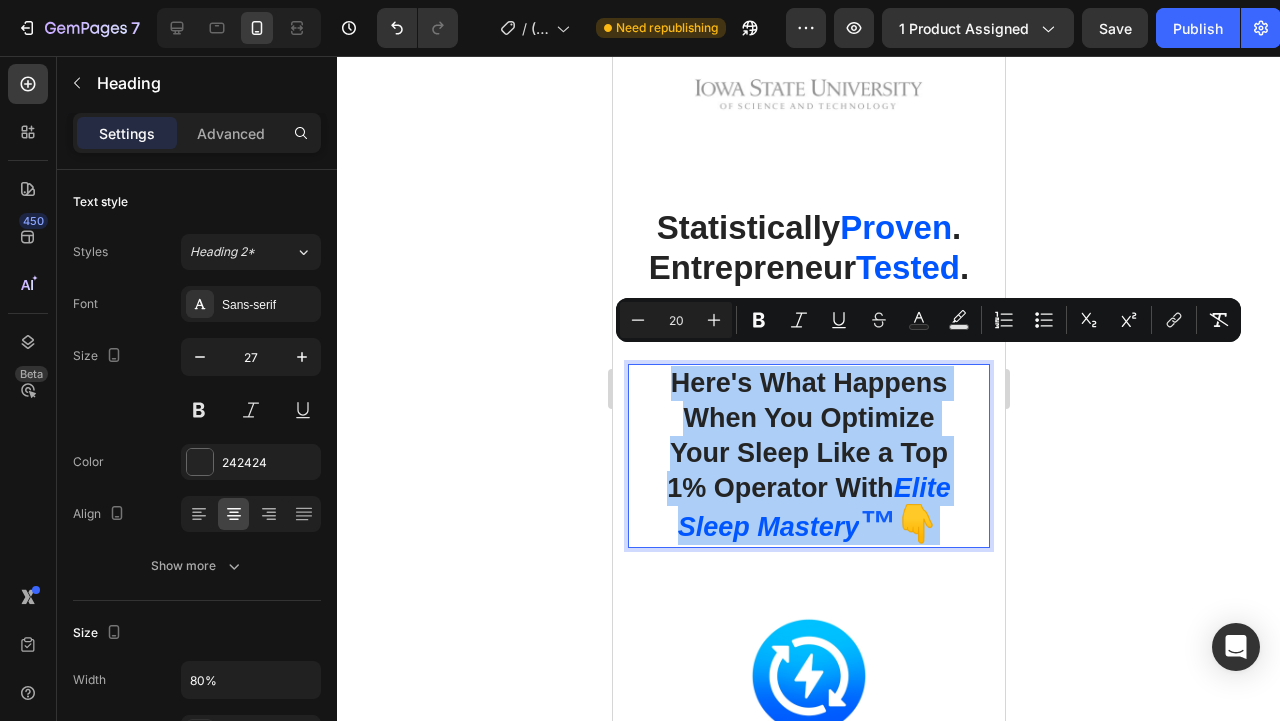 type on "20" 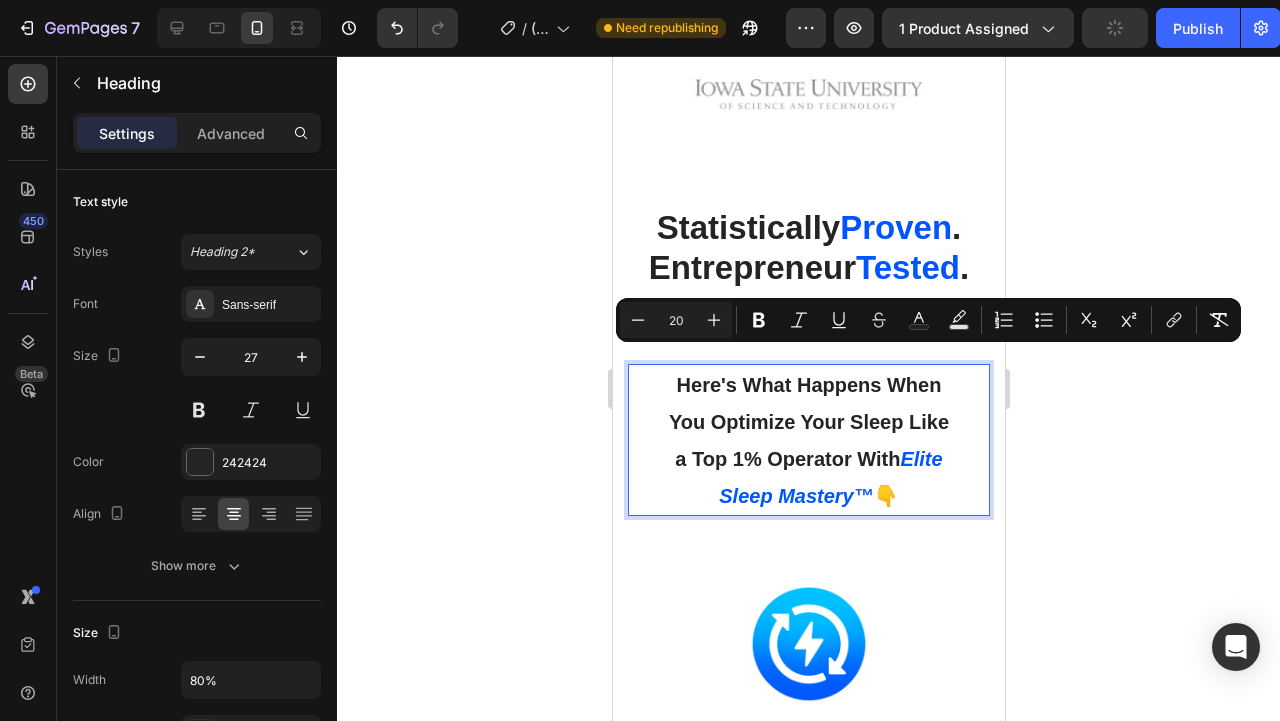 click 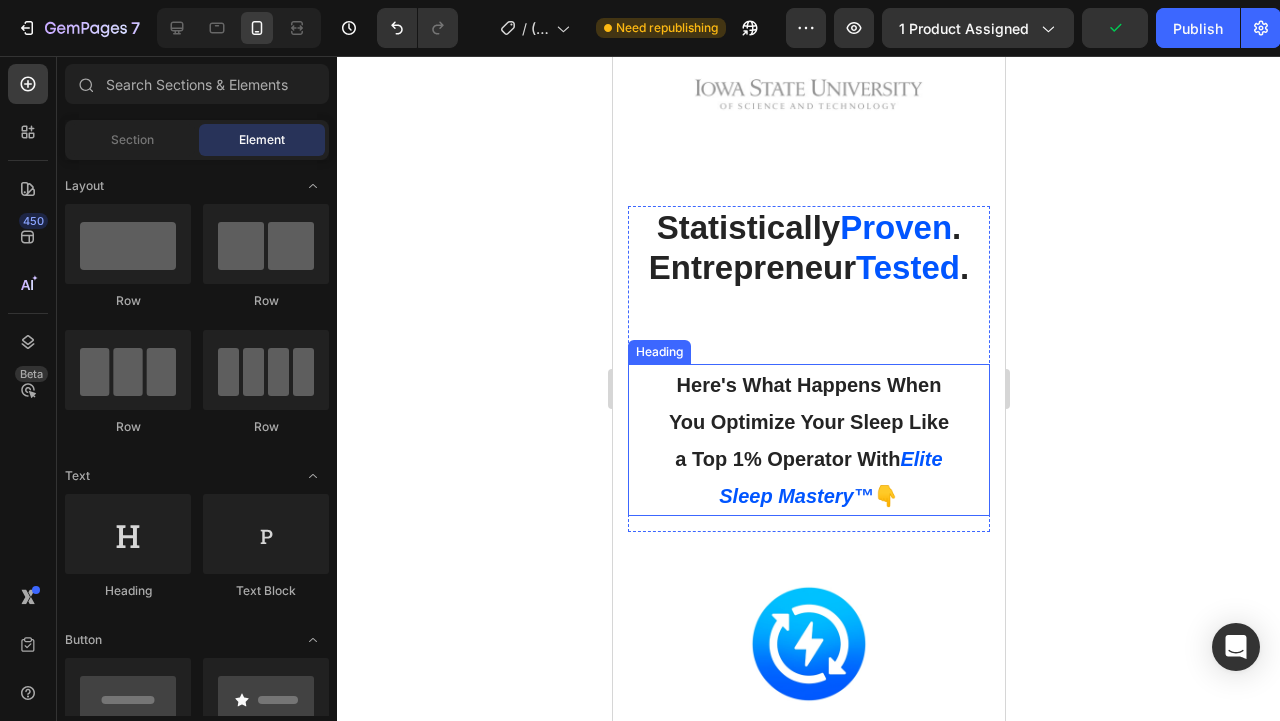 click on "Here's What Happens When You Optimize Your Sleep Like a Top 1% Operator With" at bounding box center (808, 422) 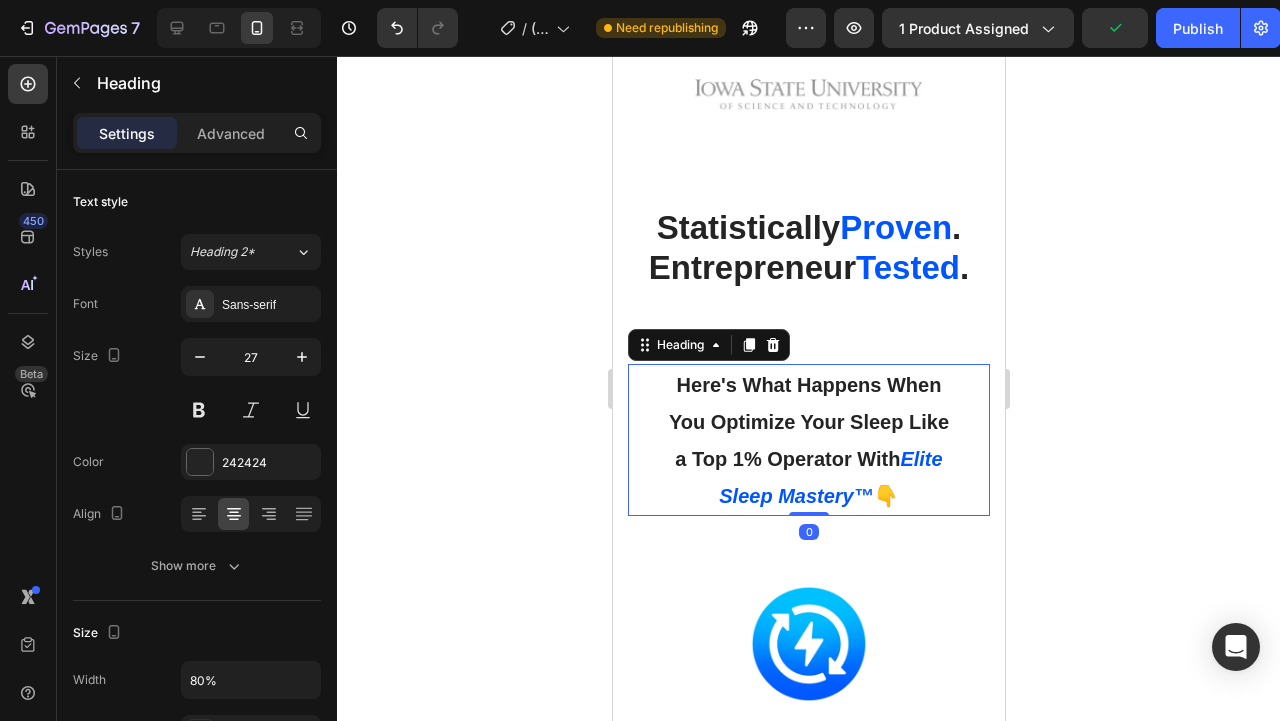 click on "Here's What Happens When You Optimize Your Sleep Like a Top 1% Operator With" at bounding box center [808, 422] 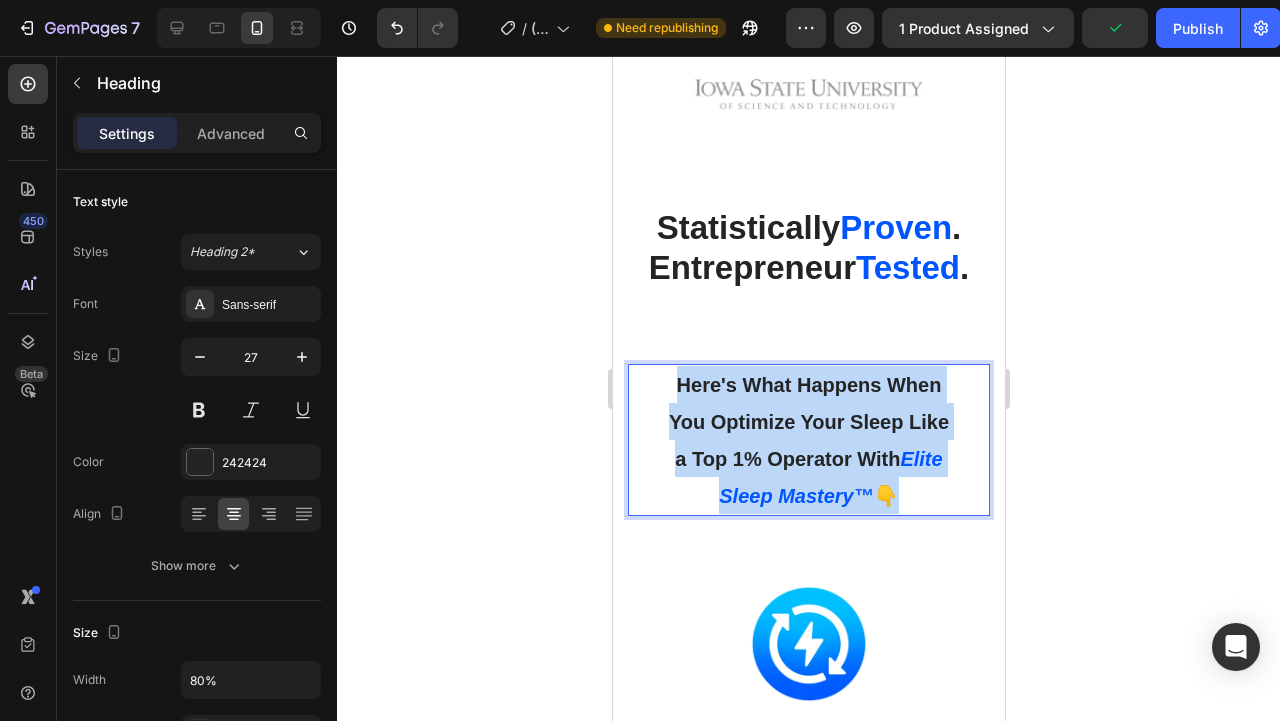 click on "Here's What Happens When You Optimize Your Sleep Like a Top 1% Operator With" at bounding box center [808, 422] 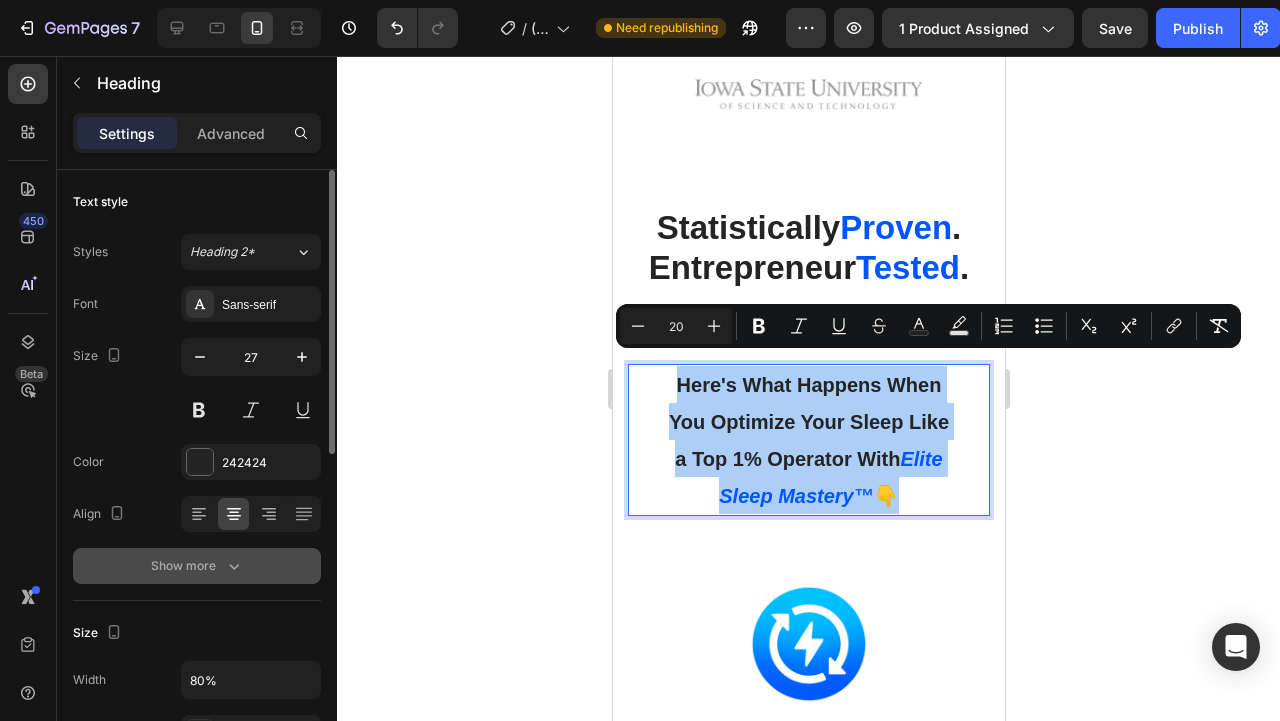 click 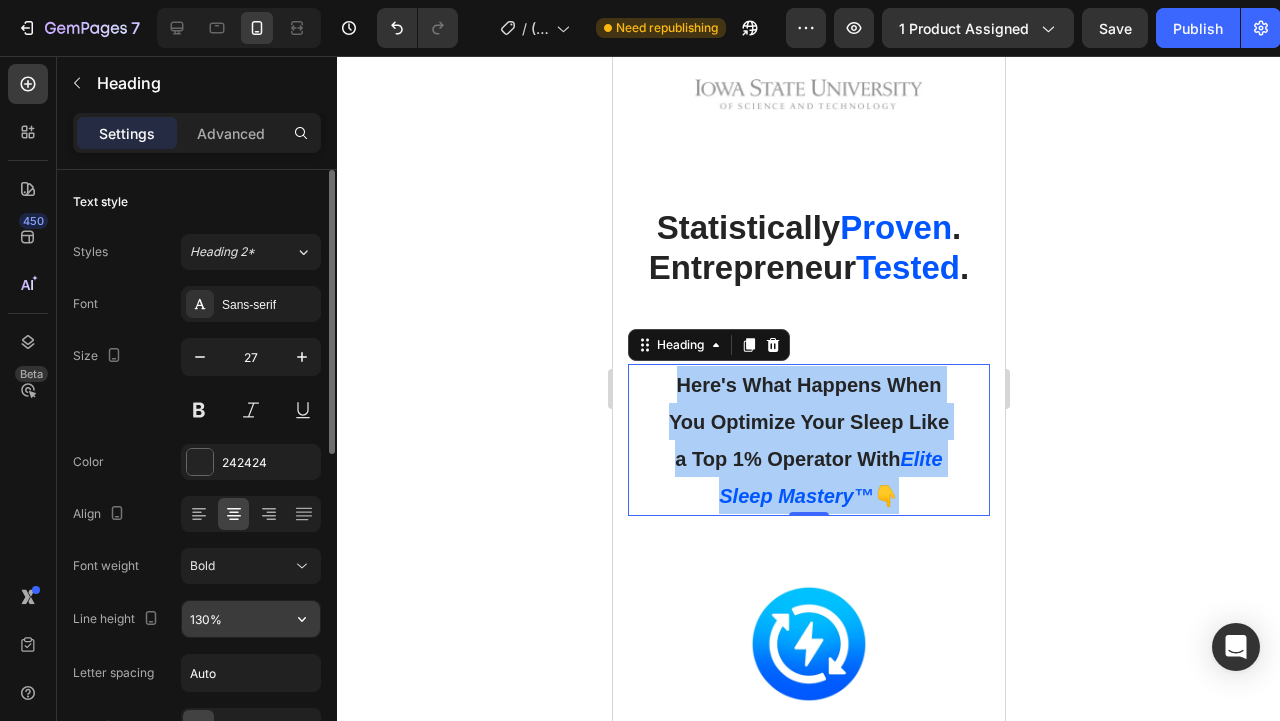 click on "130%" at bounding box center [251, 619] 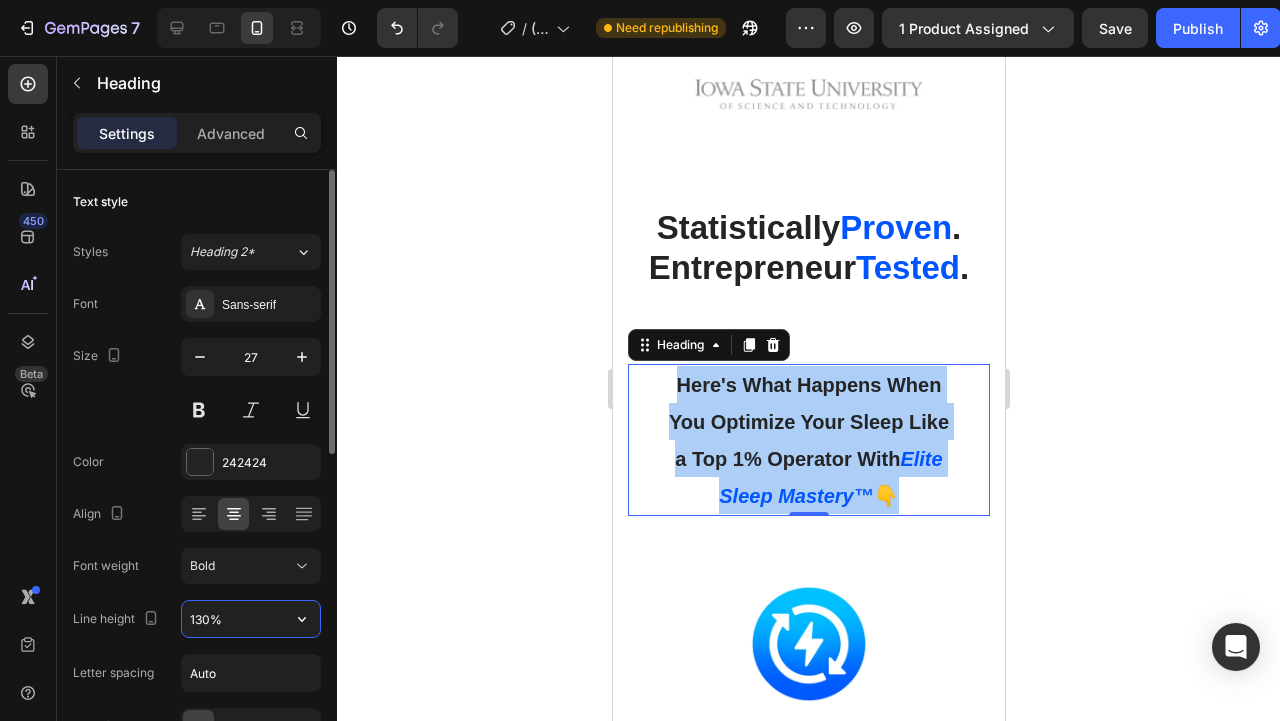 click on "130%" at bounding box center (251, 619) 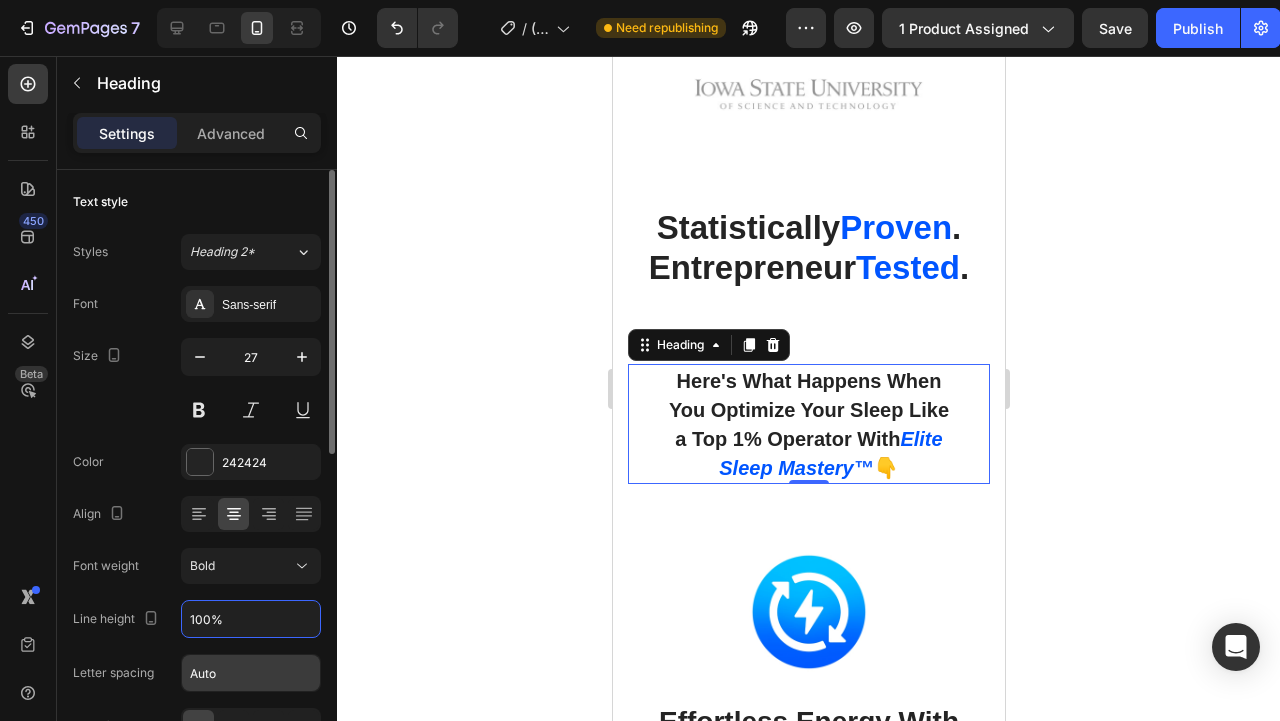 type on "100%" 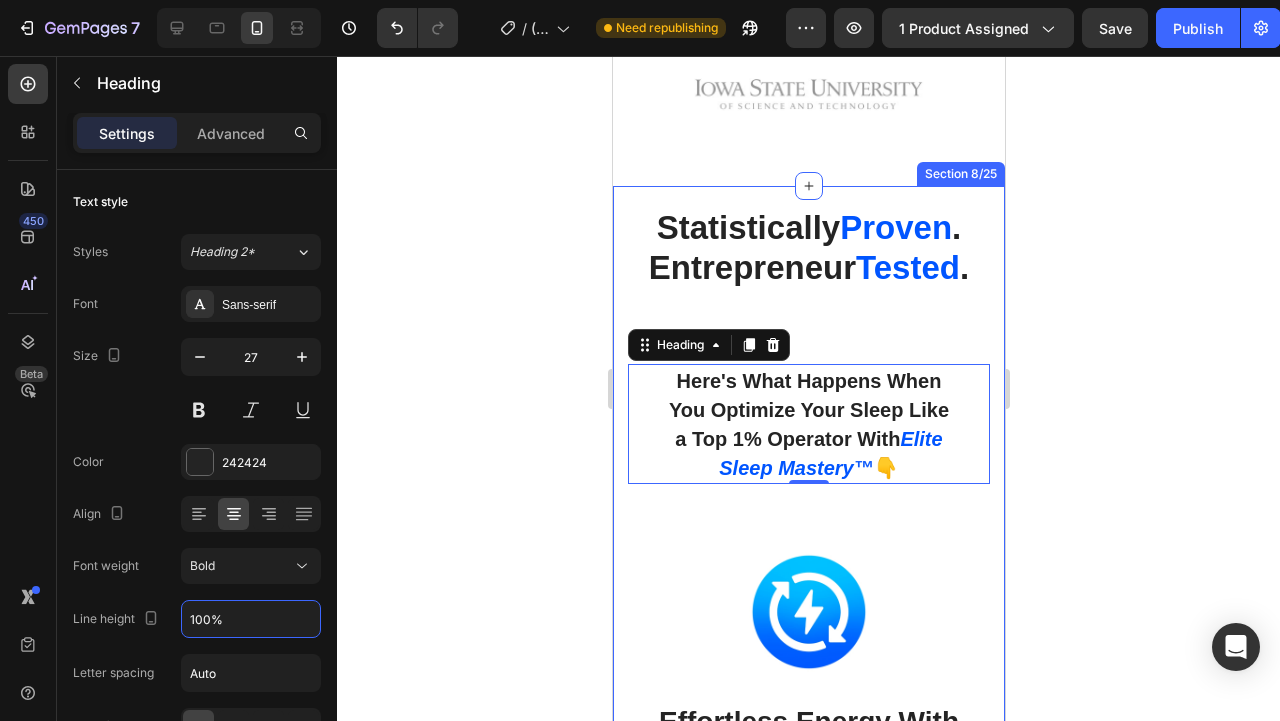 click 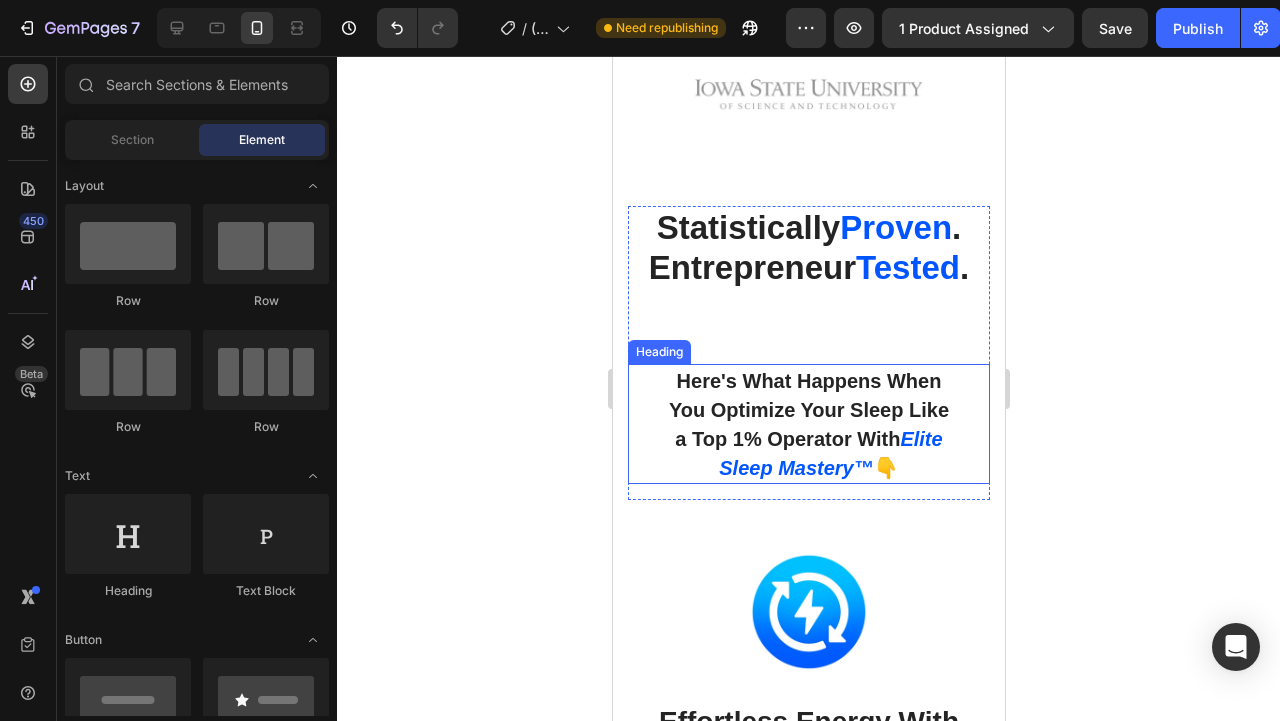 click on "Here's What Happens When You Optimize Your Sleep Like a Top 1% Operator With" at bounding box center [808, 410] 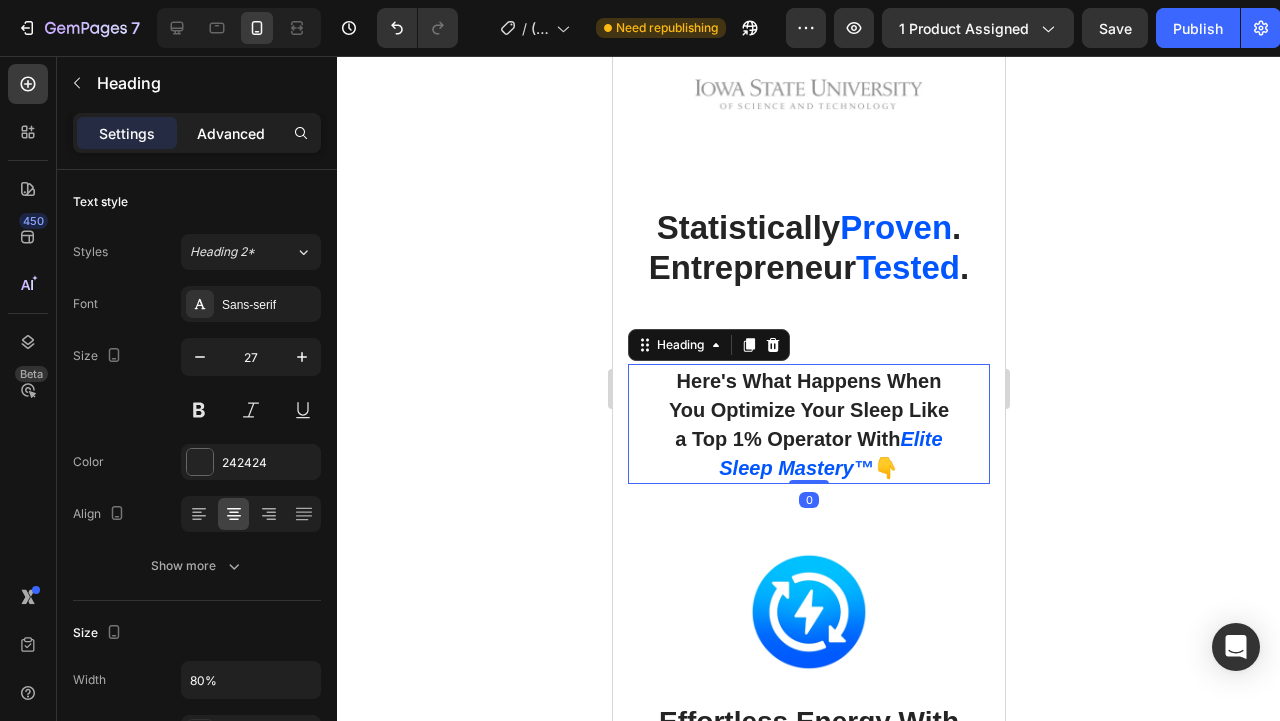 click on "Advanced" at bounding box center (231, 133) 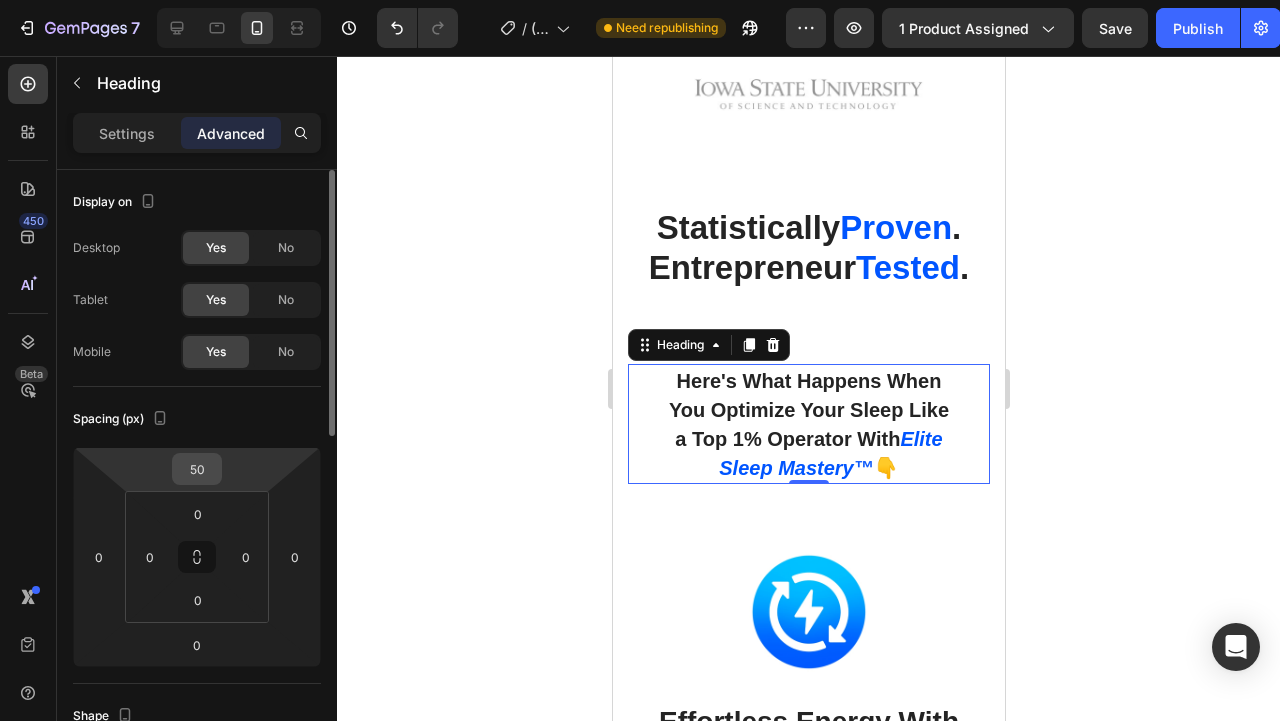 click on "50" at bounding box center (197, 469) 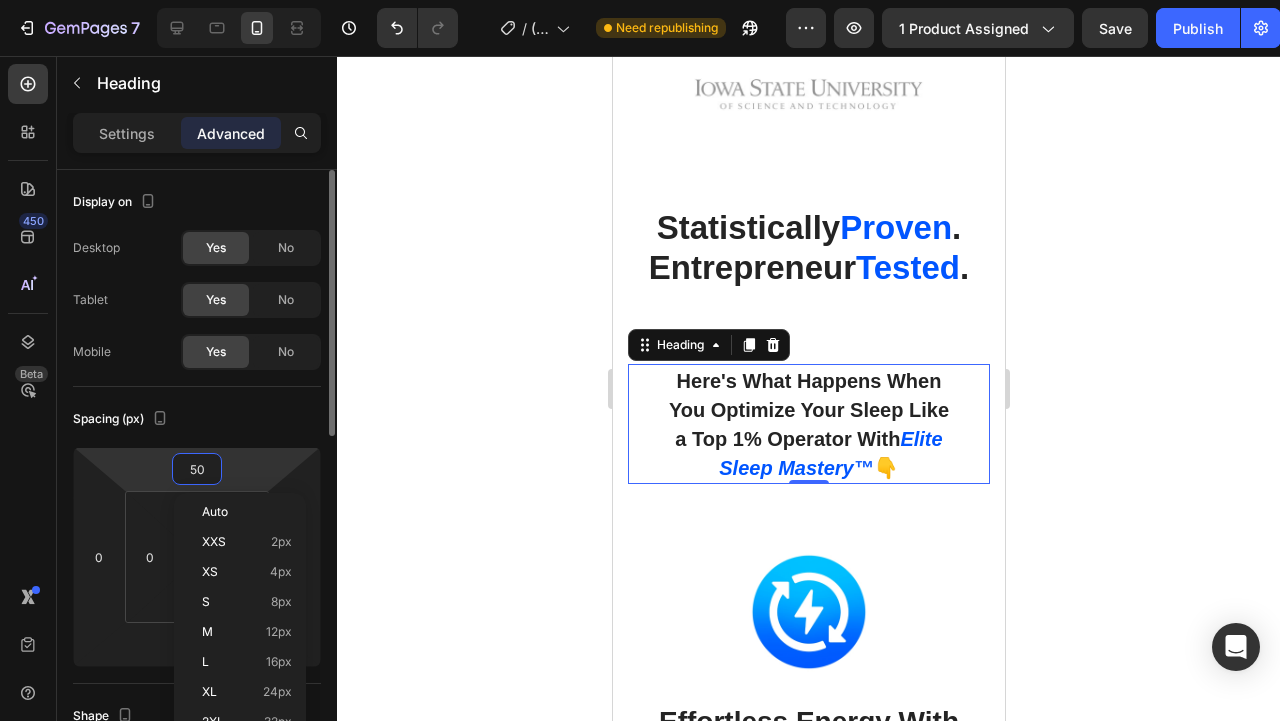type 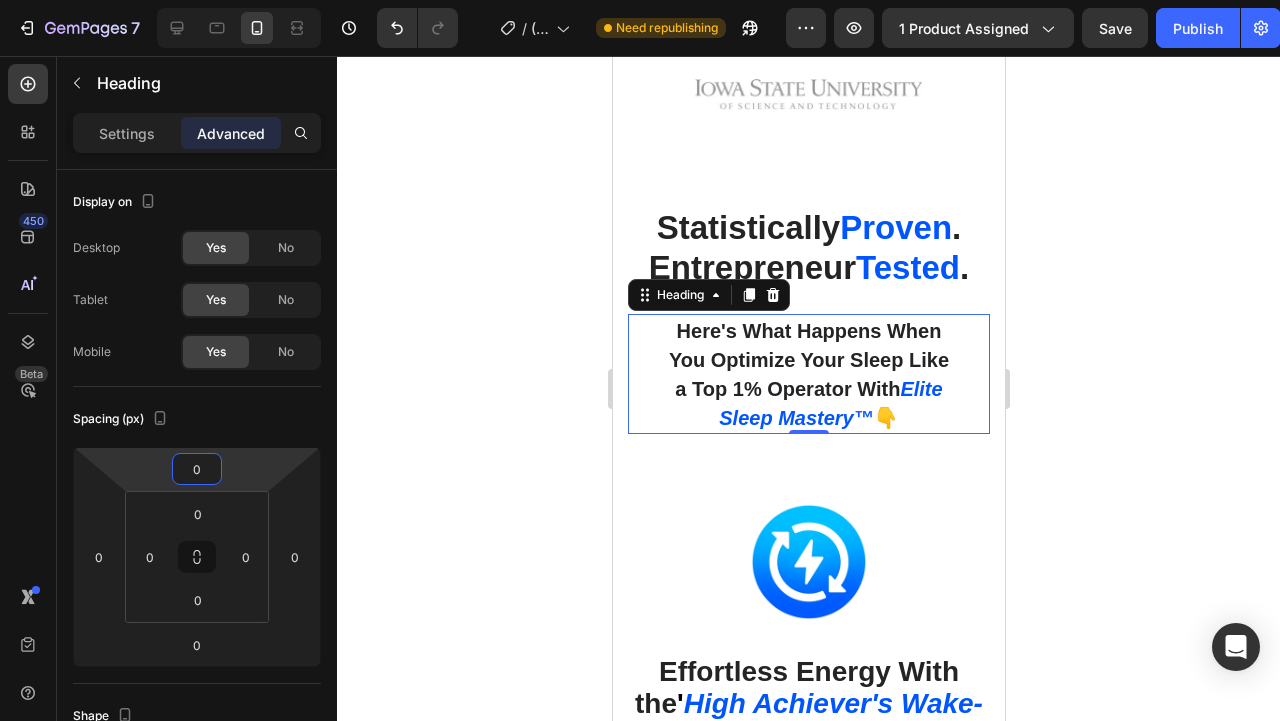click 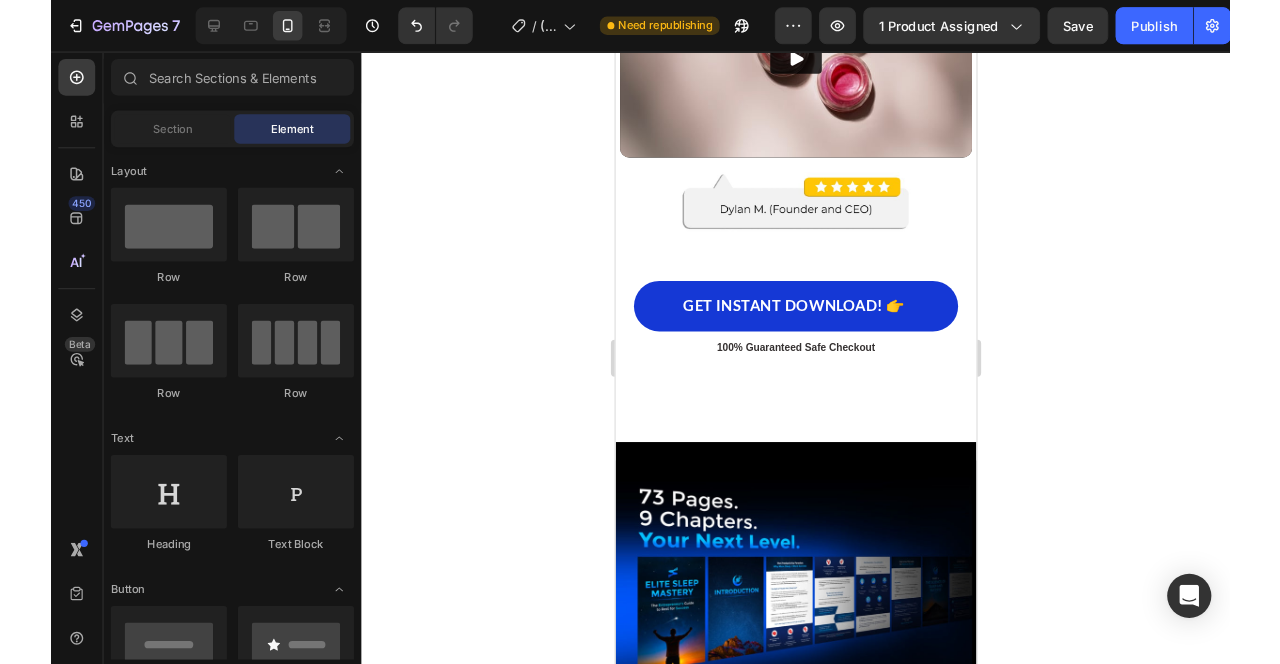 scroll, scrollTop: 11407, scrollLeft: 0, axis: vertical 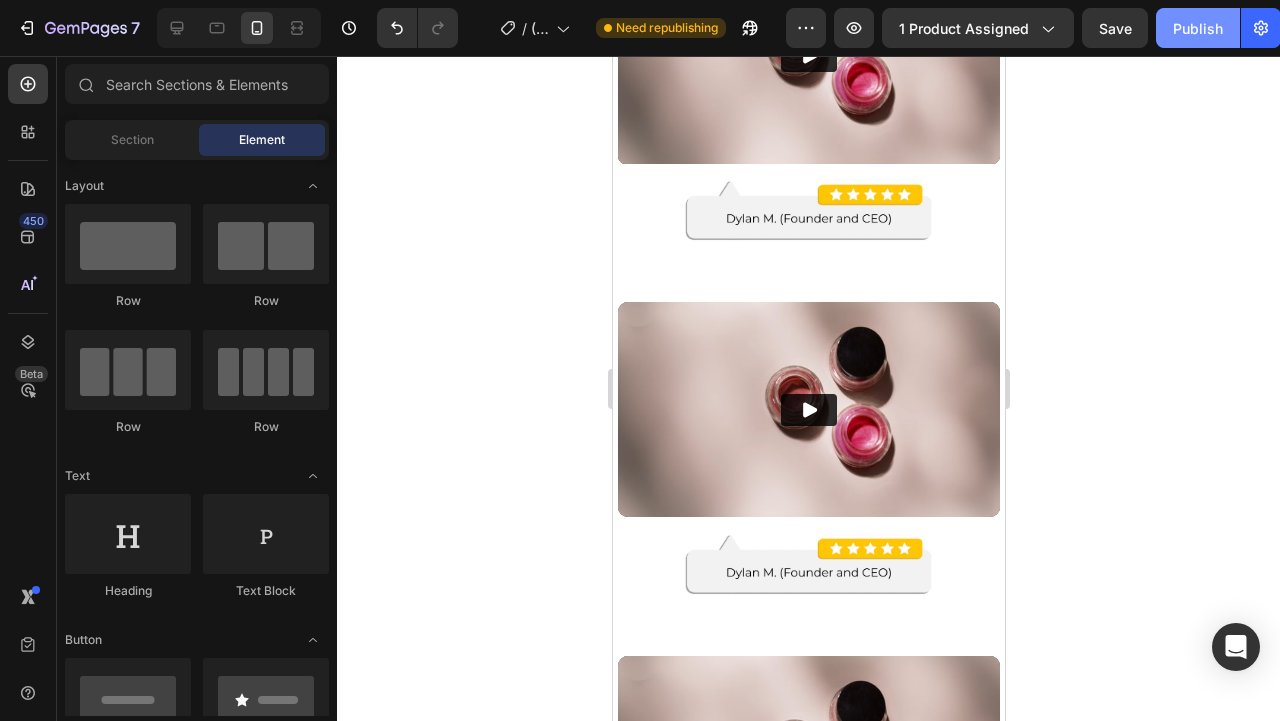click on "Publish" at bounding box center [1198, 28] 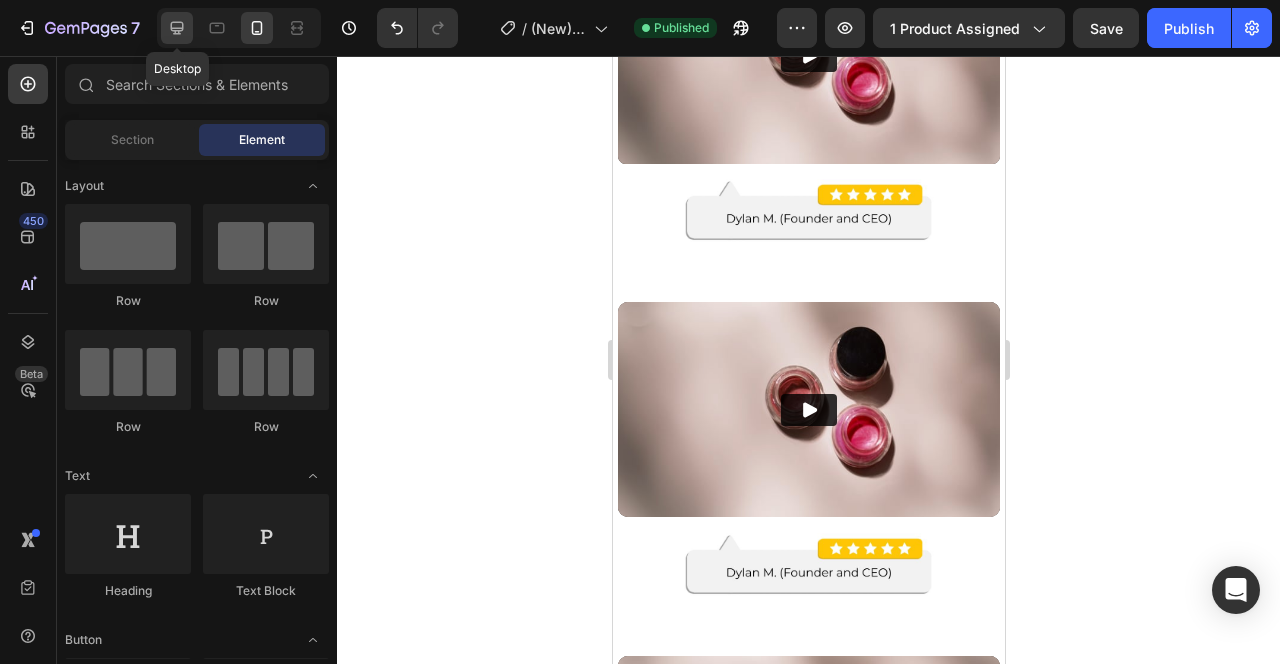 click 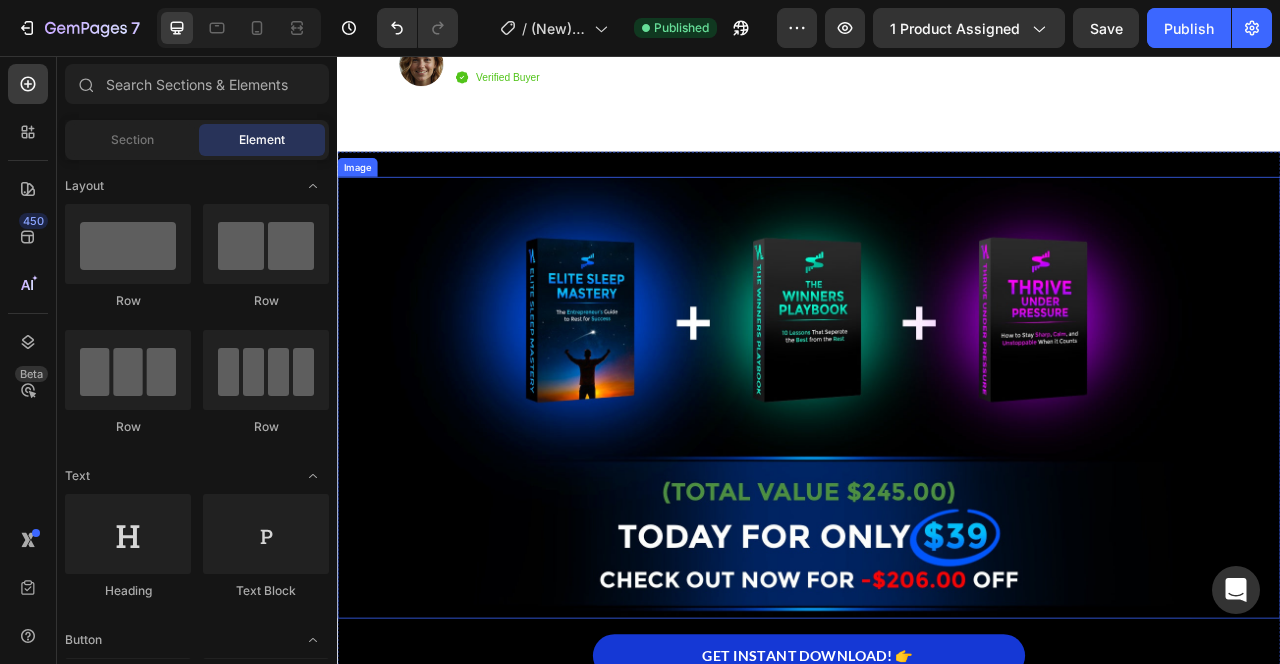 scroll, scrollTop: 16885, scrollLeft: 0, axis: vertical 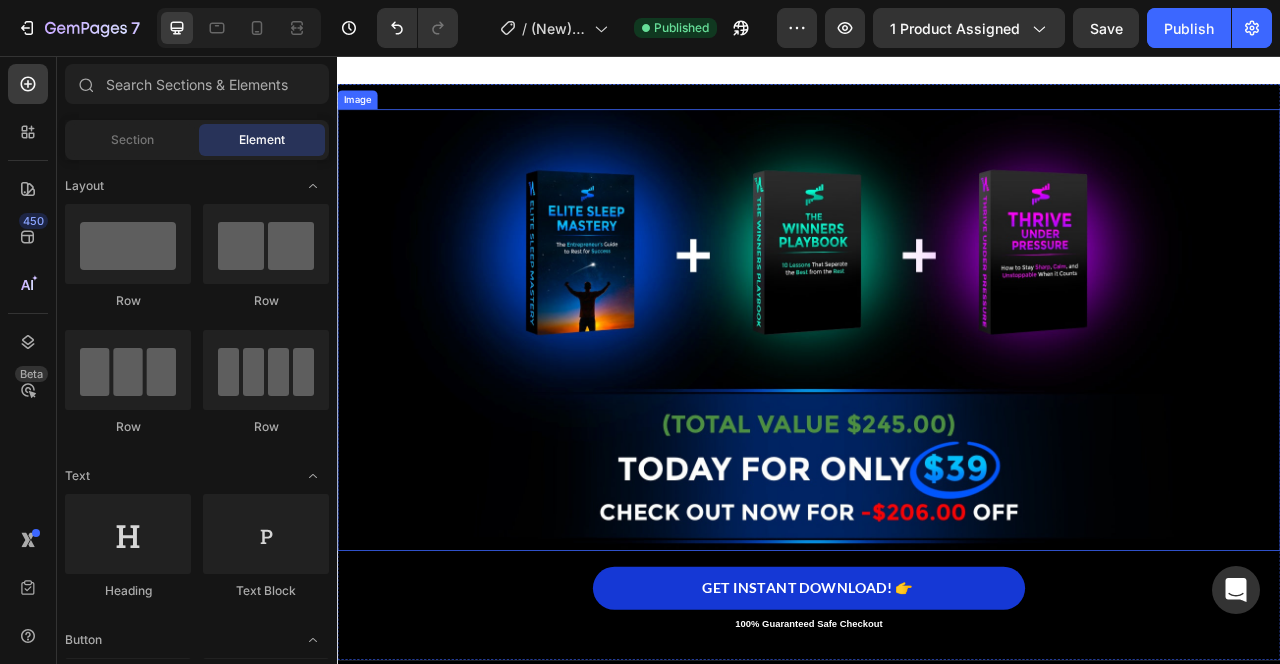 click at bounding box center (937, 405) 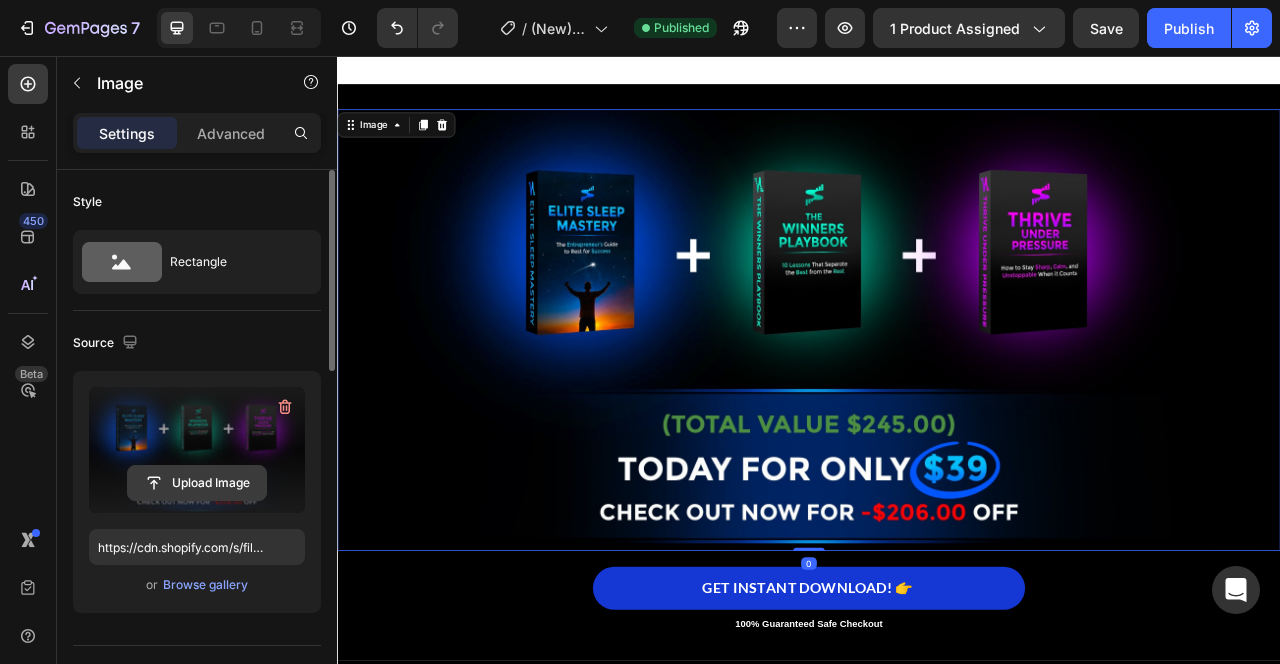 click 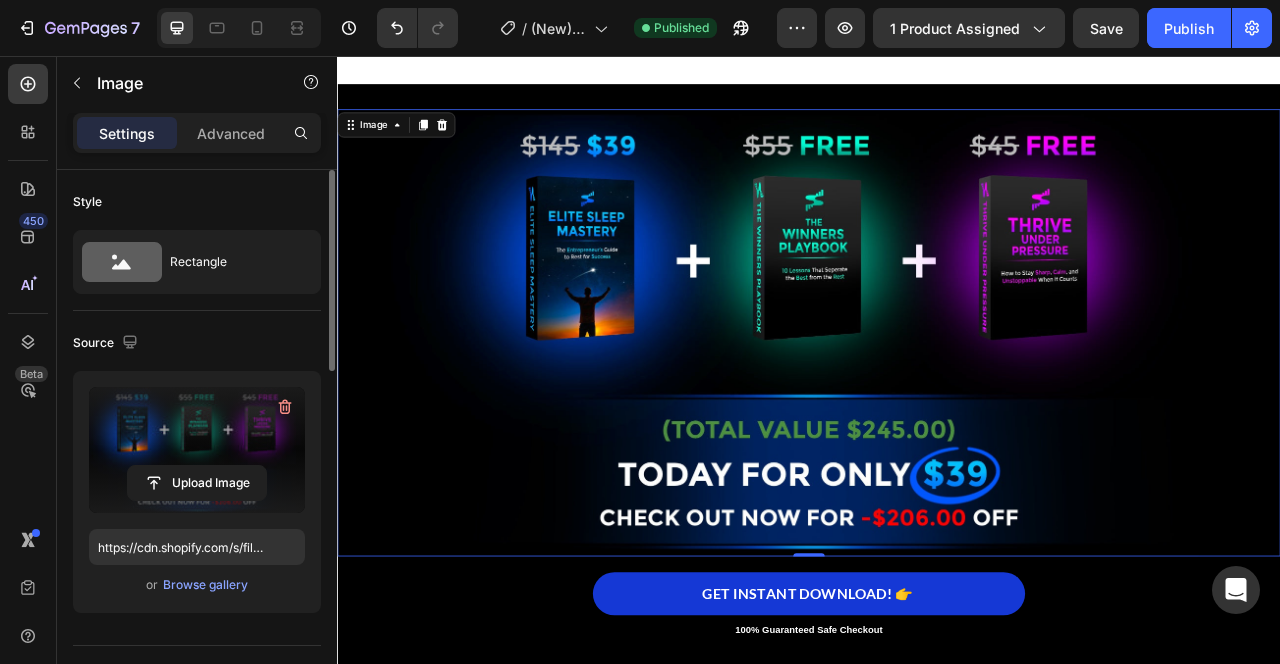 type on "https://cdn.shopify.com/s/files/1/0915/1358/6028/files/gempages_563064483002450955-62f47d91-9c25-4ab5-9bea-7d07e99c9735.jpg" 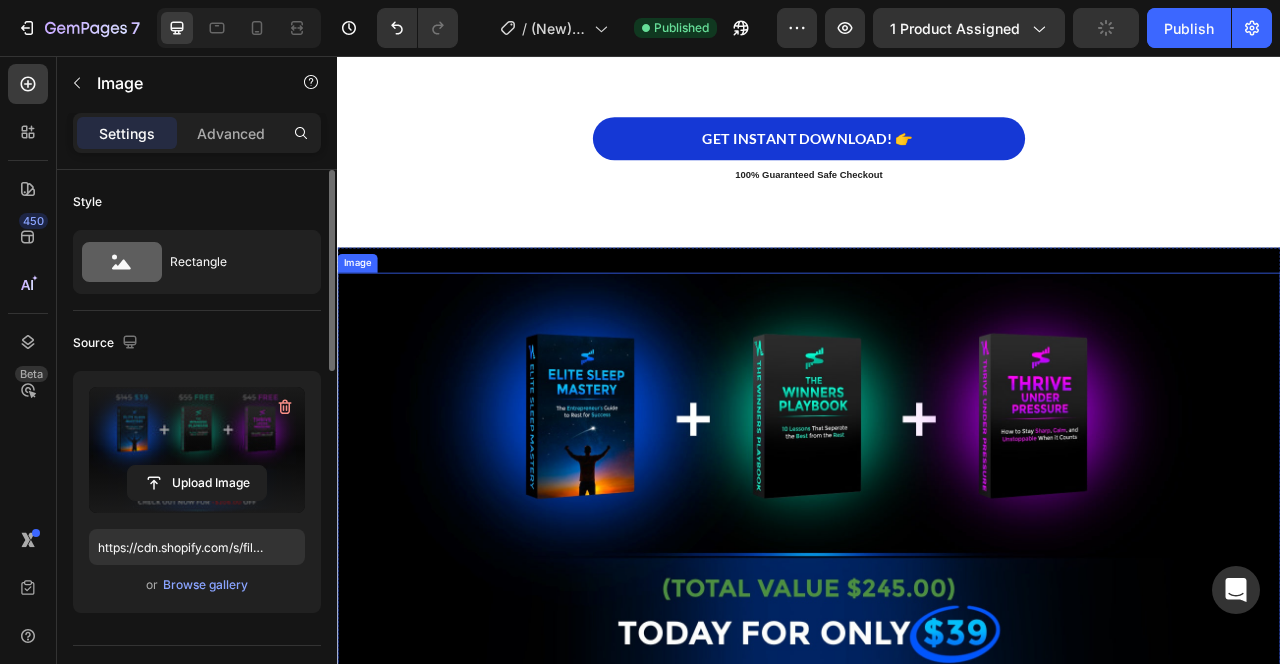 scroll, scrollTop: 19350, scrollLeft: 0, axis: vertical 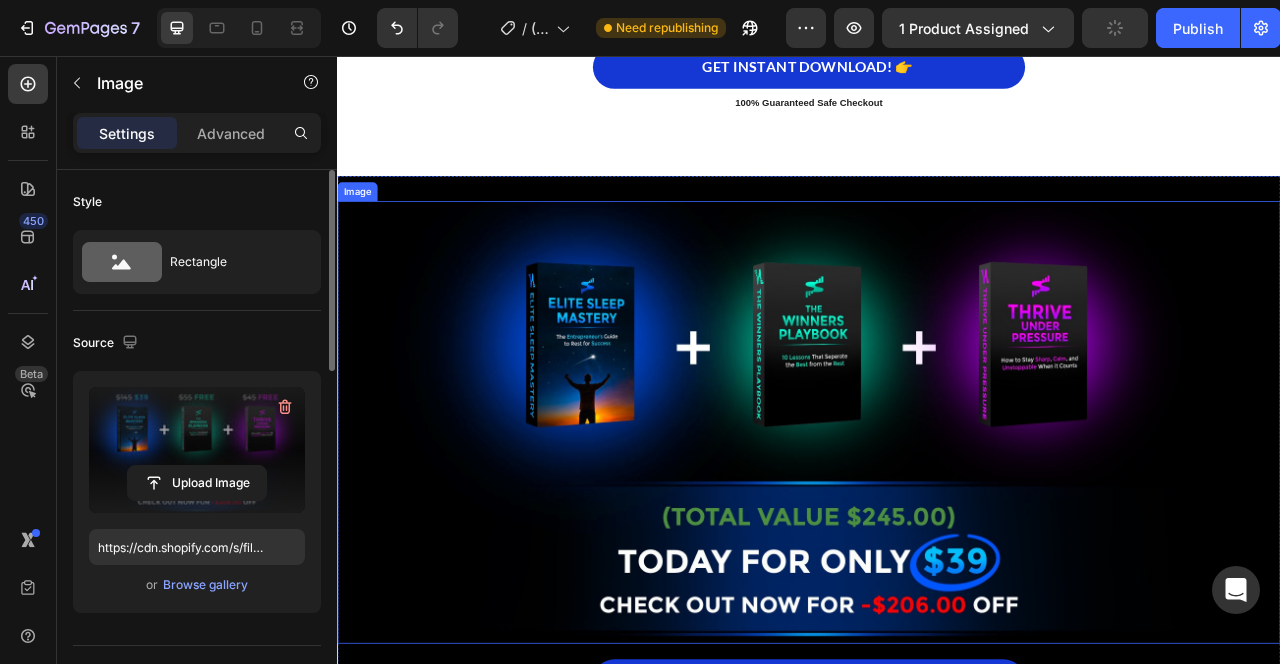 click at bounding box center [937, 522] 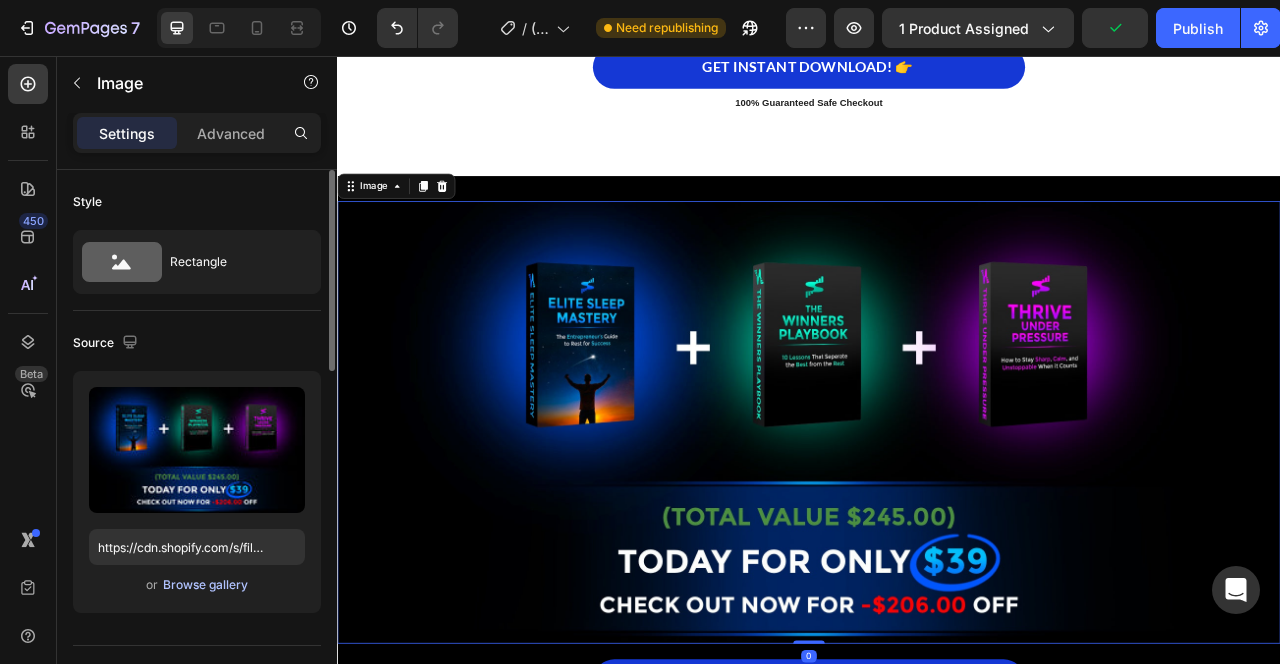 click on "Browse gallery" at bounding box center (205, 585) 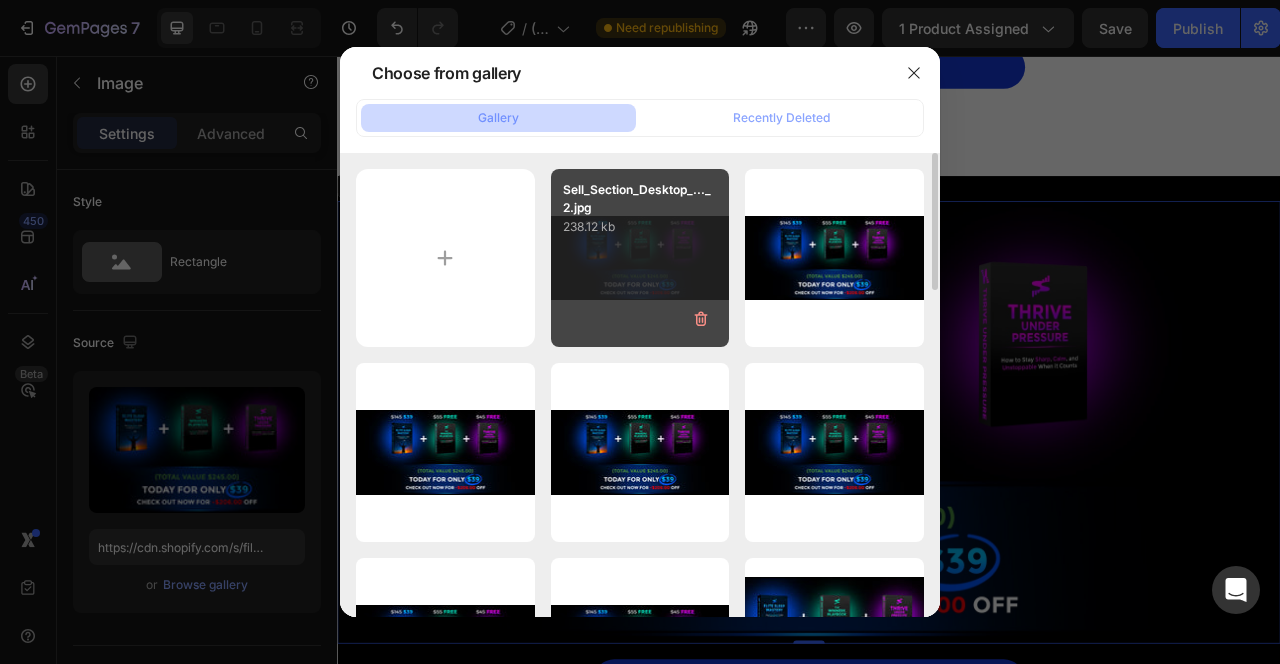 click on "238.12 kb" at bounding box center [640, 227] 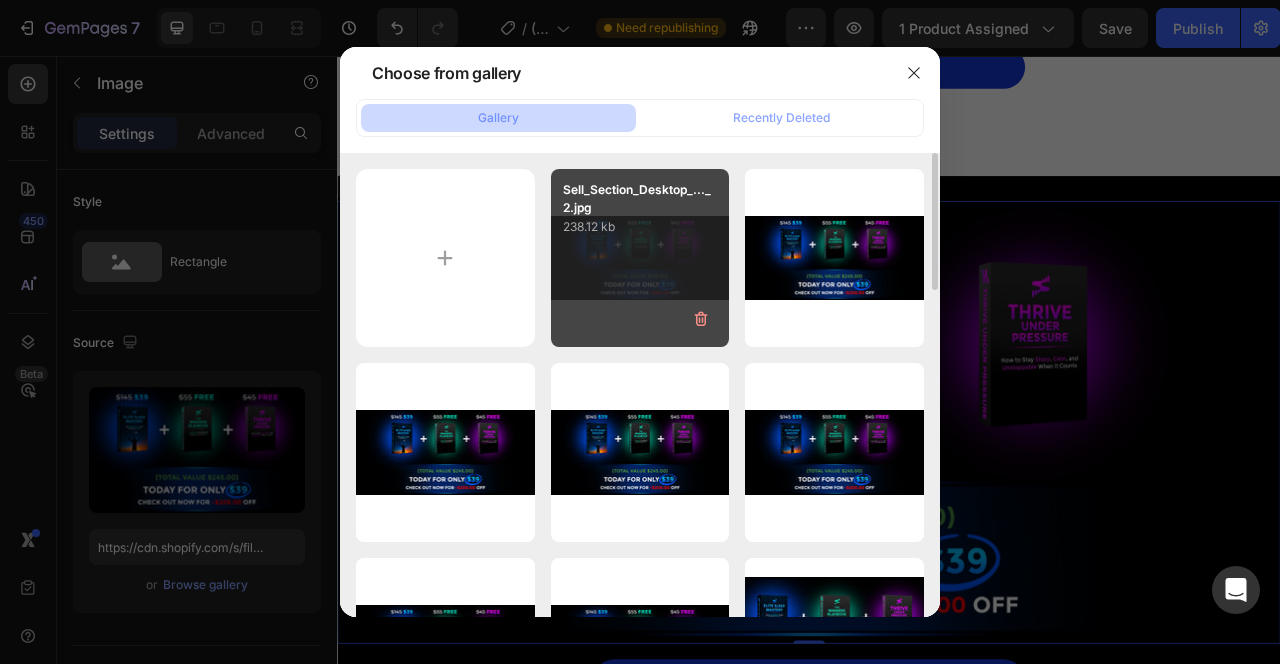 type on "https://cdn.shopify.com/s/files/1/0915/1358/6028/files/gempages_563064483002450955-62f47d91-9c25-4ab5-9bea-7d07e99c9735.jpg" 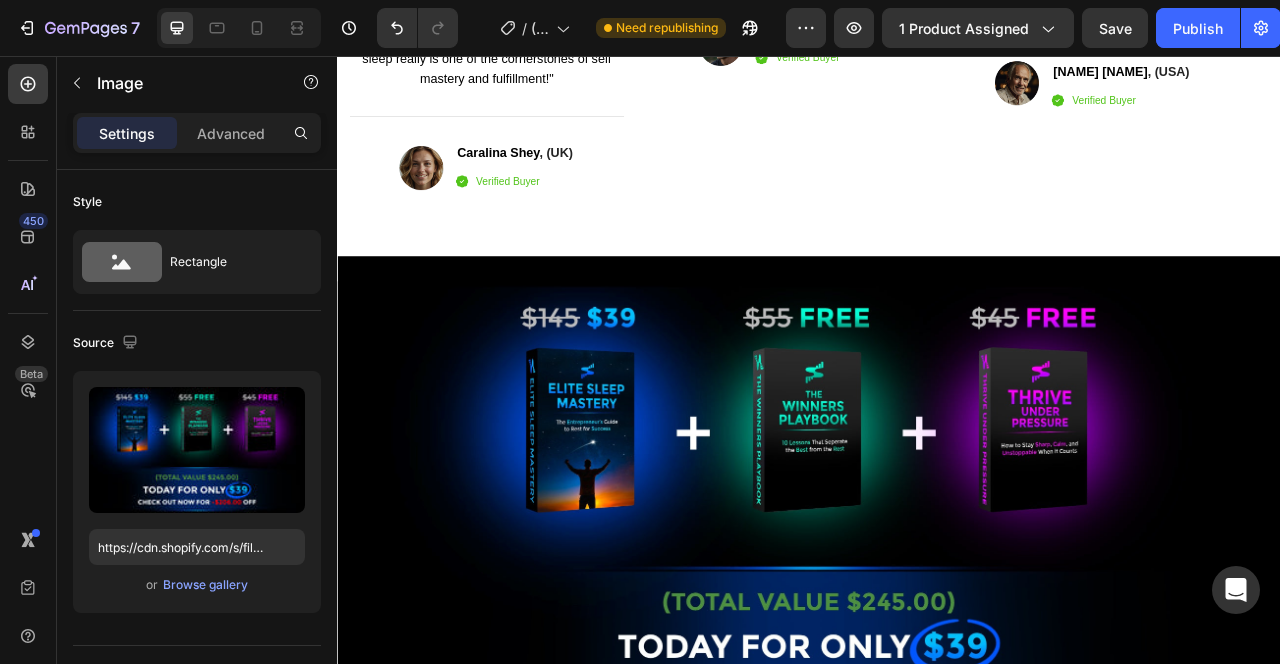 scroll, scrollTop: 16713, scrollLeft: 0, axis: vertical 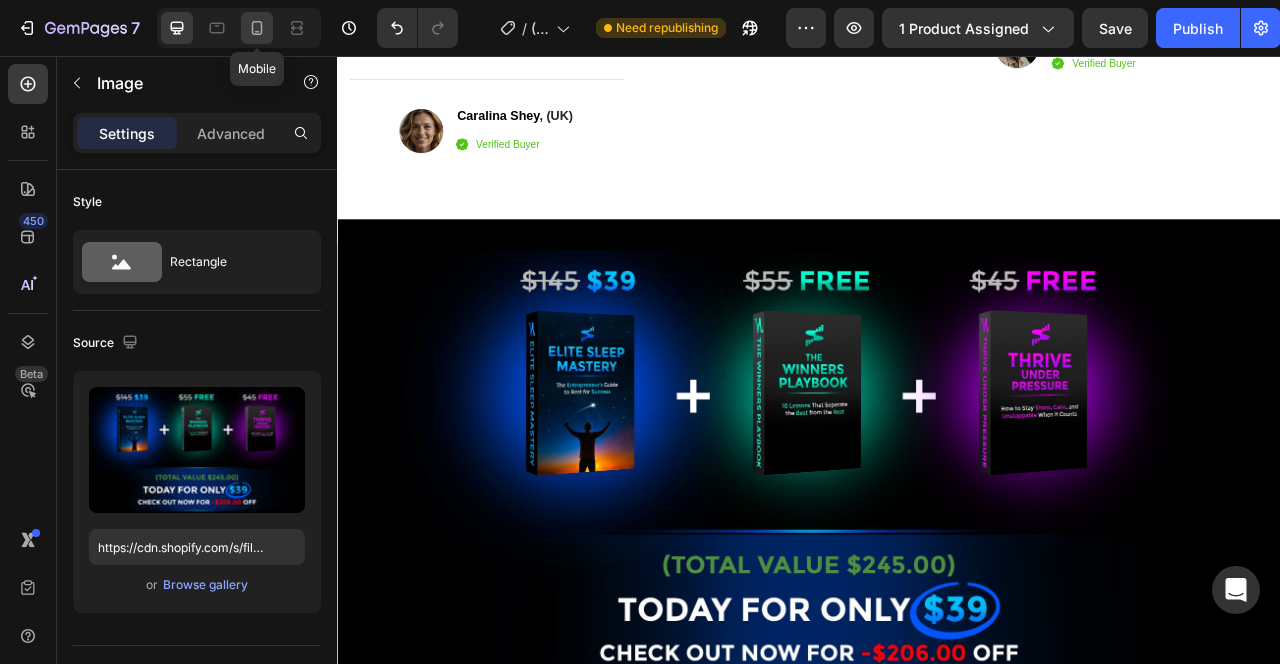 click 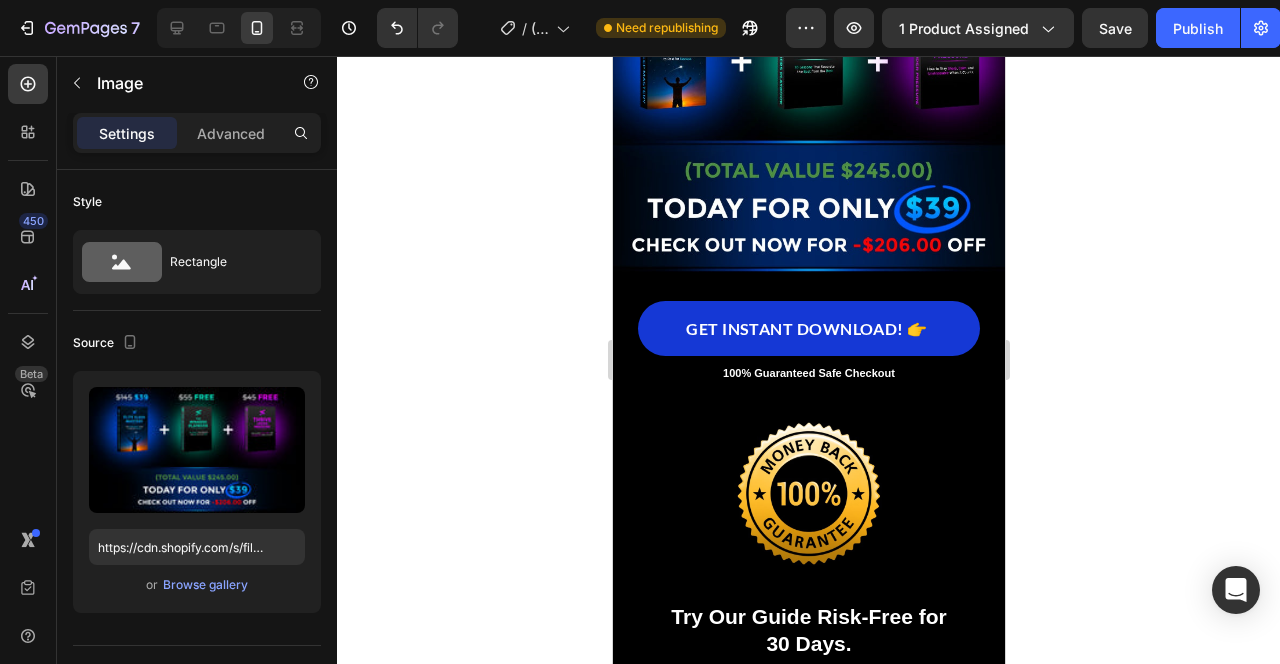 scroll, scrollTop: 16404, scrollLeft: 0, axis: vertical 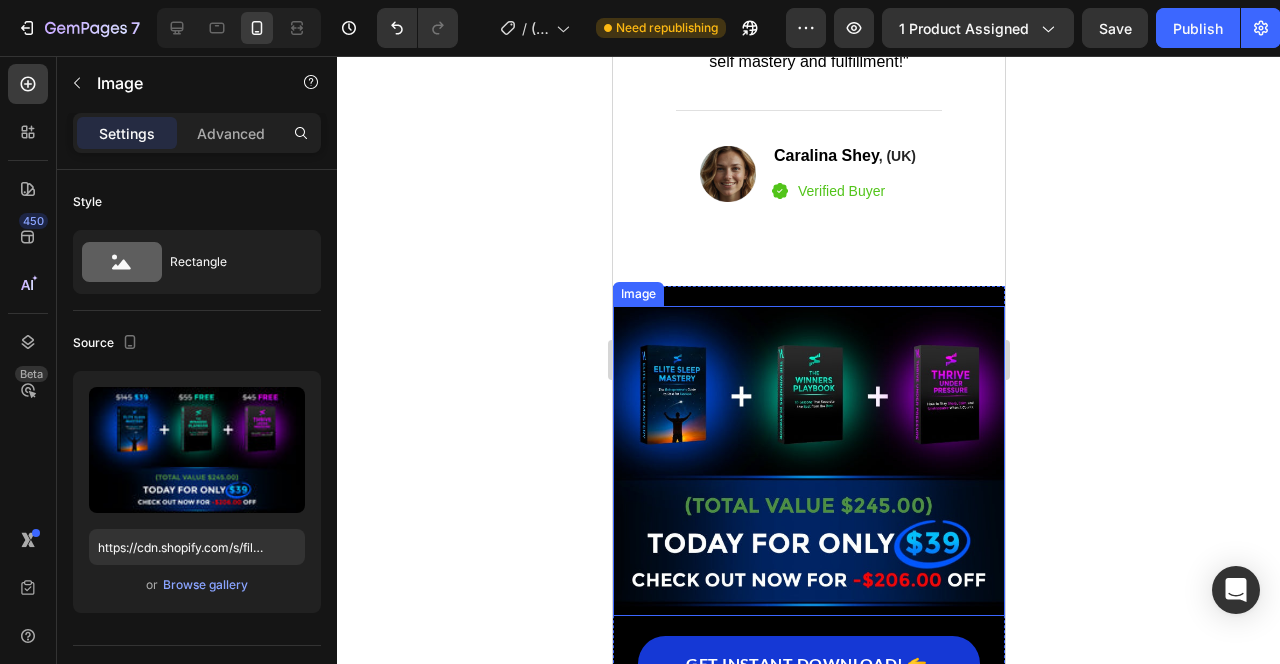 click at bounding box center (808, 461) 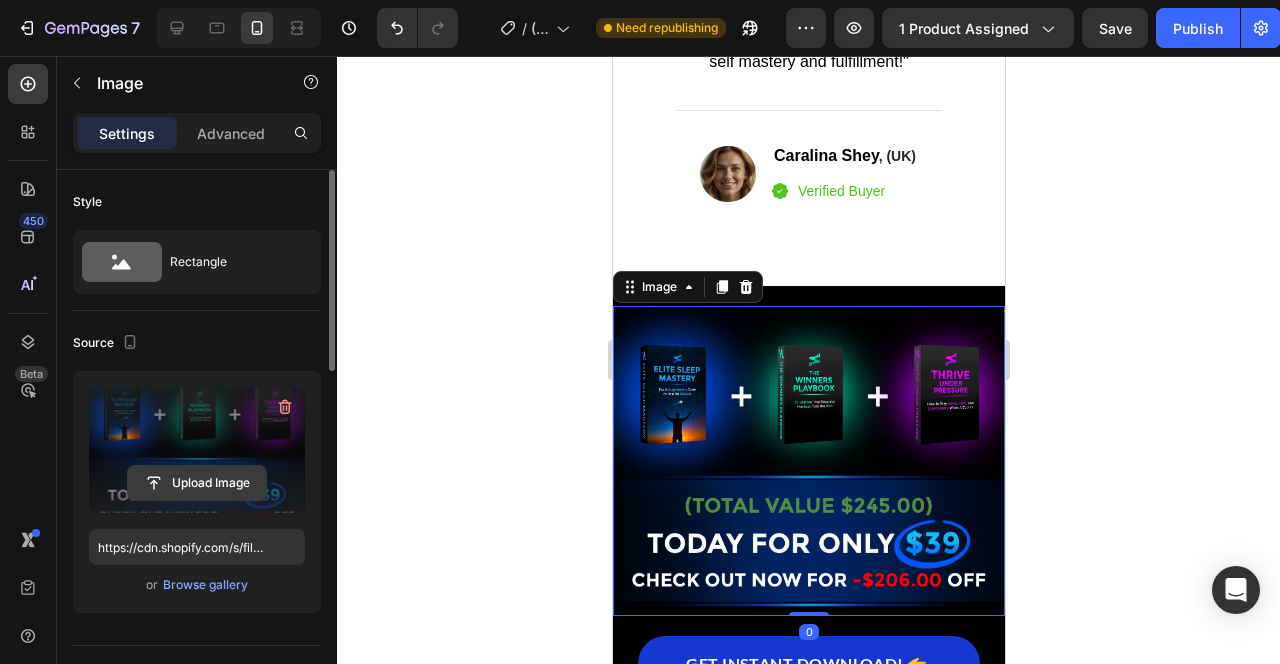 click 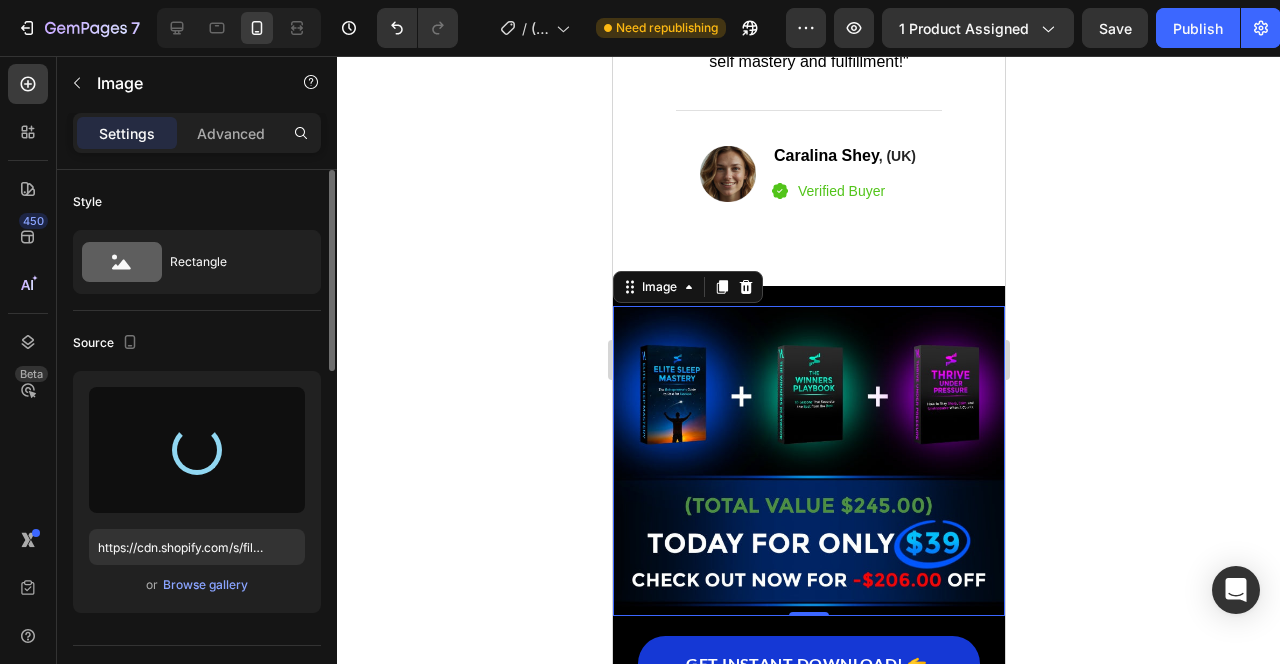 scroll, scrollTop: 16543, scrollLeft: 0, axis: vertical 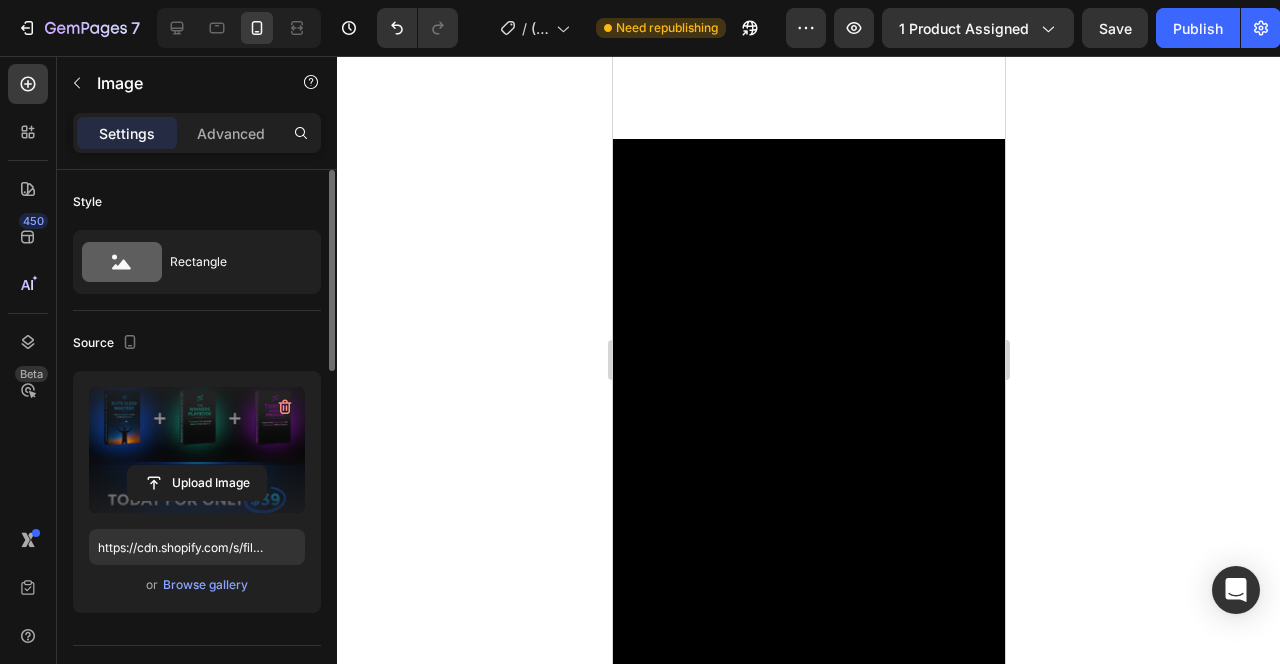 type on "https://cdn.shopify.com/s/files/1/0915/1358/6028/files/gempages_563064483002450955-be3a2eb2-e433-4d4f-9b81-70f7734b7b17.jpg" 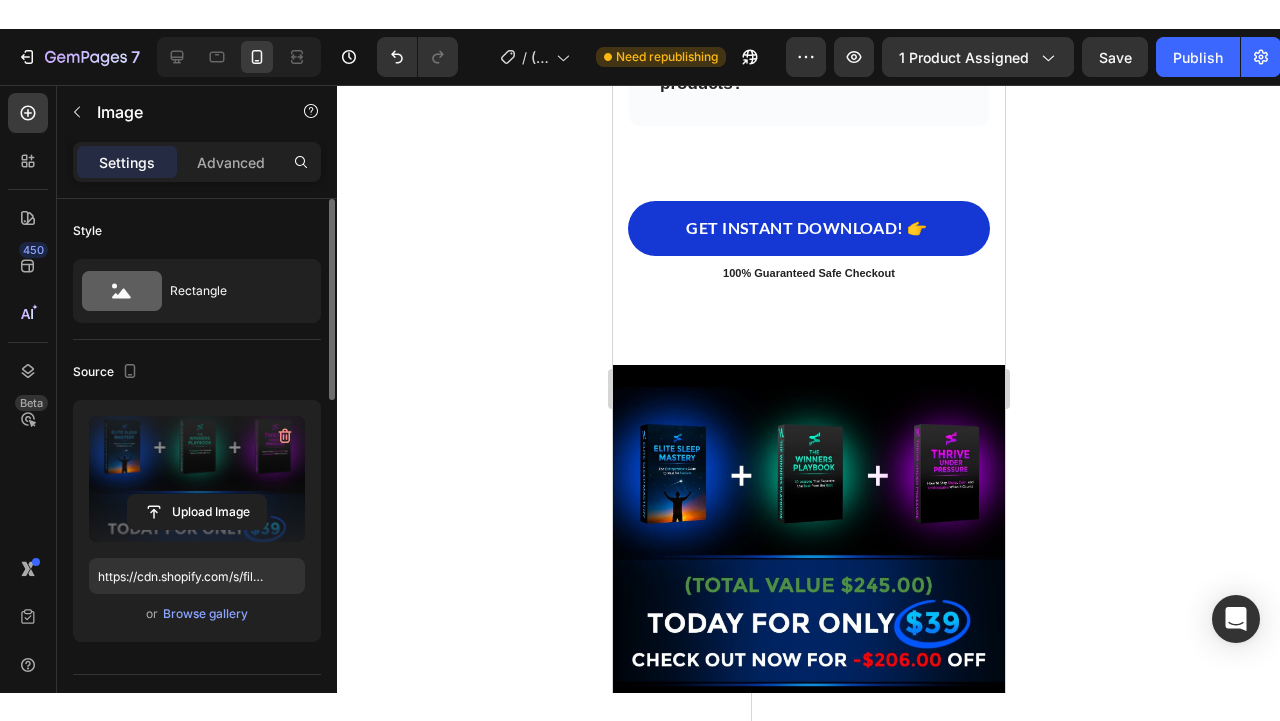 scroll, scrollTop: 19079, scrollLeft: 0, axis: vertical 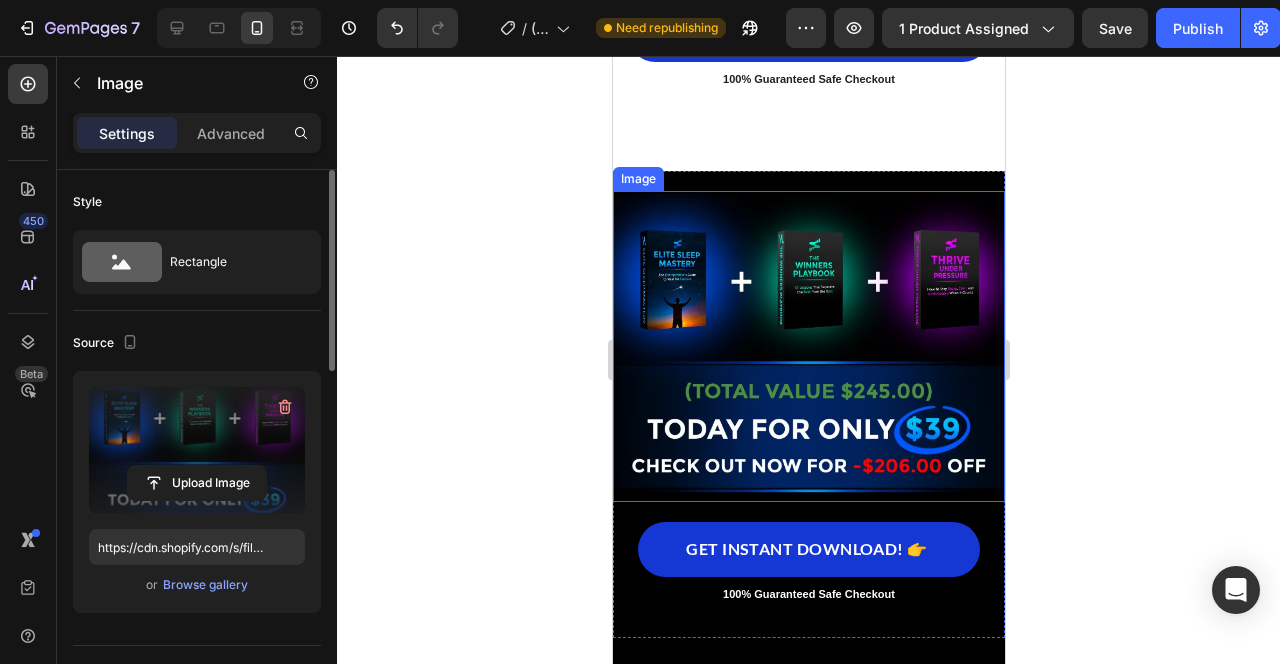 click at bounding box center (808, 346) 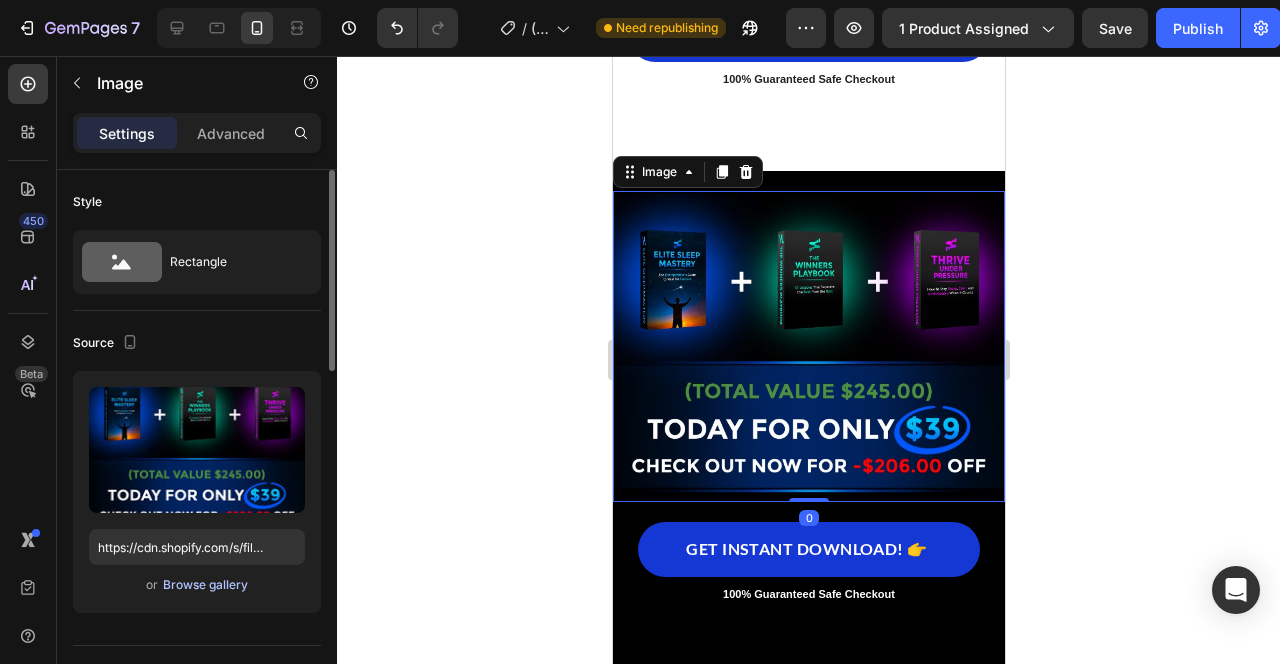 click on "Browse gallery" at bounding box center [205, 585] 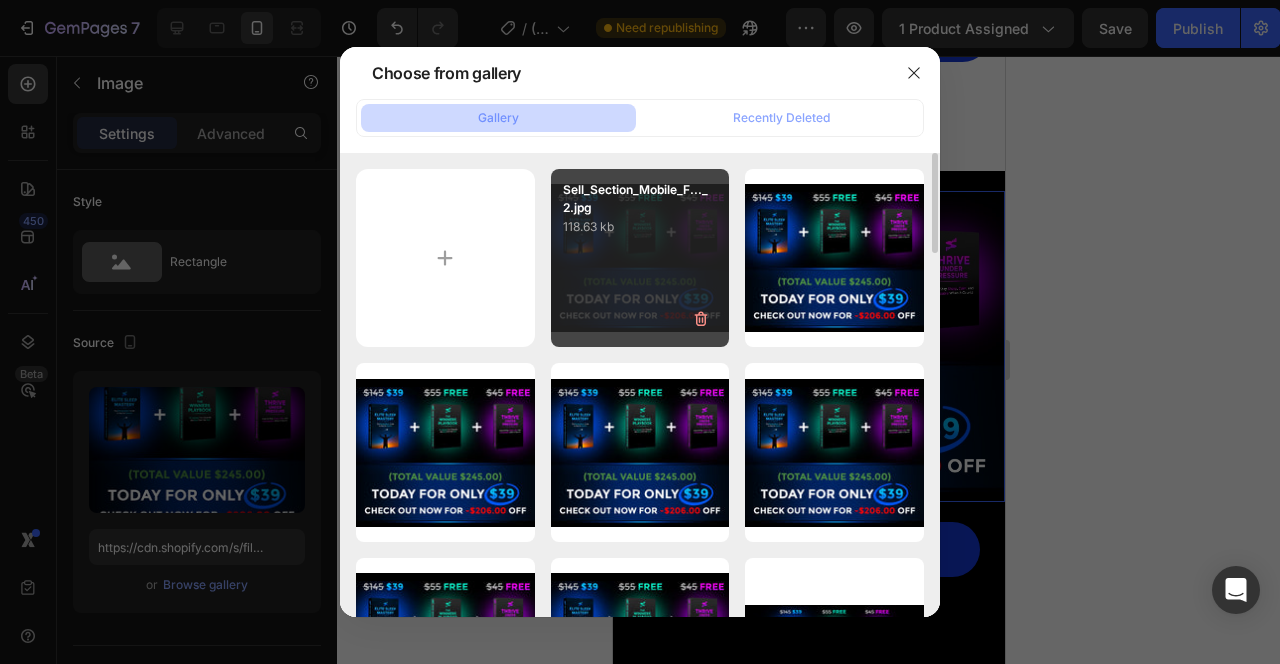 click on "118.63 kb" at bounding box center [640, 227] 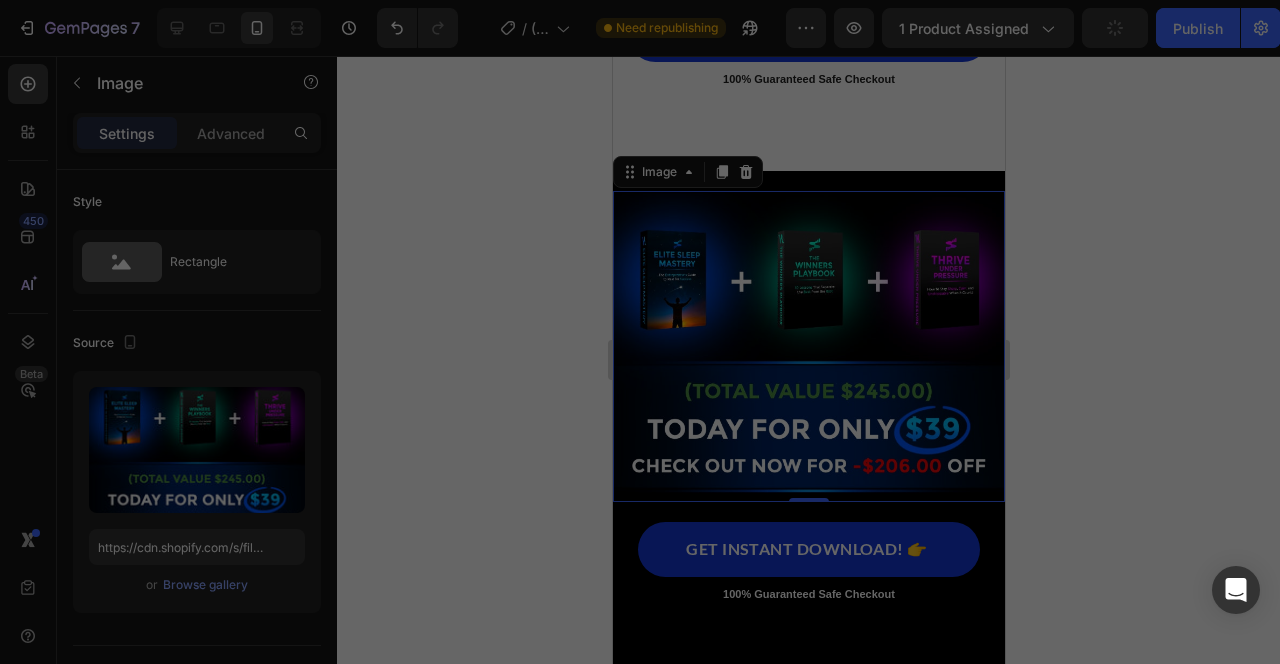 type on "https://cdn.shopify.com/s/files/1/0915/1358/6028/files/gempages_563064483002450955-be3a2eb2-e433-4d4f-9b81-70f7734b7b17.jpg" 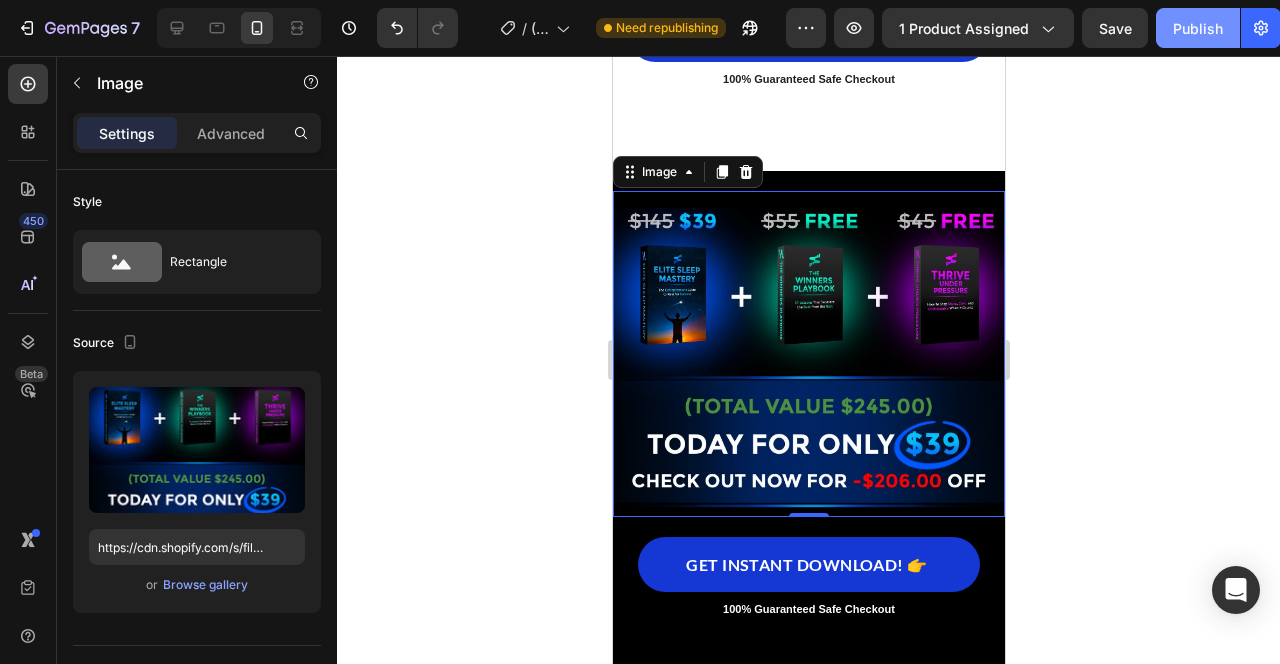 click on "Publish" at bounding box center (1198, 28) 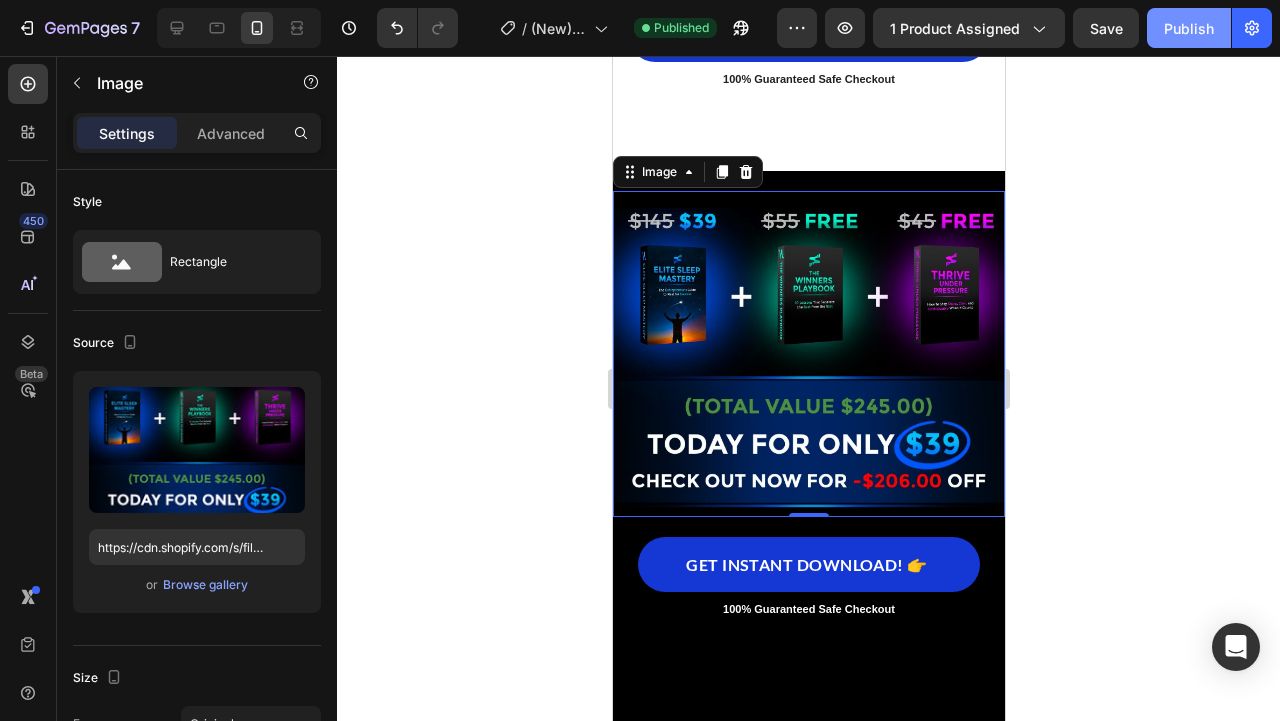 click on "Publish" at bounding box center (1189, 28) 